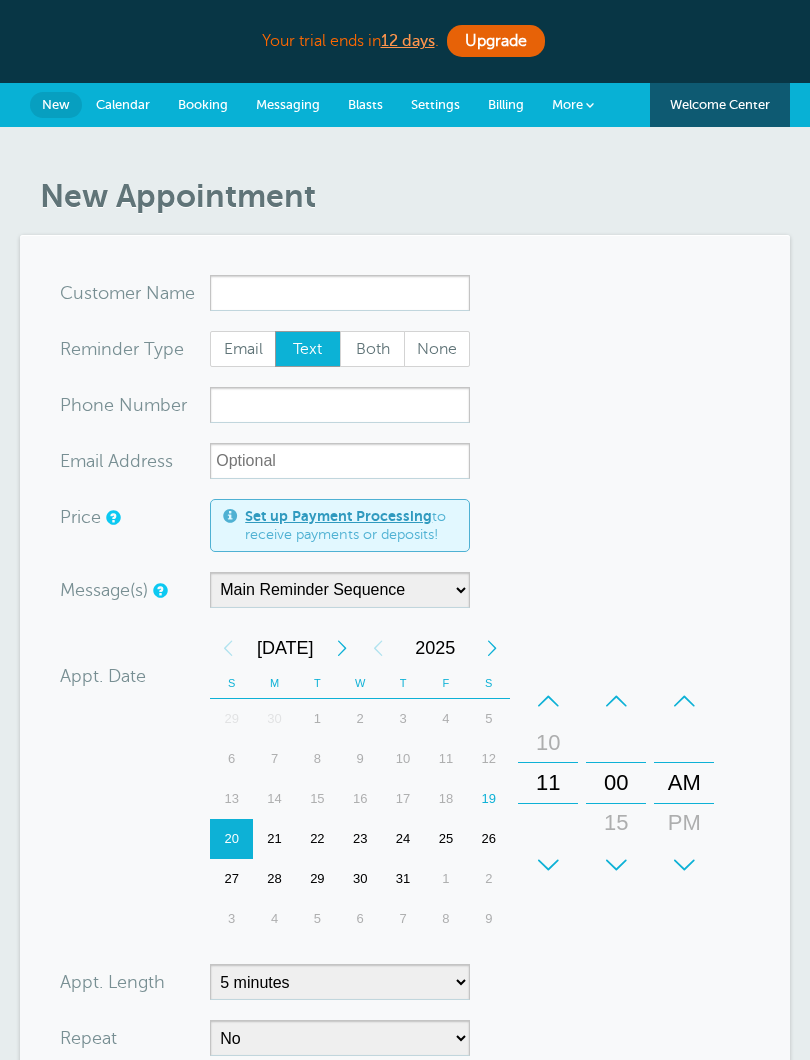 scroll, scrollTop: 0, scrollLeft: 0, axis: both 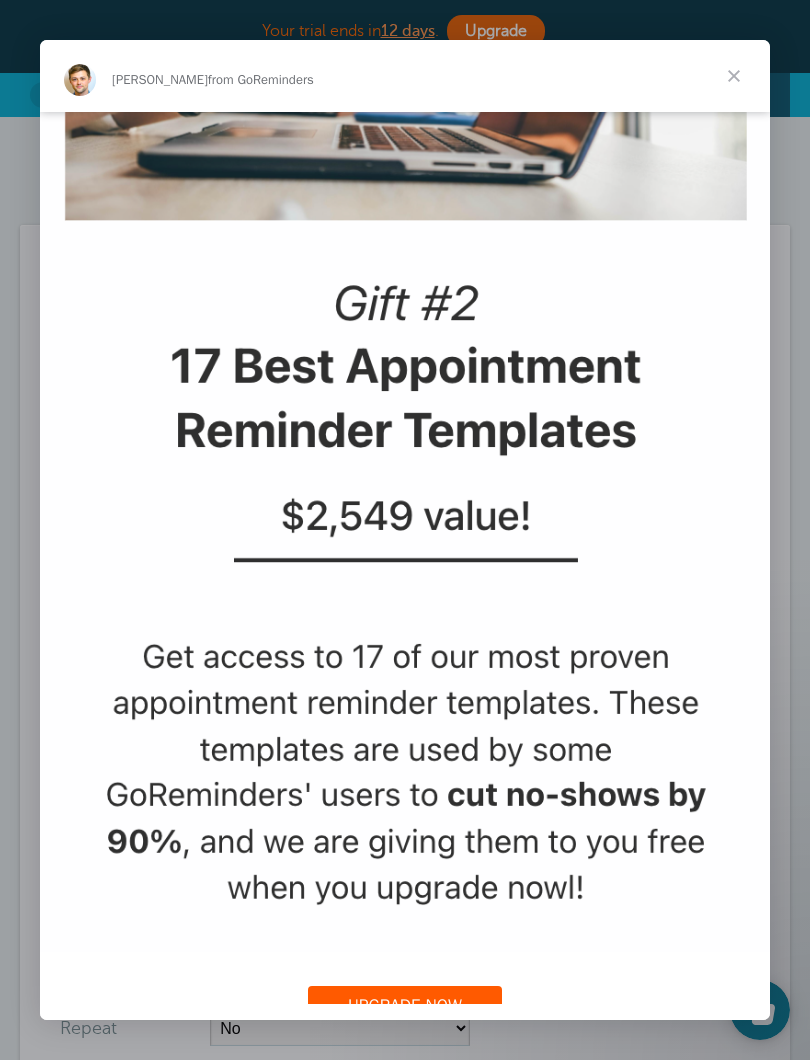 click at bounding box center [405, 345] 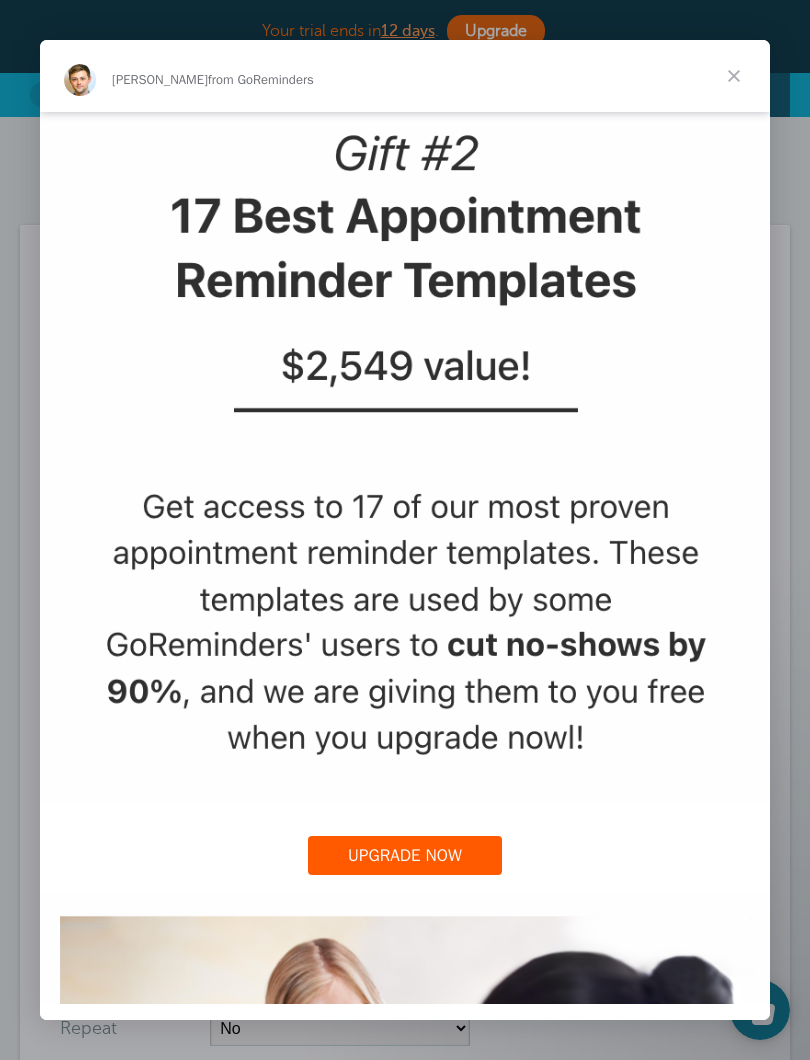 scroll, scrollTop: 2103, scrollLeft: 0, axis: vertical 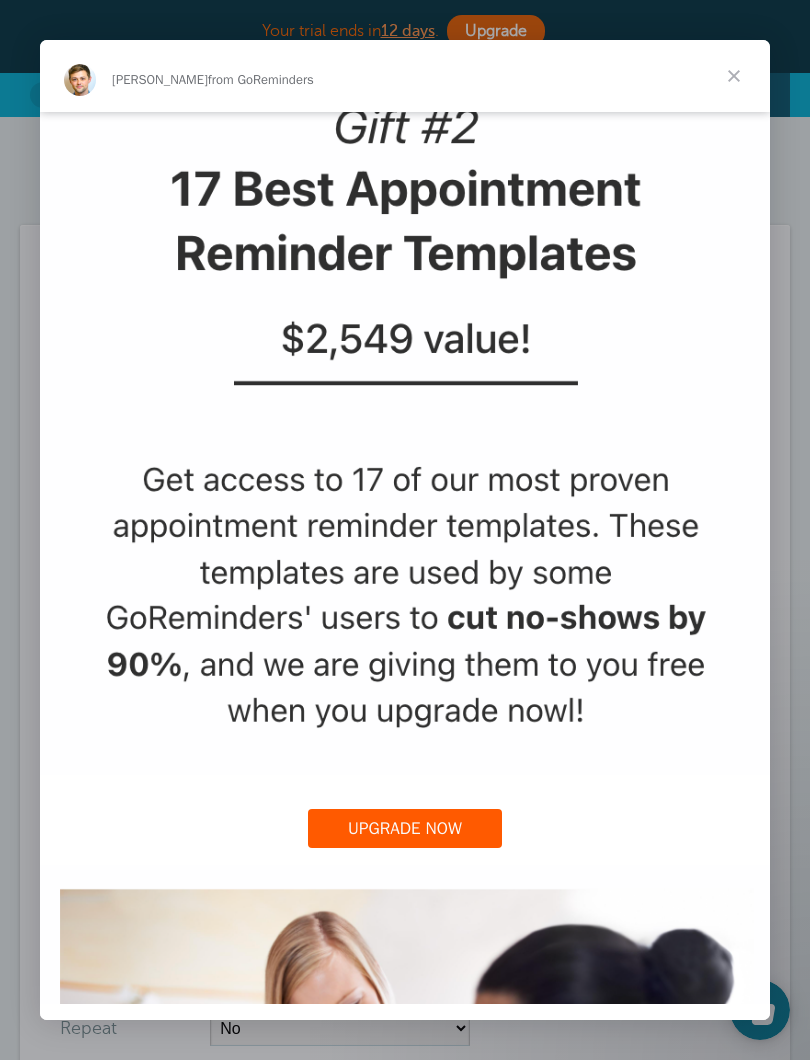 click on "UPGRADE NOW" at bounding box center (405, 828) 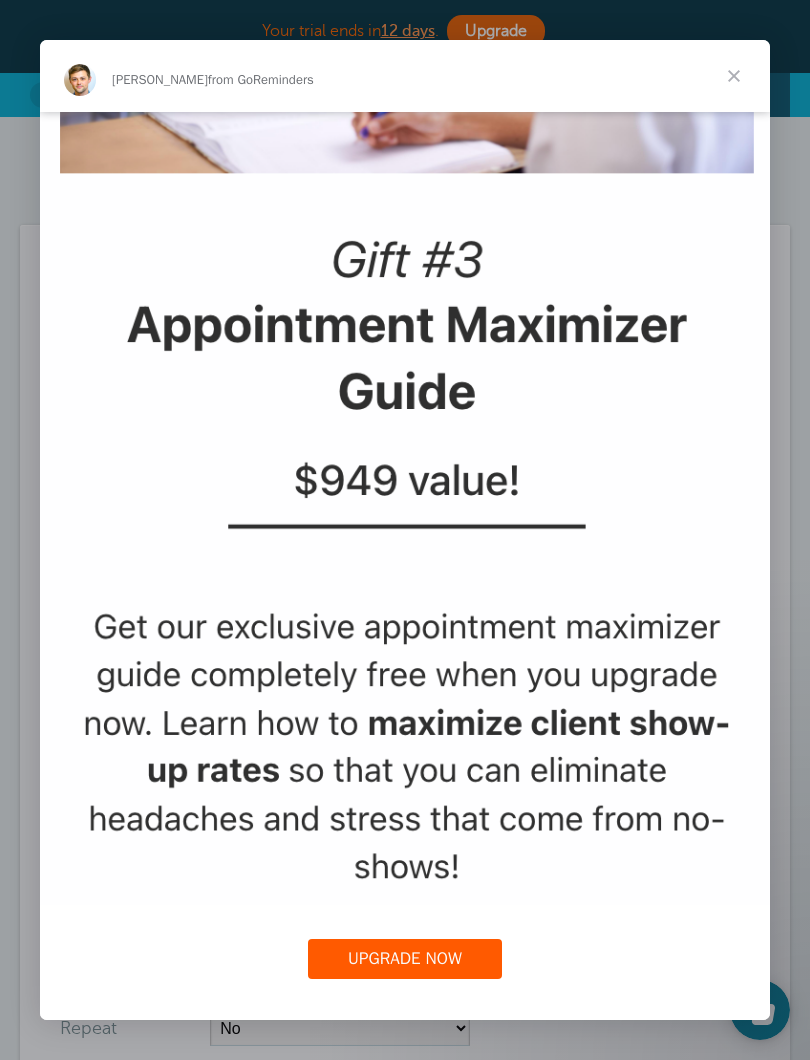 scroll, scrollTop: 3291, scrollLeft: 0, axis: vertical 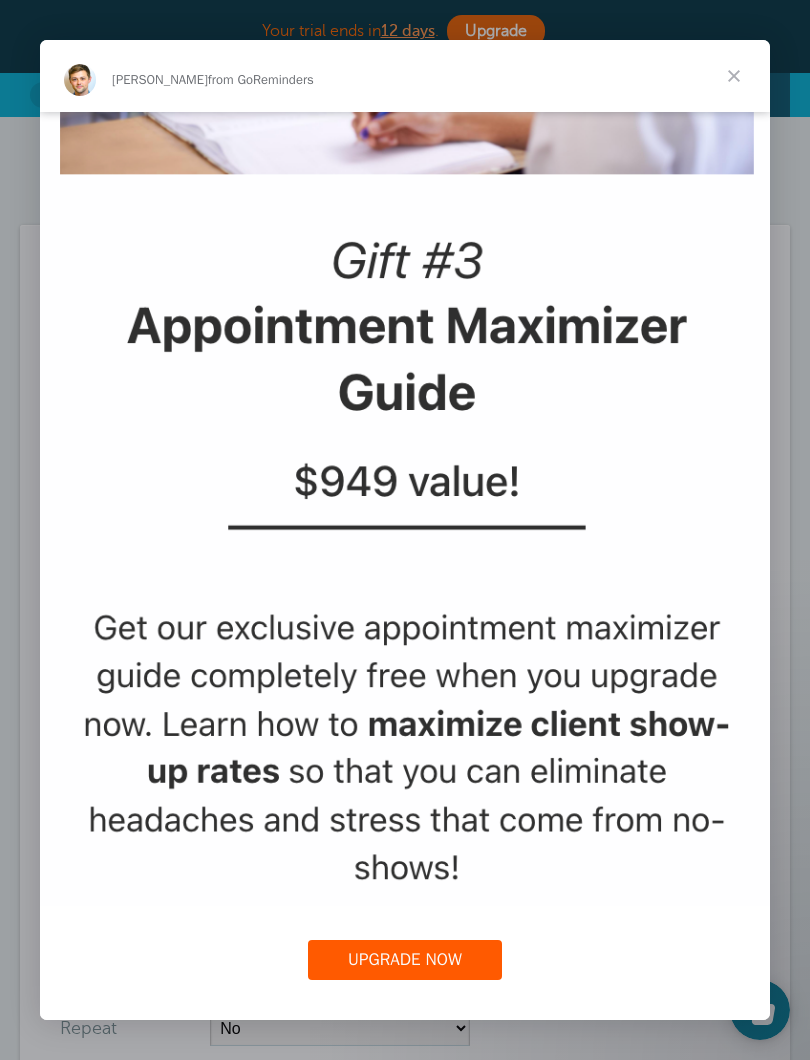 click on "UPGRADE NOW" at bounding box center (405, 959) 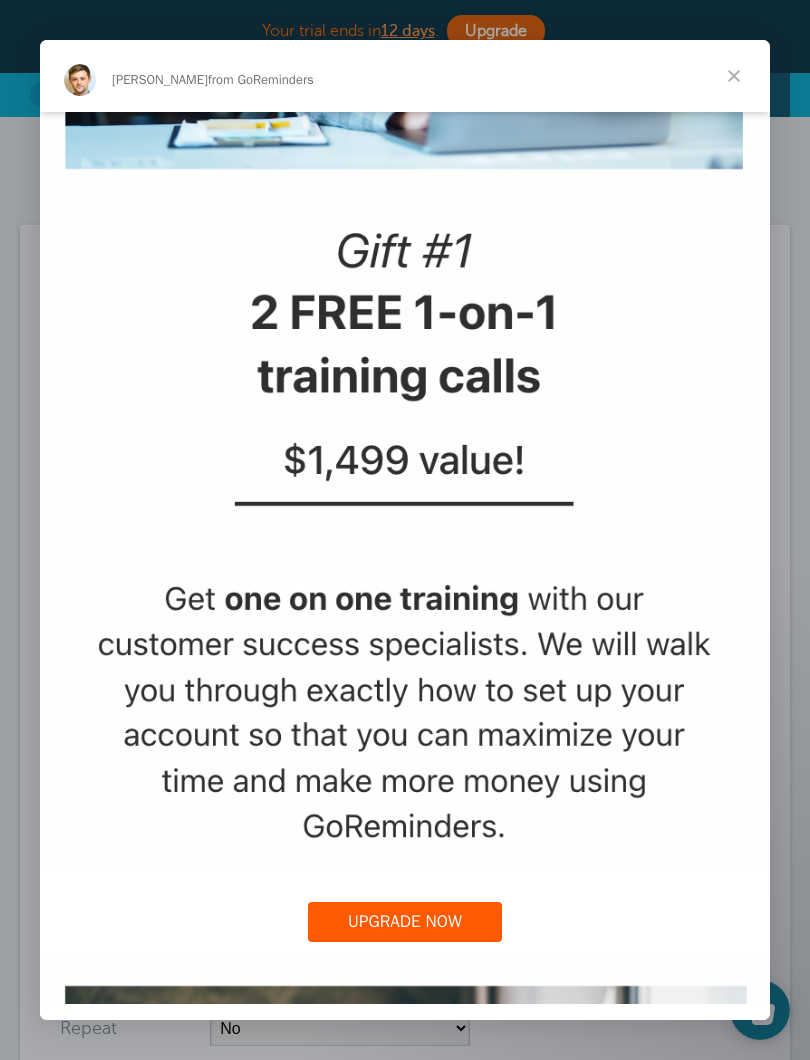 scroll, scrollTop: 753, scrollLeft: 0, axis: vertical 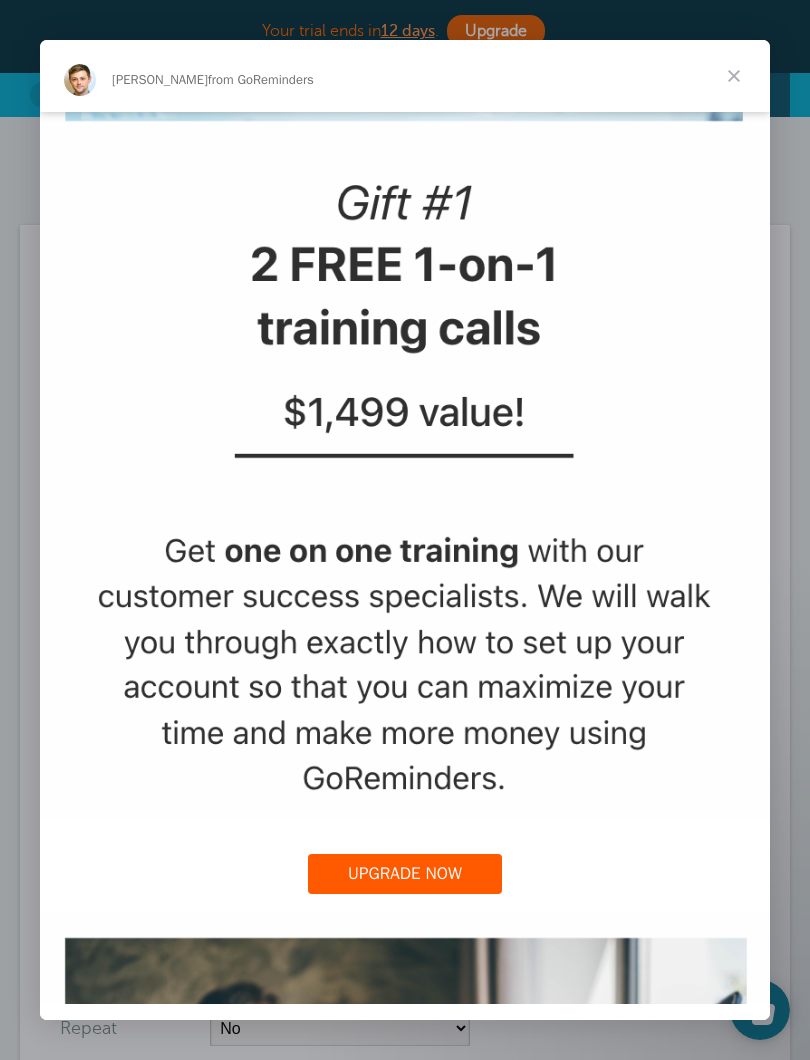 click on "UPGRADE NOW" at bounding box center (405, 873) 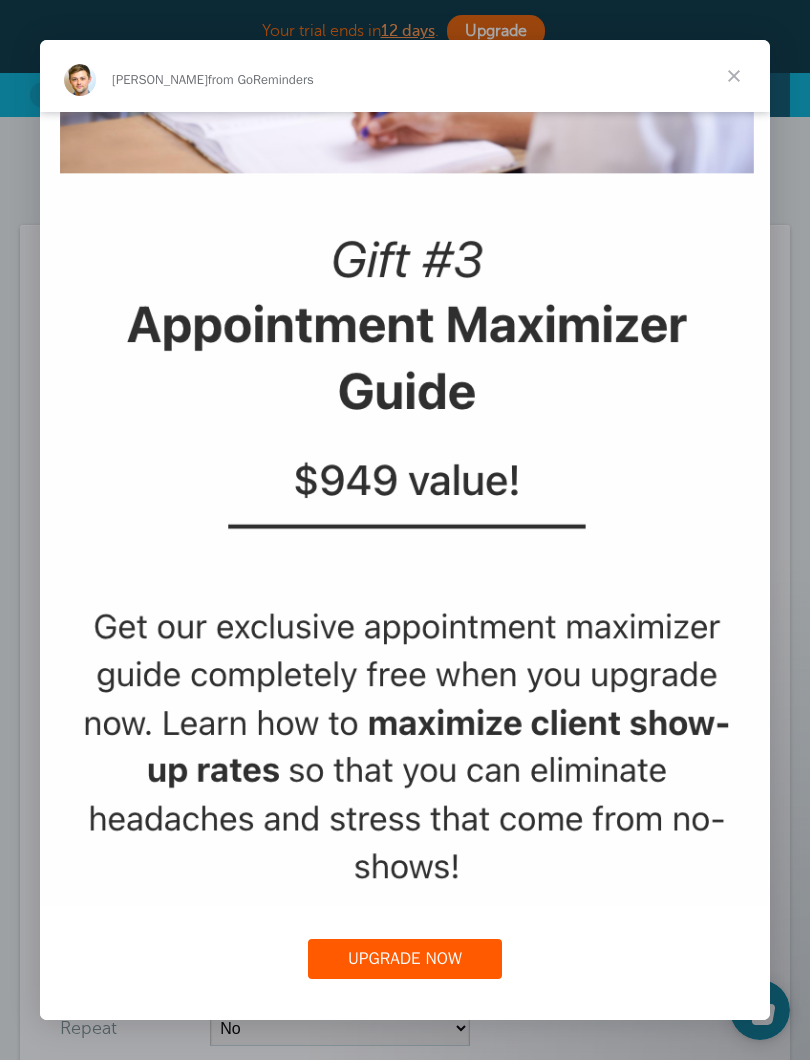 scroll, scrollTop: 3291, scrollLeft: 0, axis: vertical 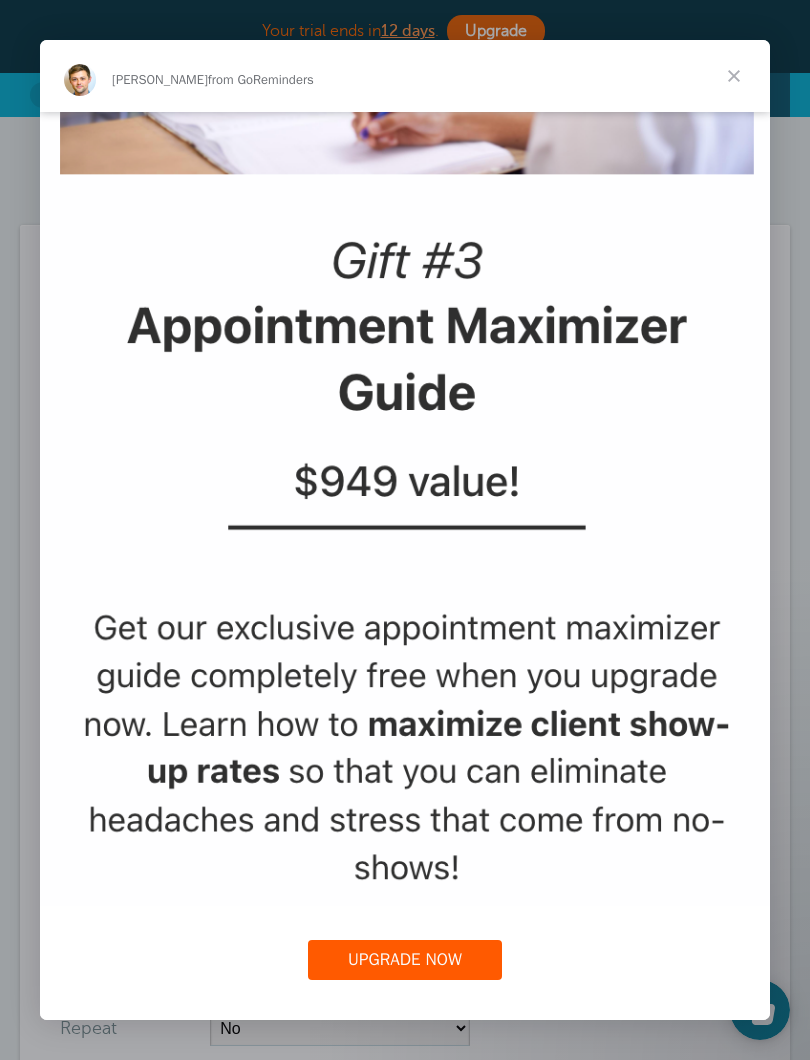 click on "UPGRADE NOW" at bounding box center [405, 959] 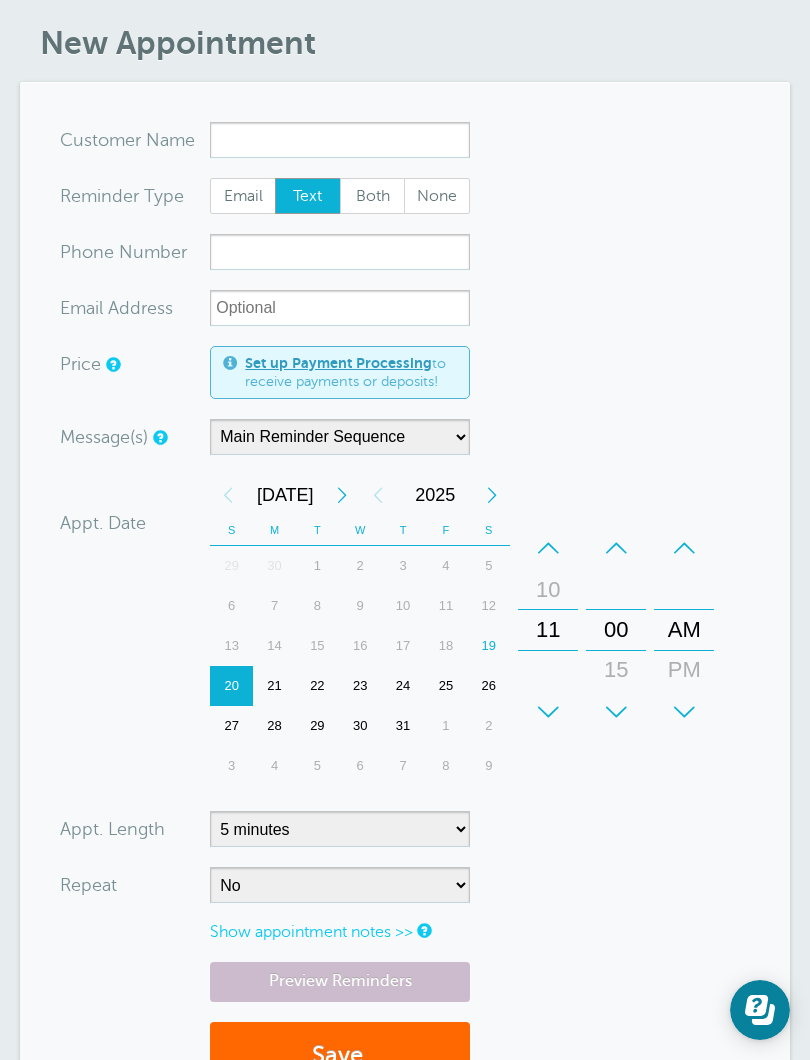 scroll, scrollTop: 0, scrollLeft: 0, axis: both 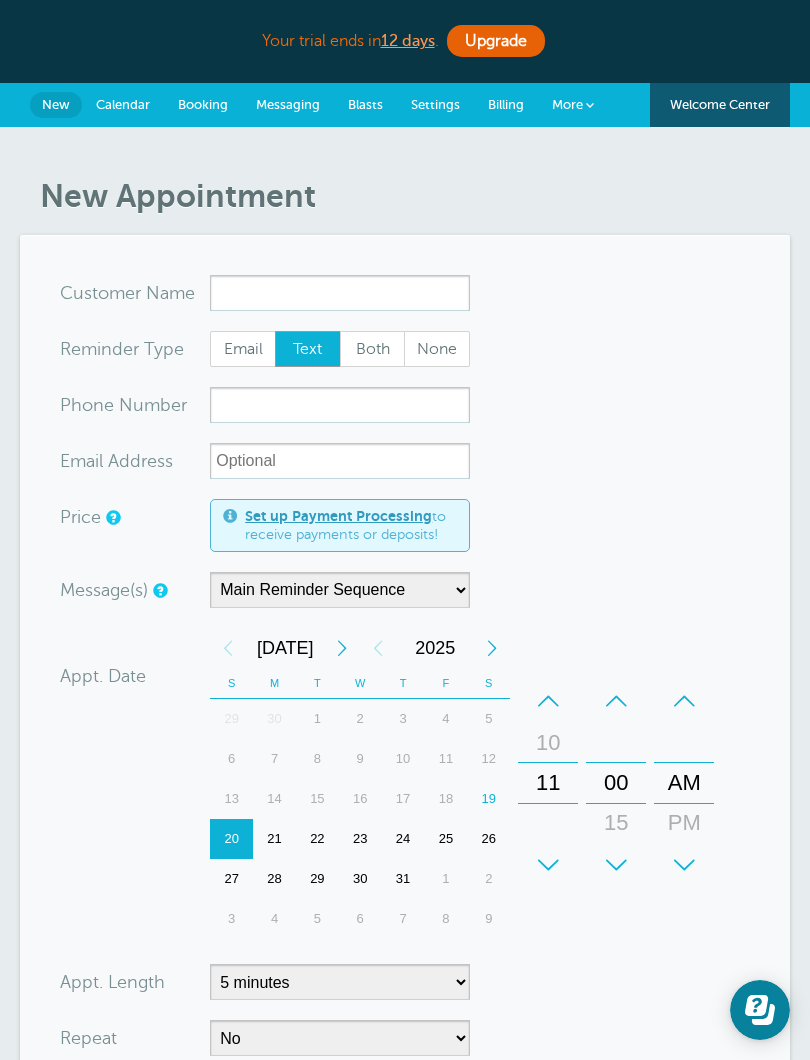 click on "Calendar" at bounding box center (123, 104) 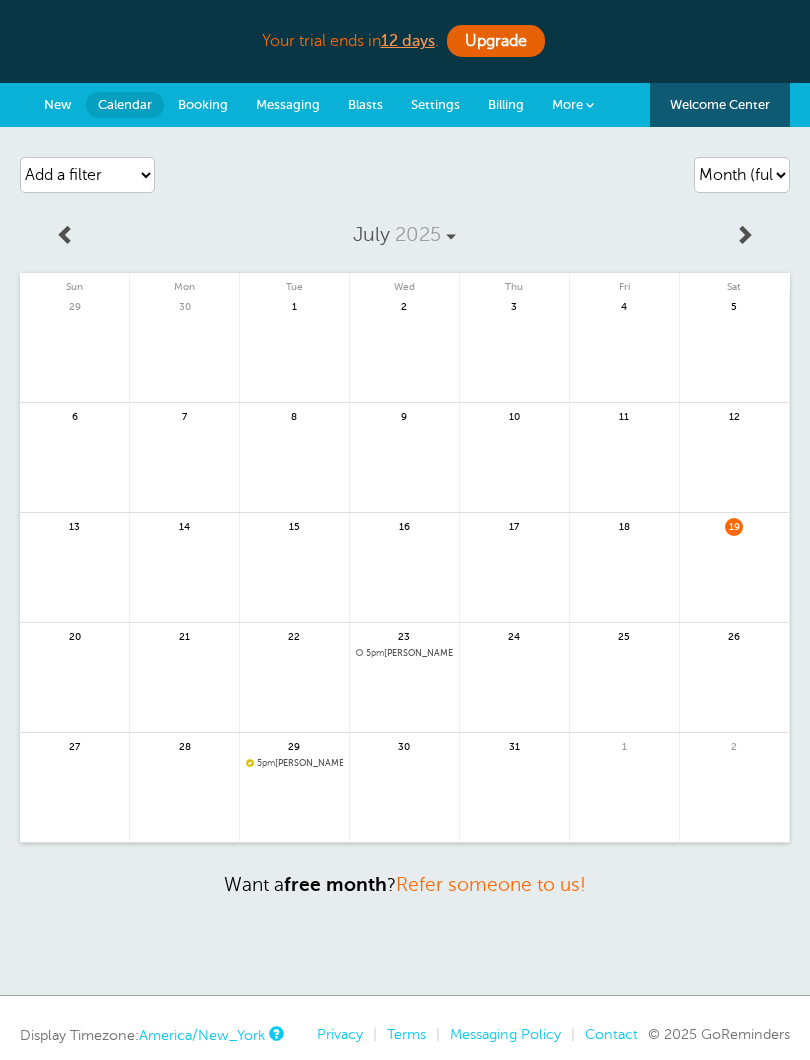 scroll, scrollTop: 0, scrollLeft: 0, axis: both 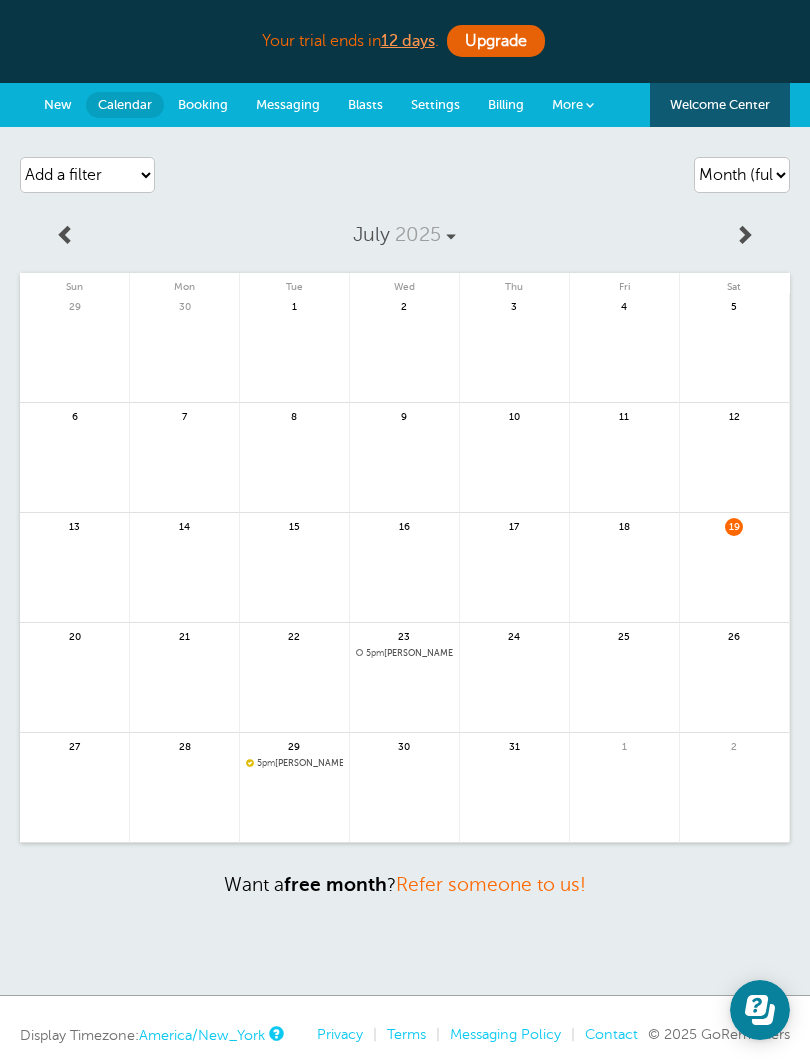 click on "5pm" at bounding box center (375, 653) 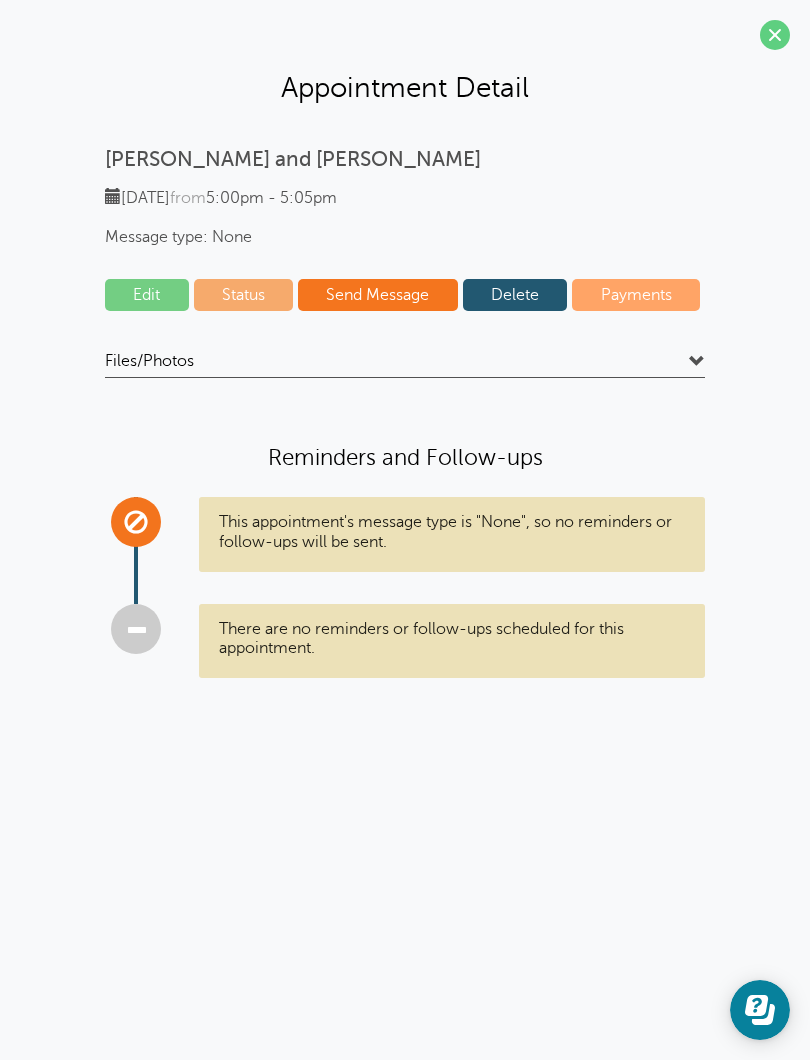 click on "Status" at bounding box center [244, 295] 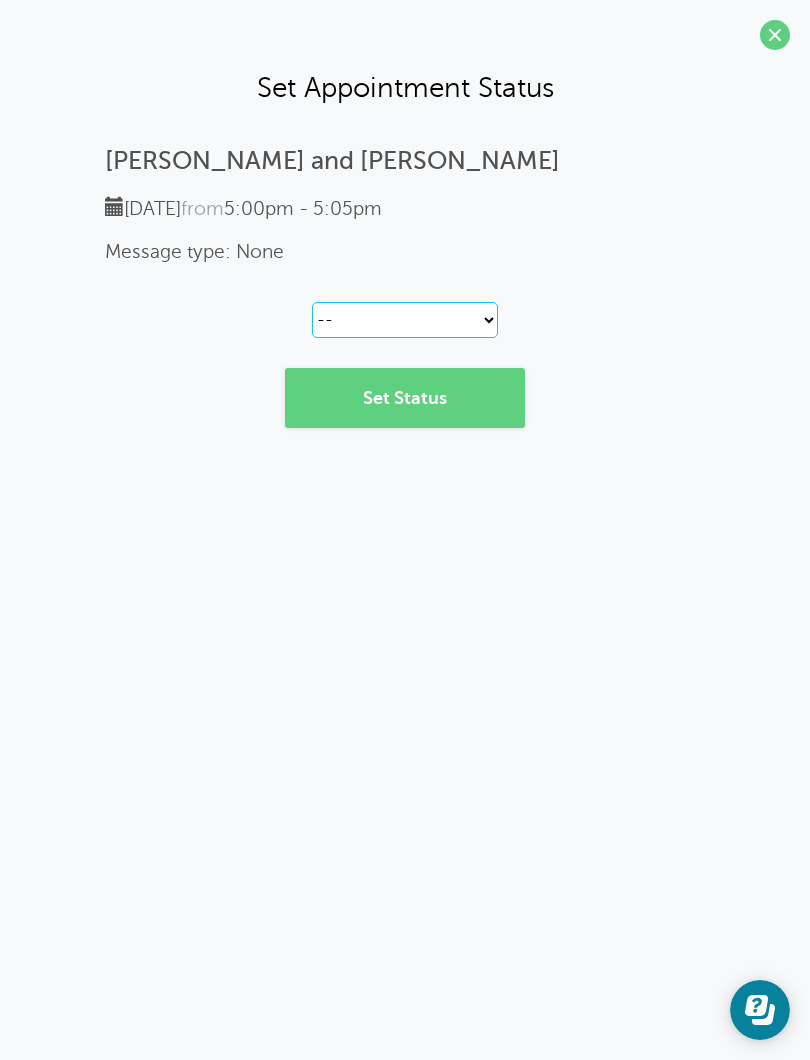 click on "--  Confirmed Reschedule Requested Cancelled" at bounding box center [405, 320] 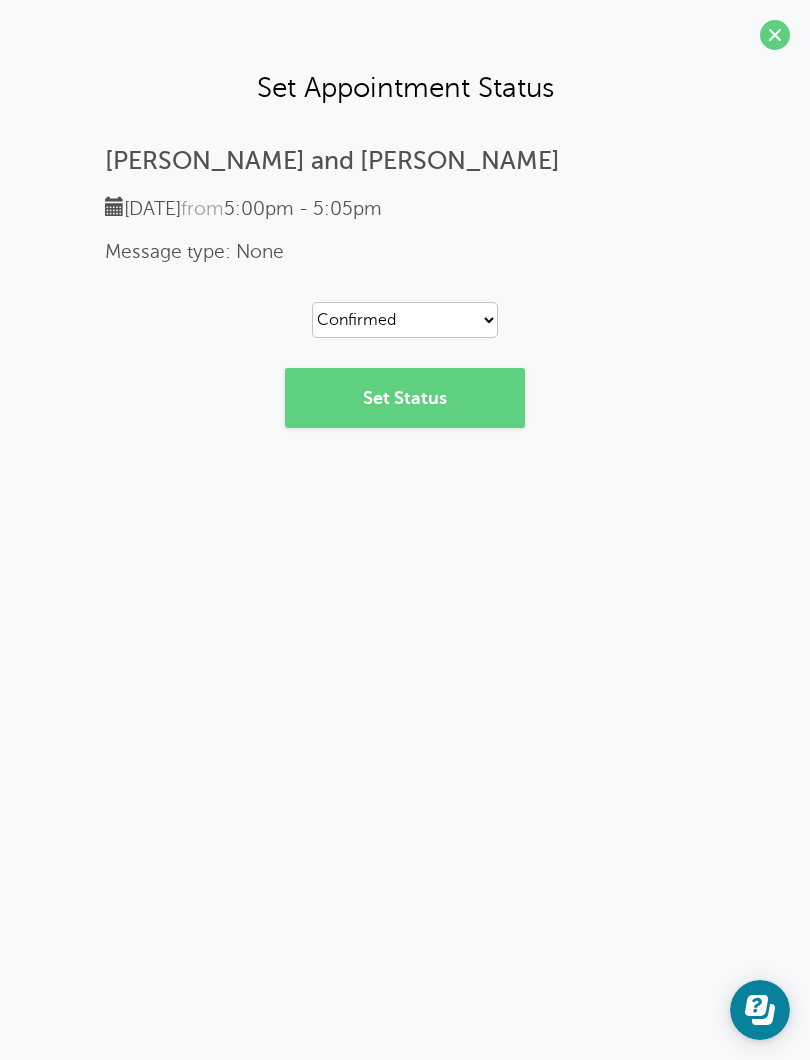 click on "Set Status" at bounding box center (405, 398) 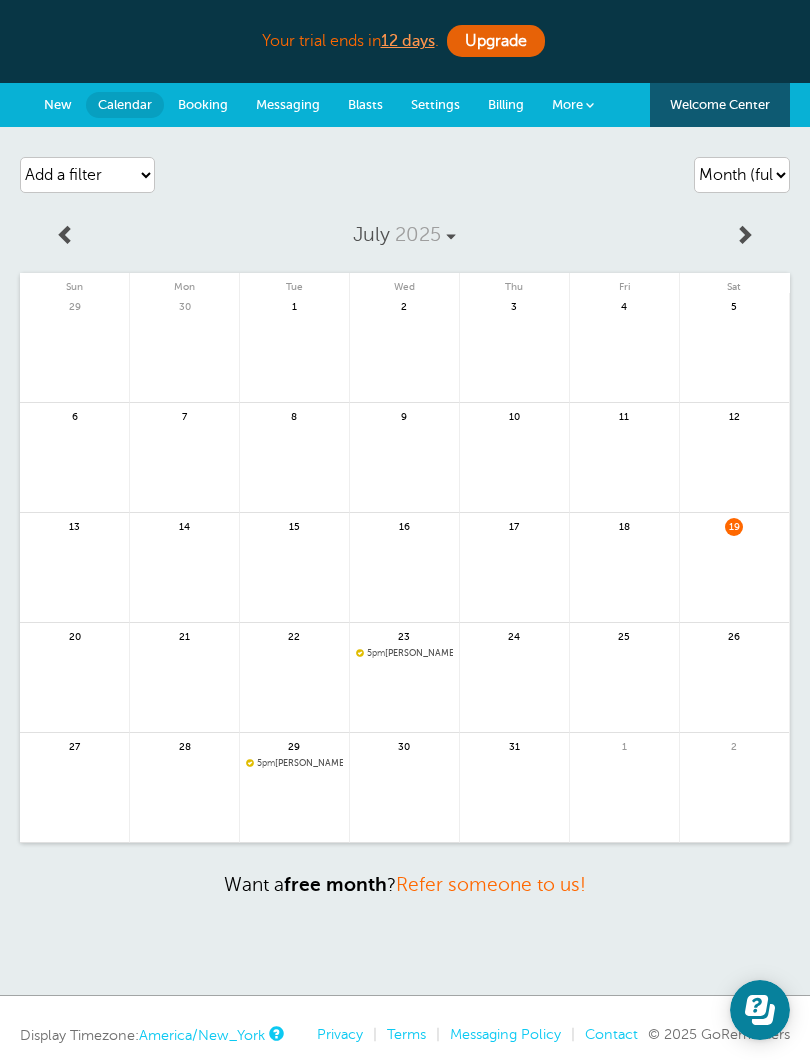 click at bounding box center (74, 689) 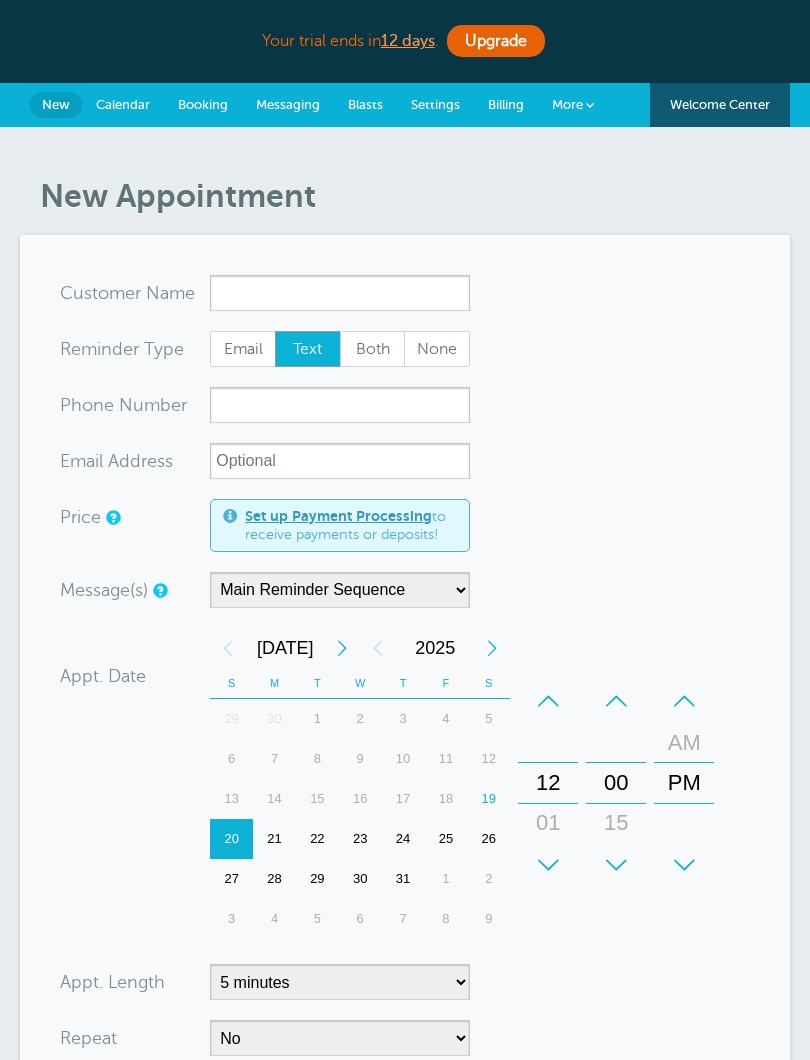 scroll, scrollTop: 0, scrollLeft: 0, axis: both 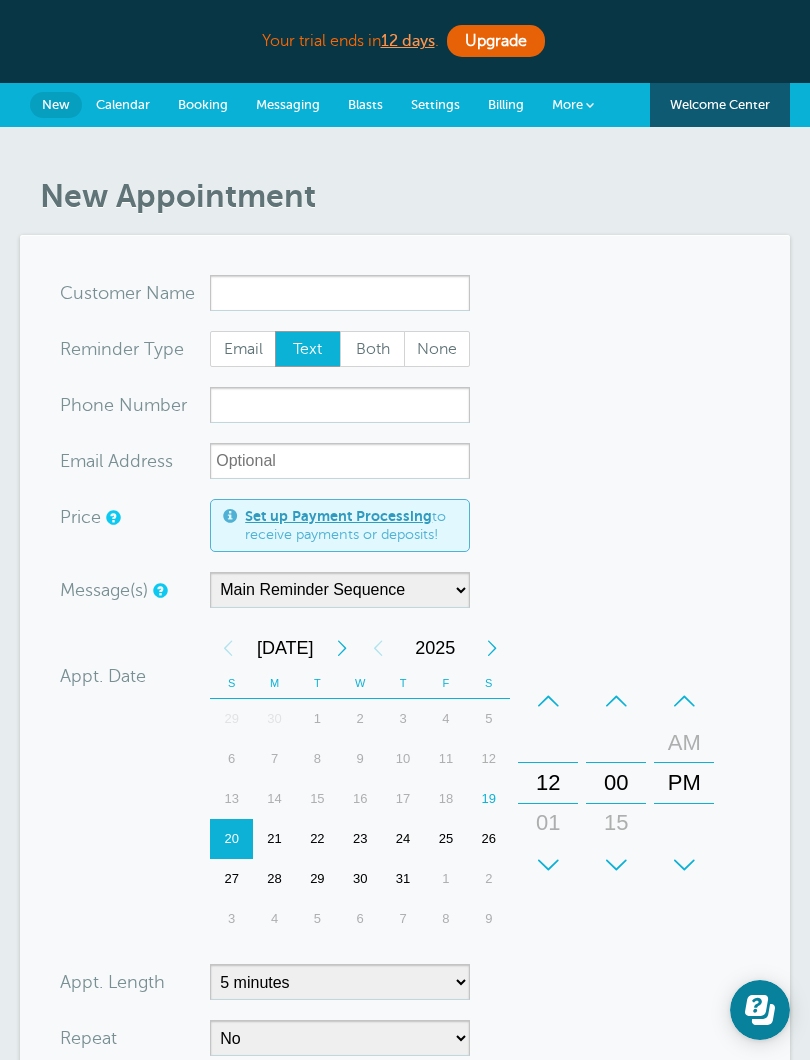 click on "x-no-autofill" at bounding box center [340, 293] 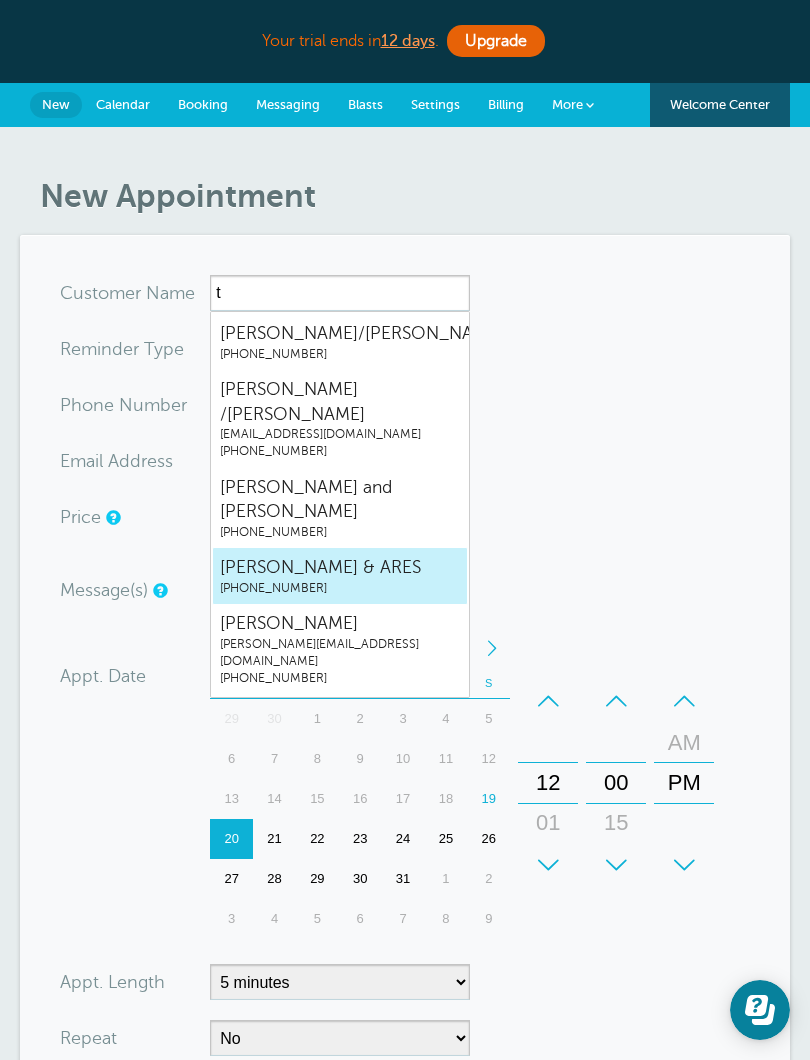 click on "Teresa-IVY & ARES" at bounding box center [340, 567] 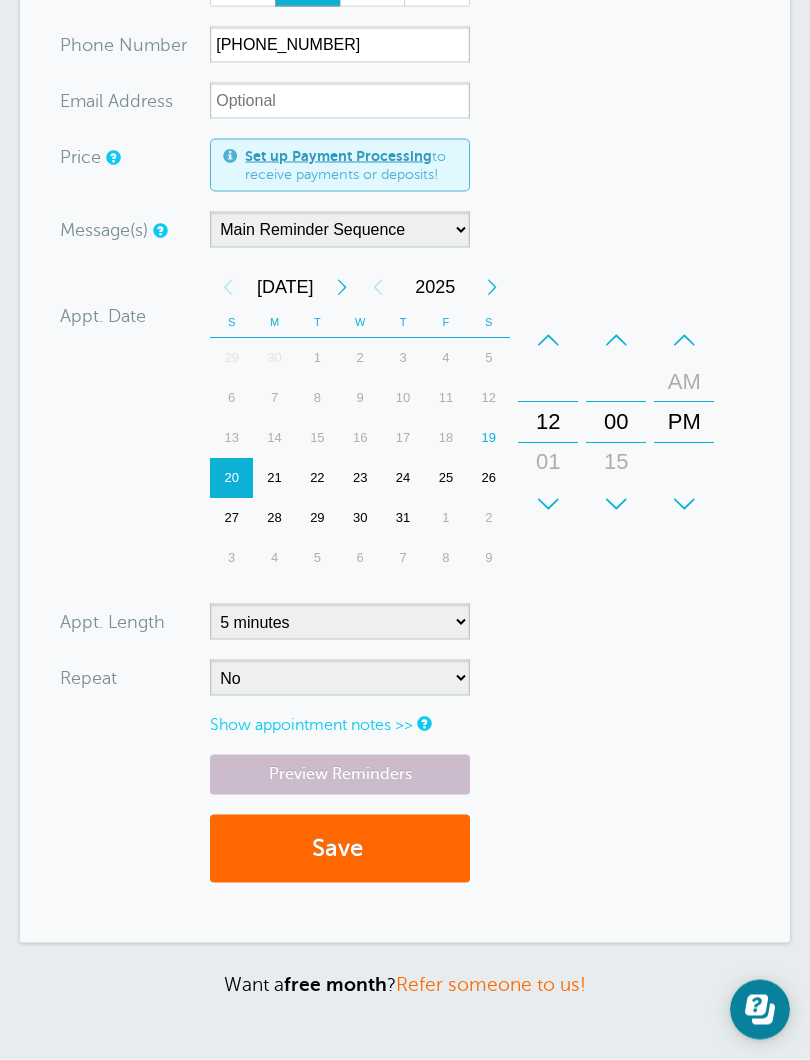 scroll, scrollTop: 367, scrollLeft: 0, axis: vertical 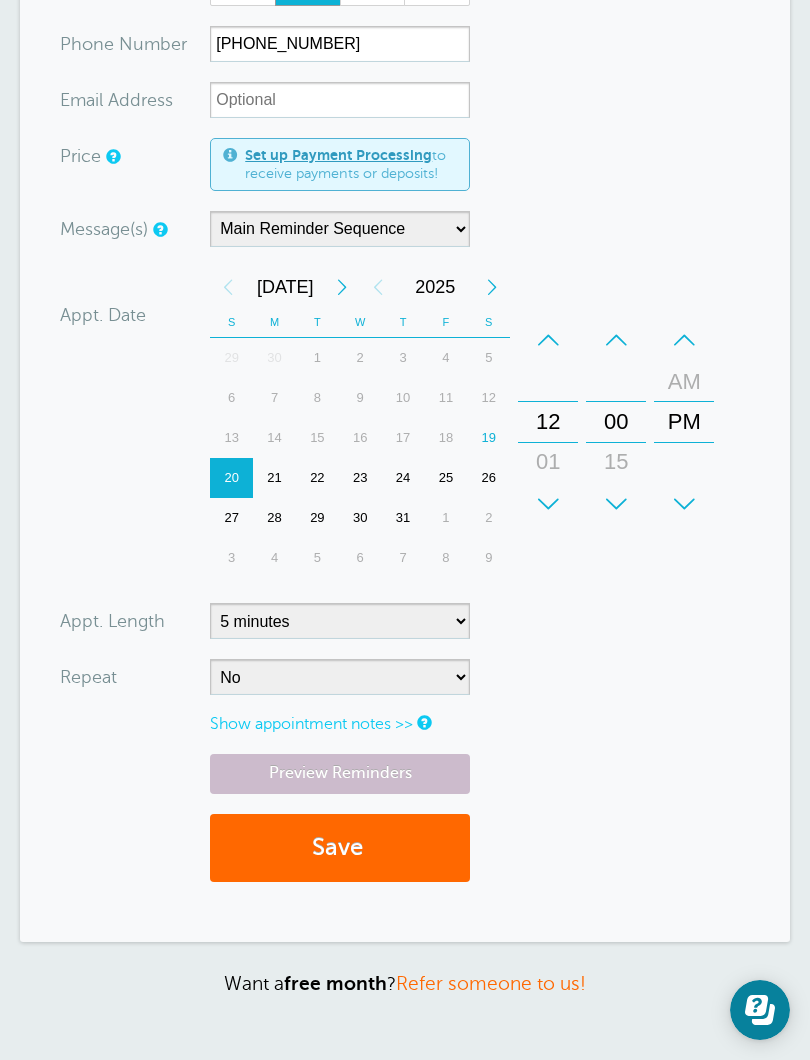 click on "Preview Reminders" at bounding box center (340, 773) 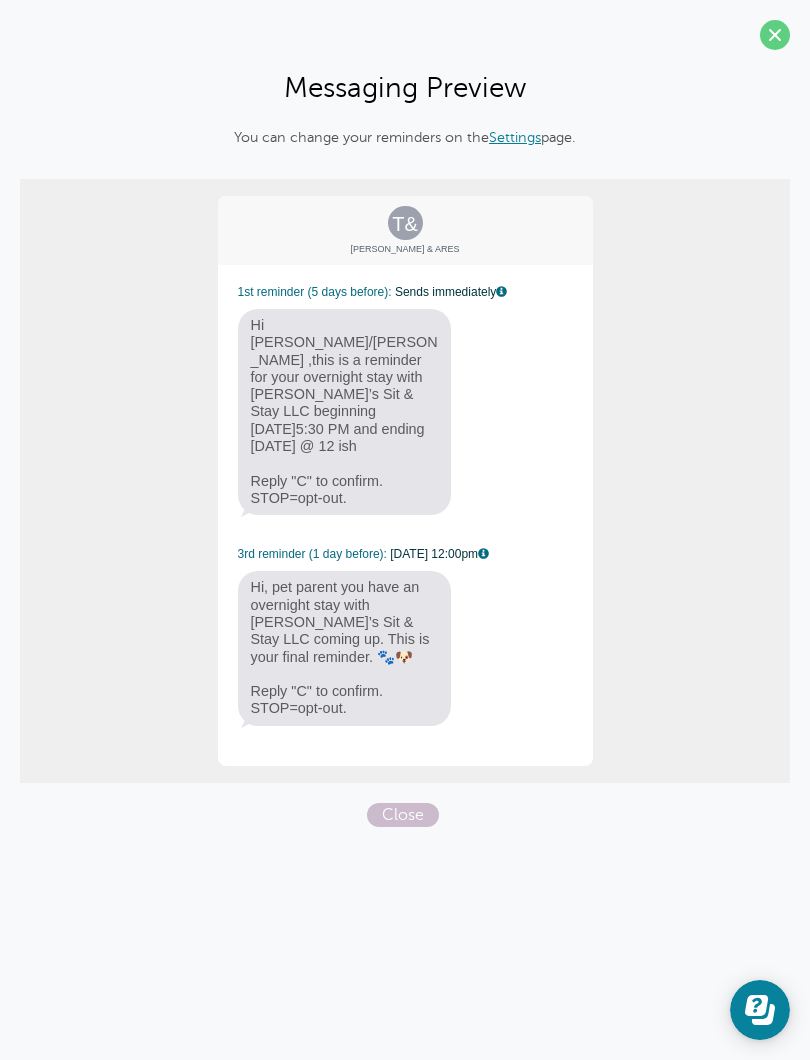 click at bounding box center (775, 35) 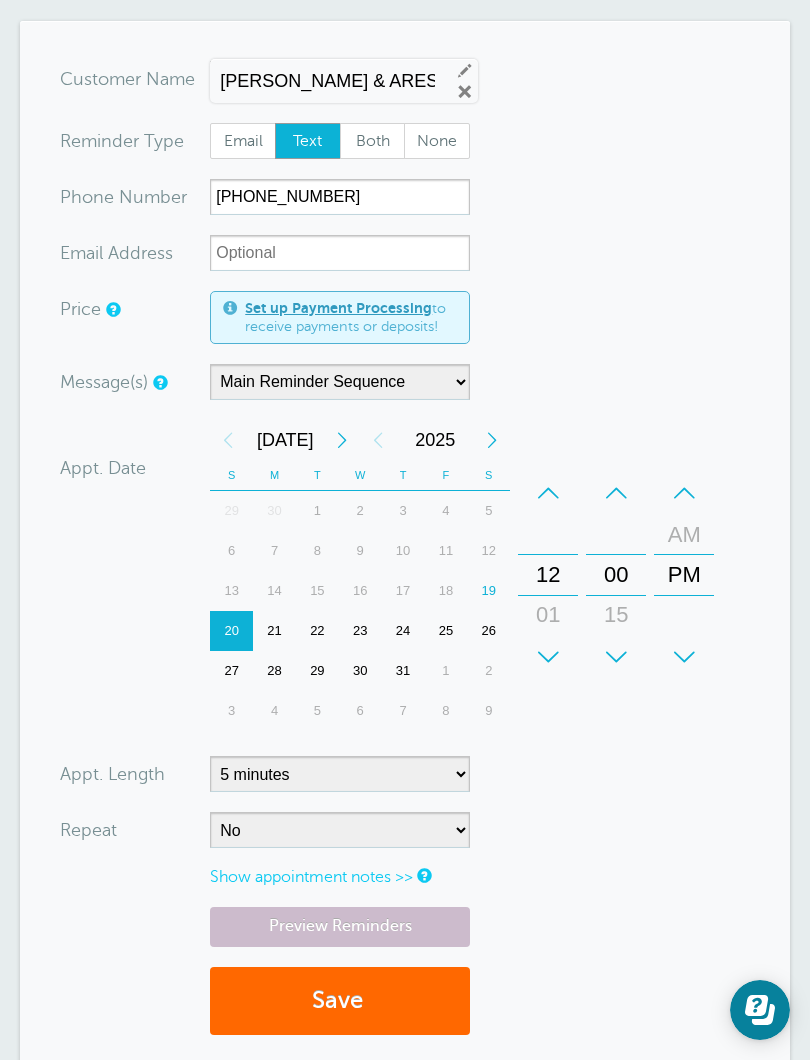 scroll, scrollTop: 0, scrollLeft: 0, axis: both 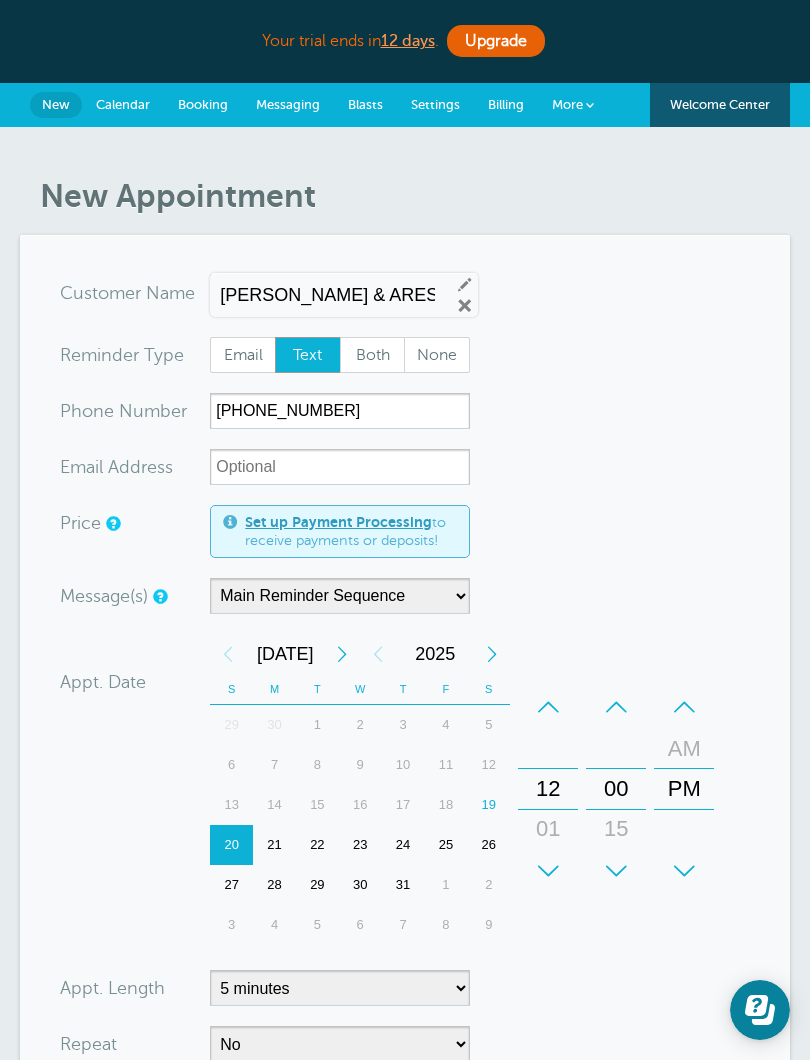 click on "Messaging" at bounding box center (288, 105) 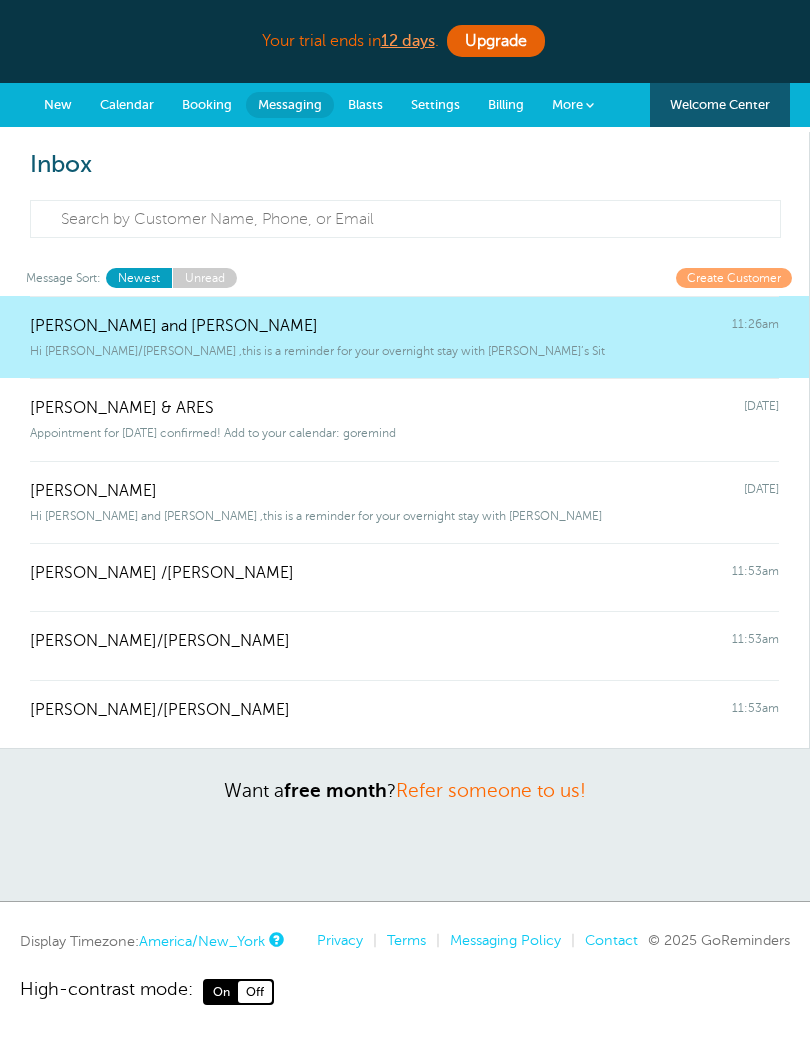 scroll, scrollTop: 0, scrollLeft: 0, axis: both 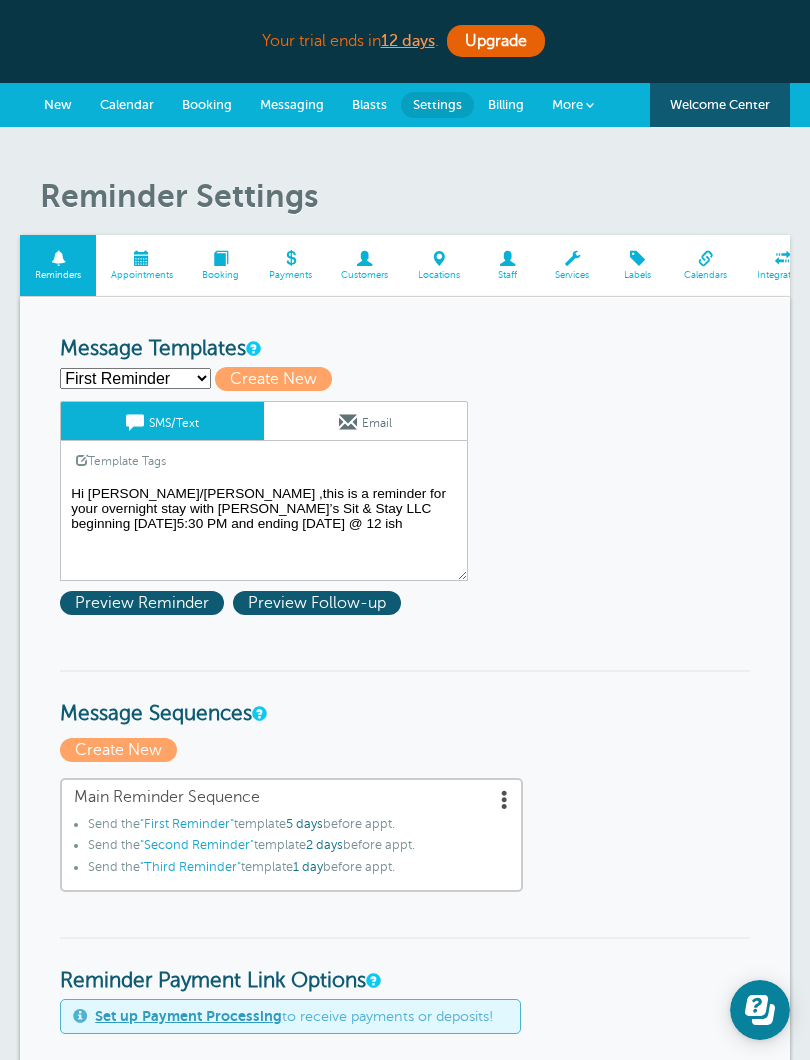 click on "Hi [PERSON_NAME]/[PERSON_NAME] ,this is a reminder for your overnight stay with [PERSON_NAME]’s Sit & Stay LLC beginning [DATE]5:30 PM and ending [DATE] @ 12 ish" at bounding box center (264, 531) 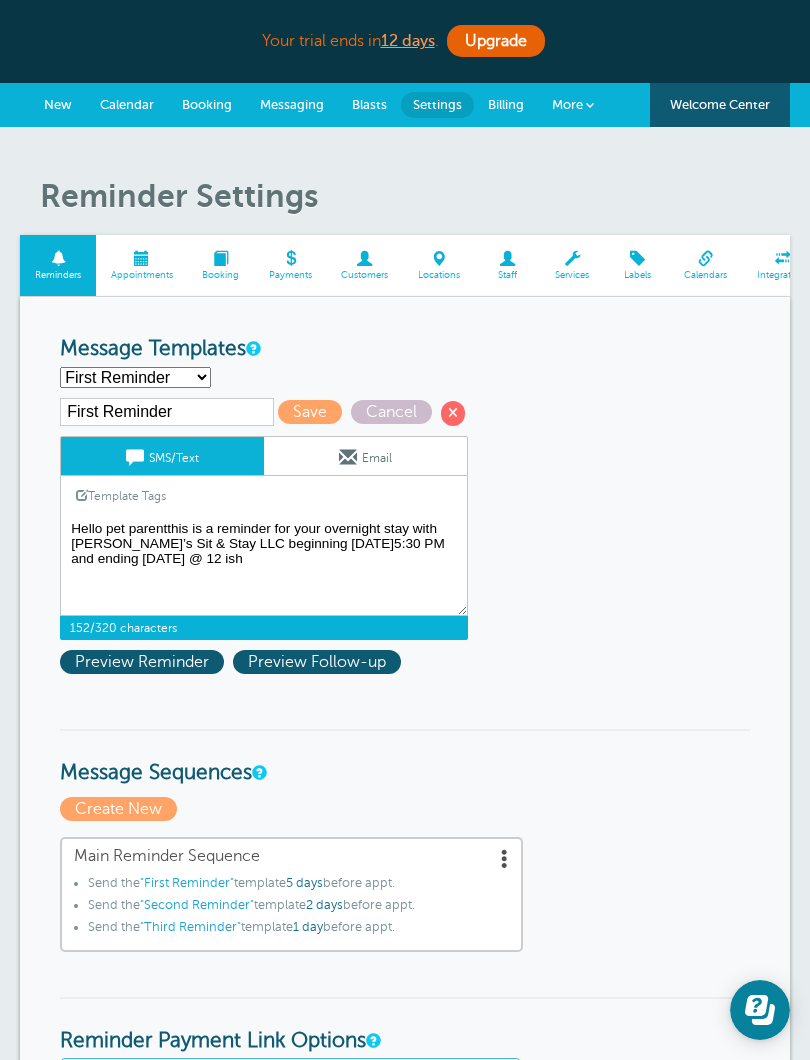 click on "Hi [PERSON_NAME]/[PERSON_NAME] ,this is a reminder for your overnight stay with [PERSON_NAME]’s Sit & Stay LLC beginning [DATE]5:30 PM and ending [DATE] @ 12 ish" at bounding box center (264, 566) 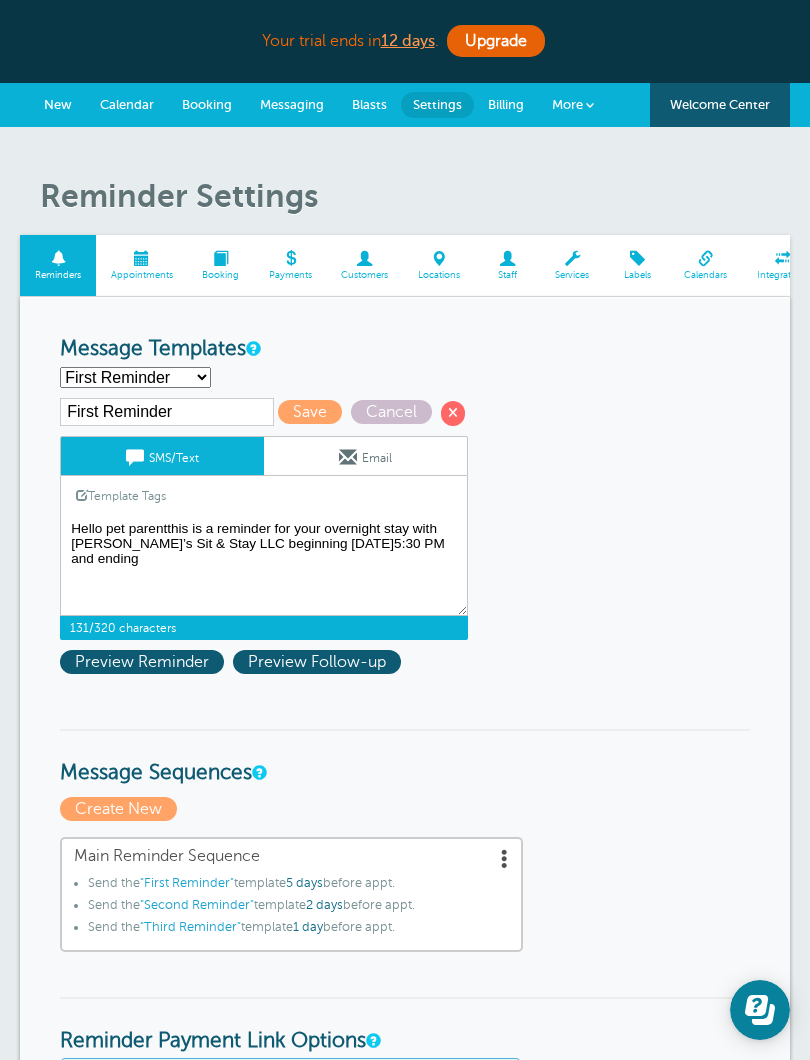 click on "Hi [PERSON_NAME]/[PERSON_NAME] ,this is a reminder for your overnight stay with [PERSON_NAME]’s Sit & Stay LLC beginning [DATE]5:30 PM and ending [DATE] @ 12 ish" at bounding box center [264, 566] 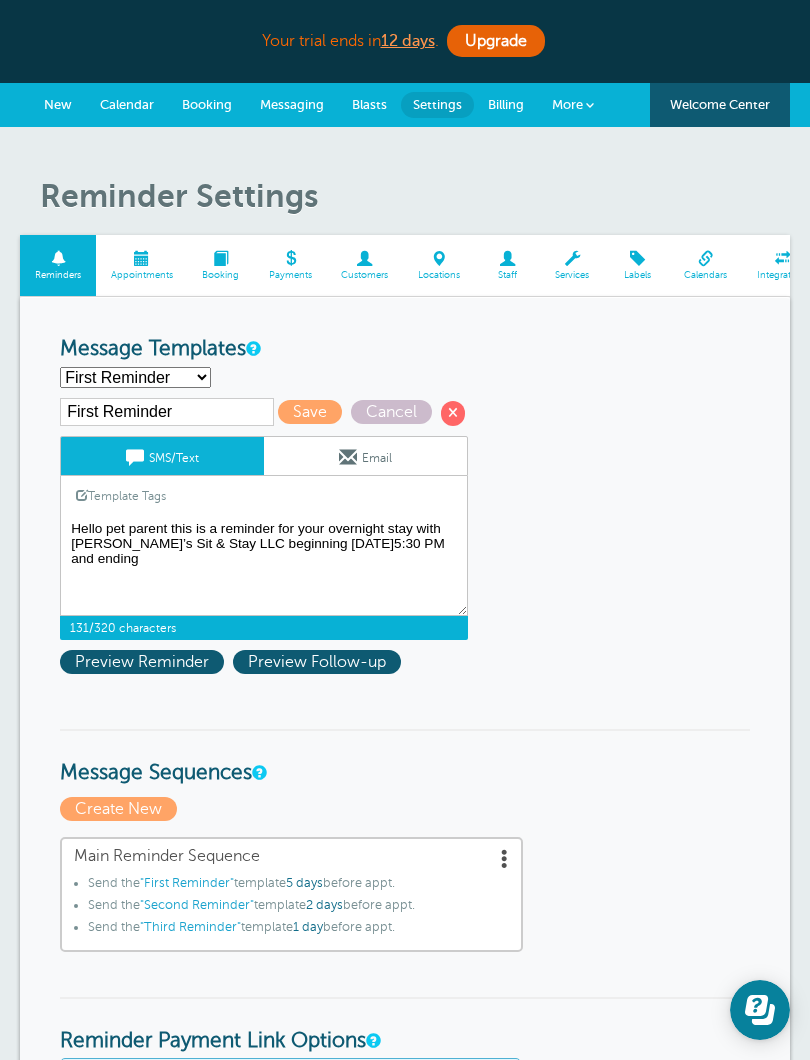 click on "Hi [PERSON_NAME]/[PERSON_NAME] ,this is a reminder for your overnight stay with [PERSON_NAME]’s Sit & Stay LLC beginning [DATE]5:30 PM and ending [DATE] @ 12 ish" at bounding box center [264, 566] 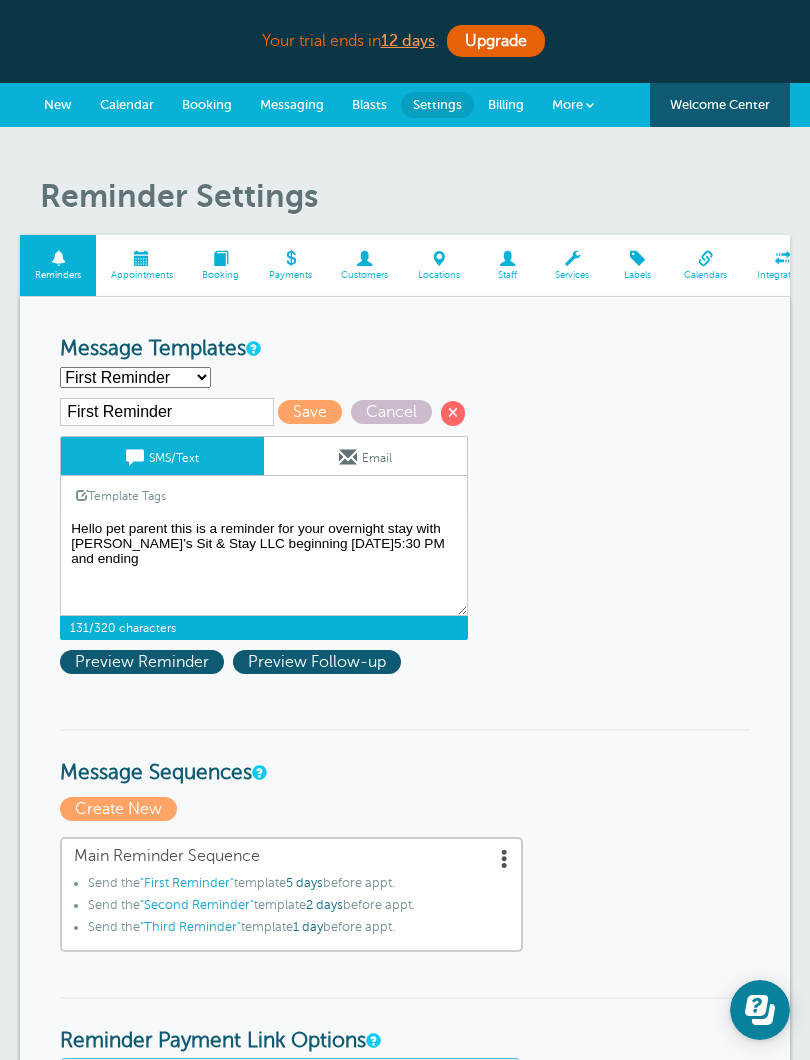 click on "Cancel" at bounding box center [391, 412] 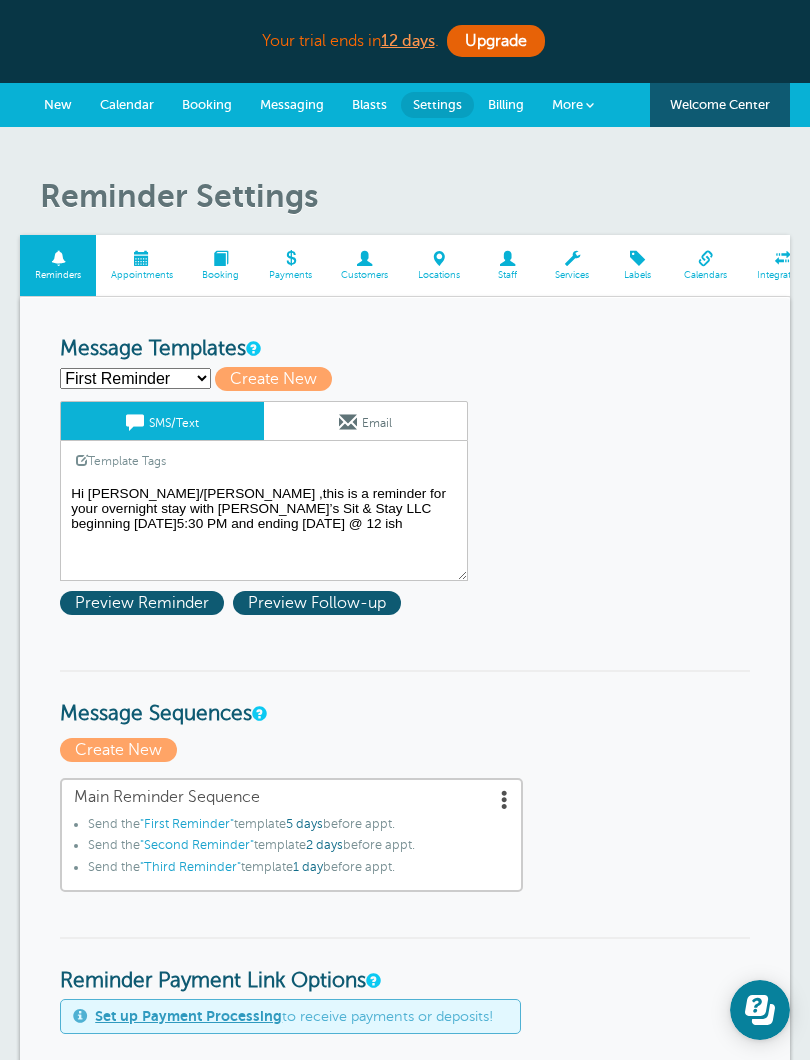 click on "Hi [PERSON_NAME]/[PERSON_NAME] ,this is a reminder for your overnight stay with [PERSON_NAME]’s Sit & Stay LLC beginning [DATE]5:30 PM and ending [DATE] @ 12 ish" at bounding box center [264, 531] 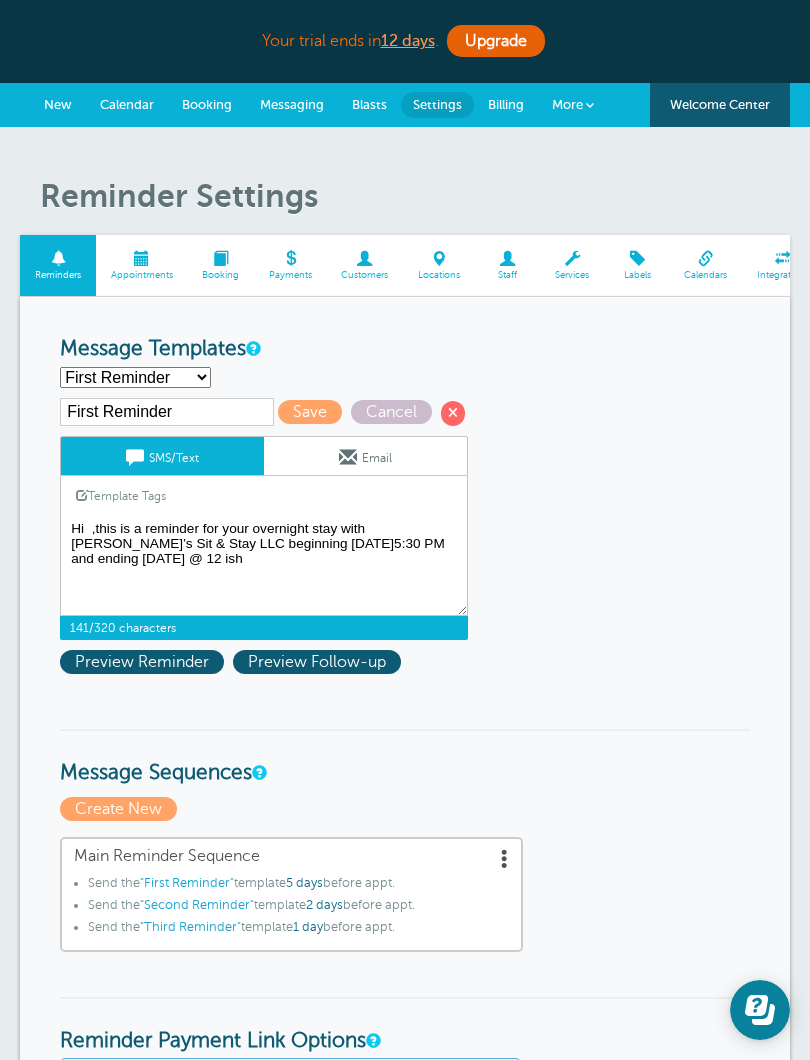 type on "Hi  ,this is a reminder for your overnight stay with [PERSON_NAME]’s Sit & Stay LLC beginning [DATE]5:30 PM and ending [DATE] @ 12 ish" 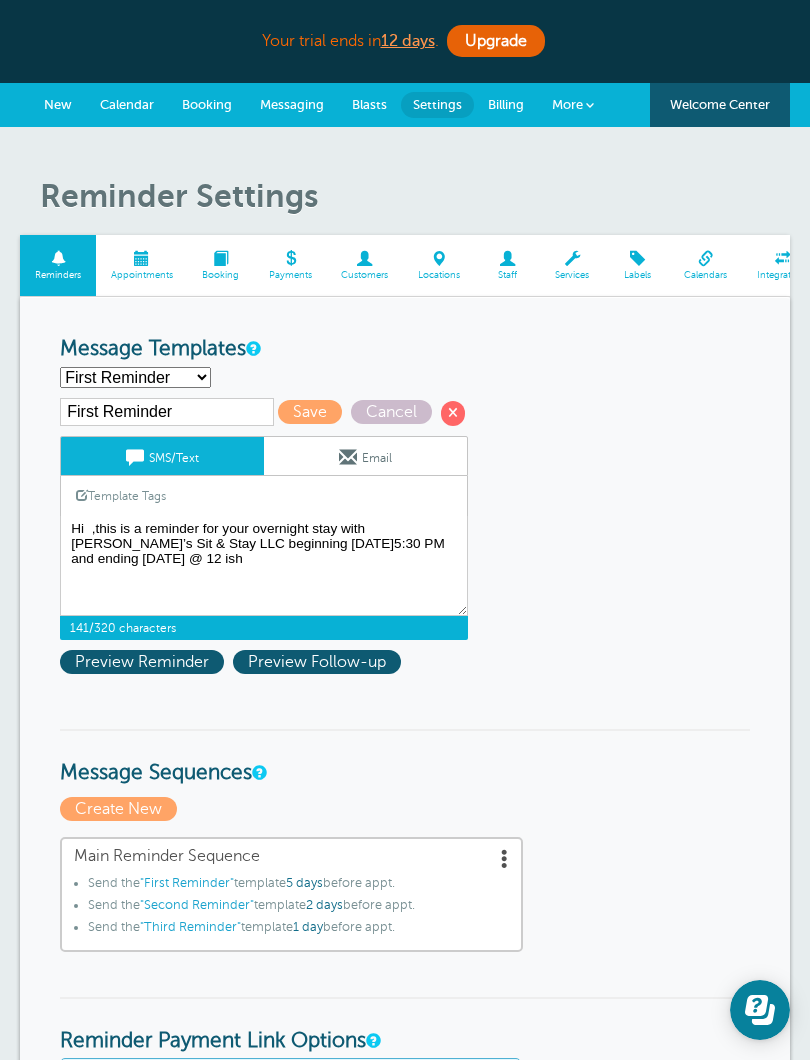 click on "Save" at bounding box center [310, 412] 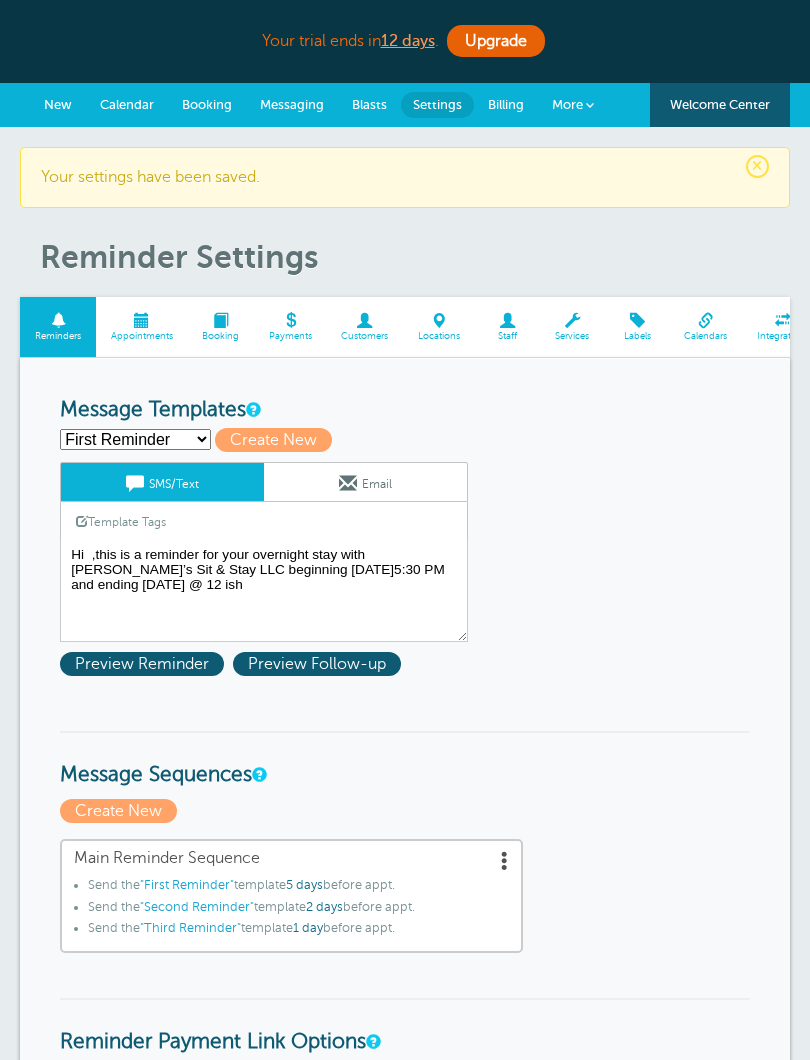 scroll, scrollTop: 0, scrollLeft: 0, axis: both 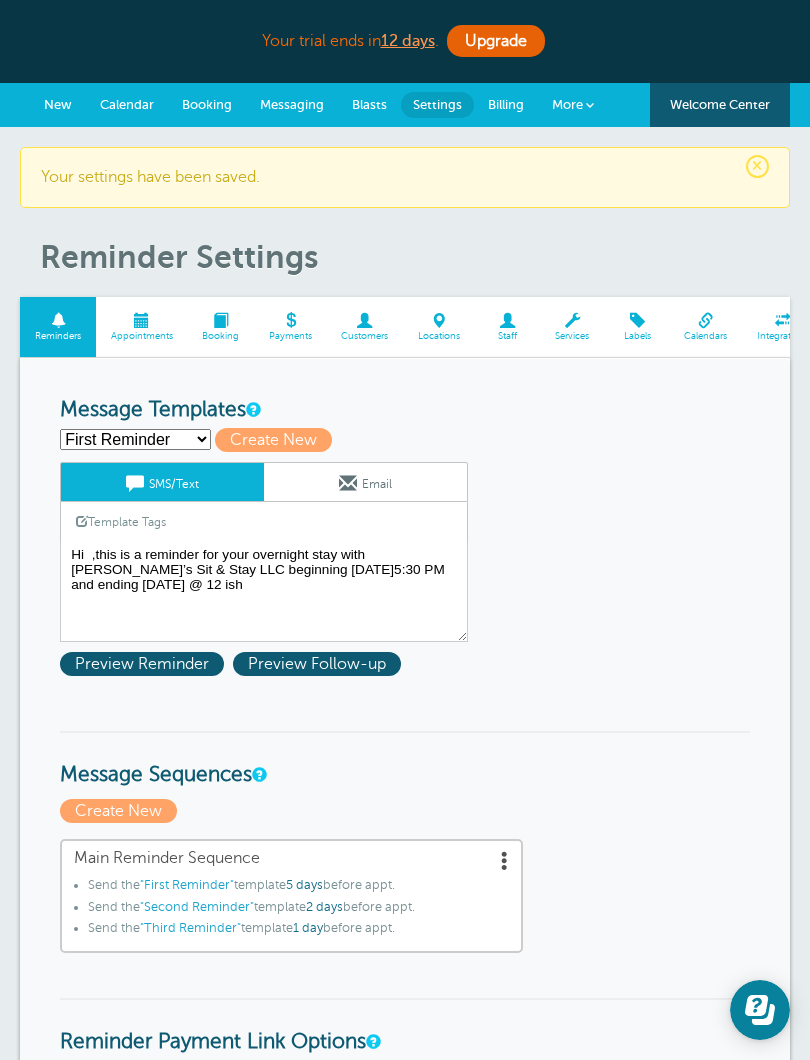 click on ""First Reminder"" at bounding box center (187, 885) 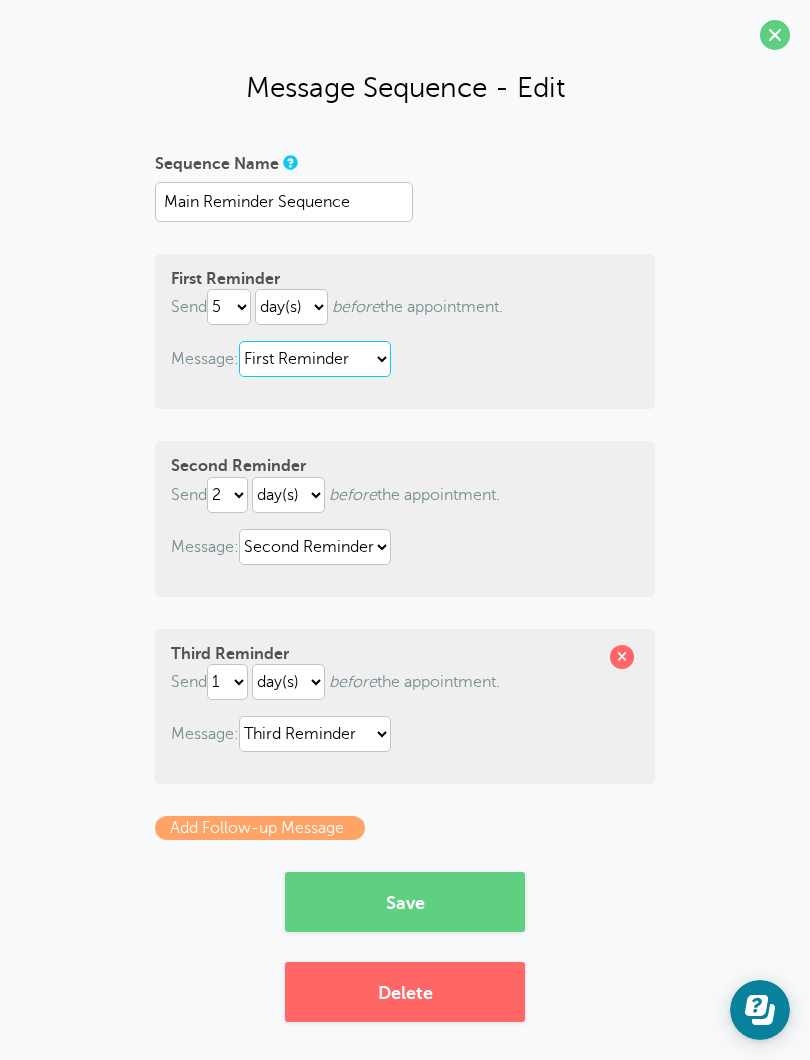 click on "First Reminder Second Reminder Third Reminder" at bounding box center (315, 359) 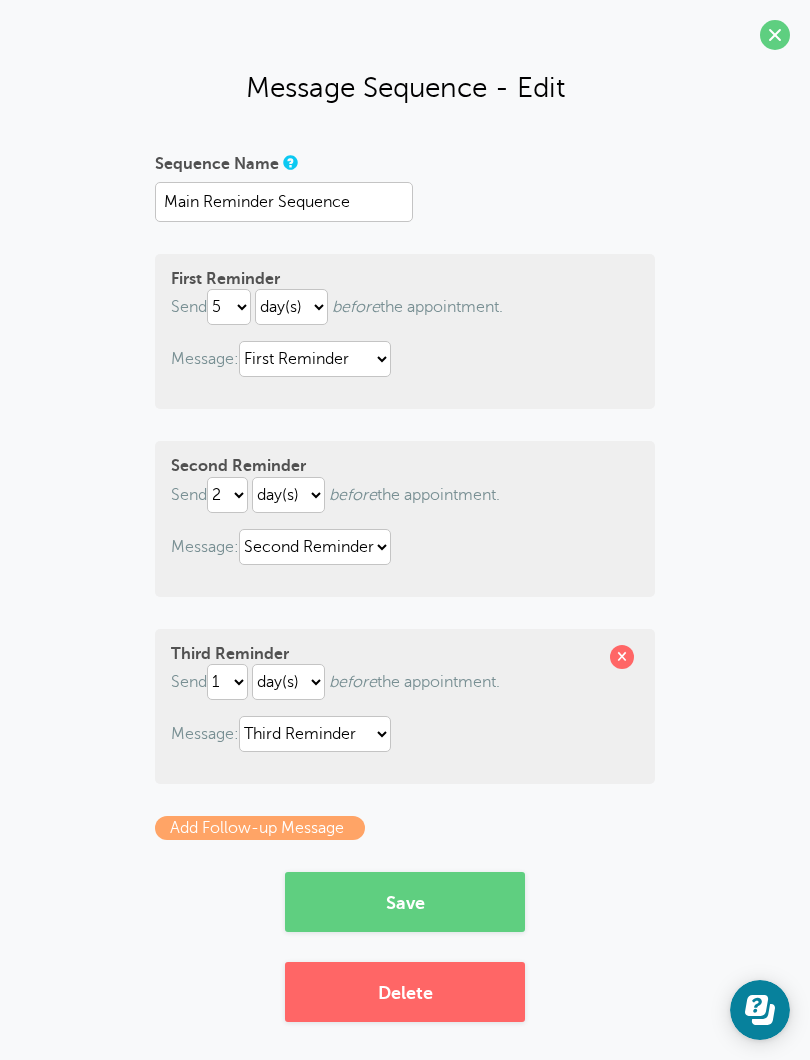 click on "Save" at bounding box center (405, 902) 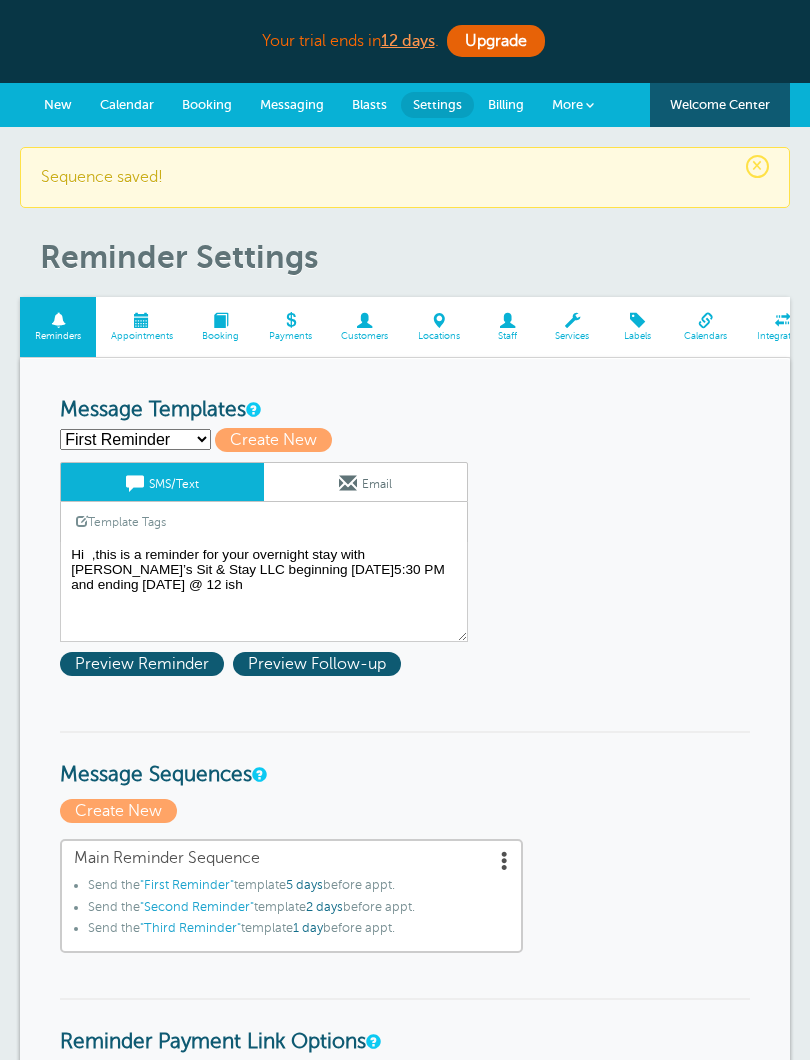 scroll, scrollTop: 0, scrollLeft: 0, axis: both 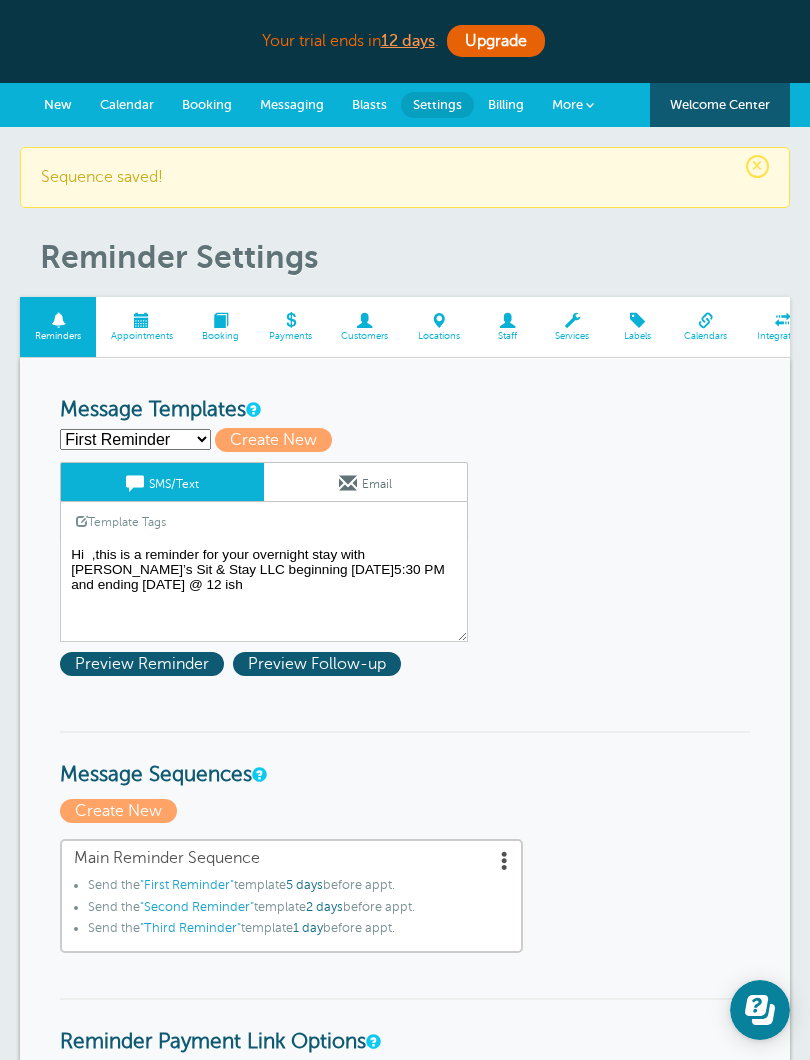 click on "Appointments" at bounding box center [142, 337] 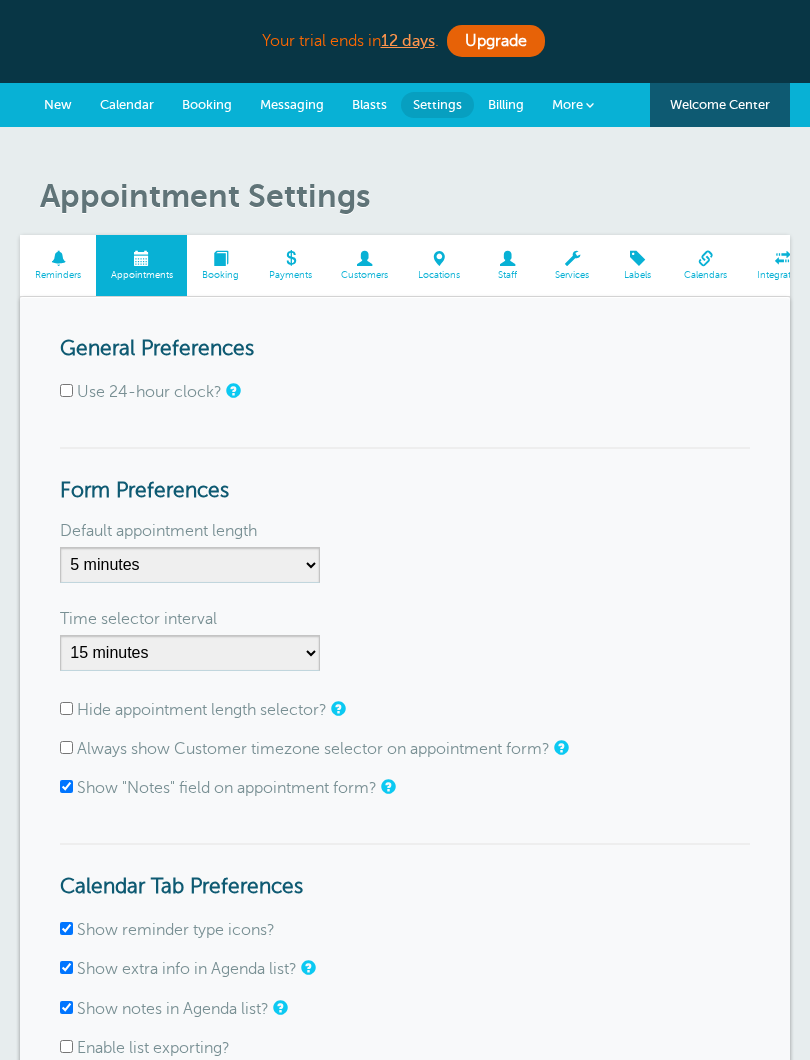scroll, scrollTop: 0, scrollLeft: 0, axis: both 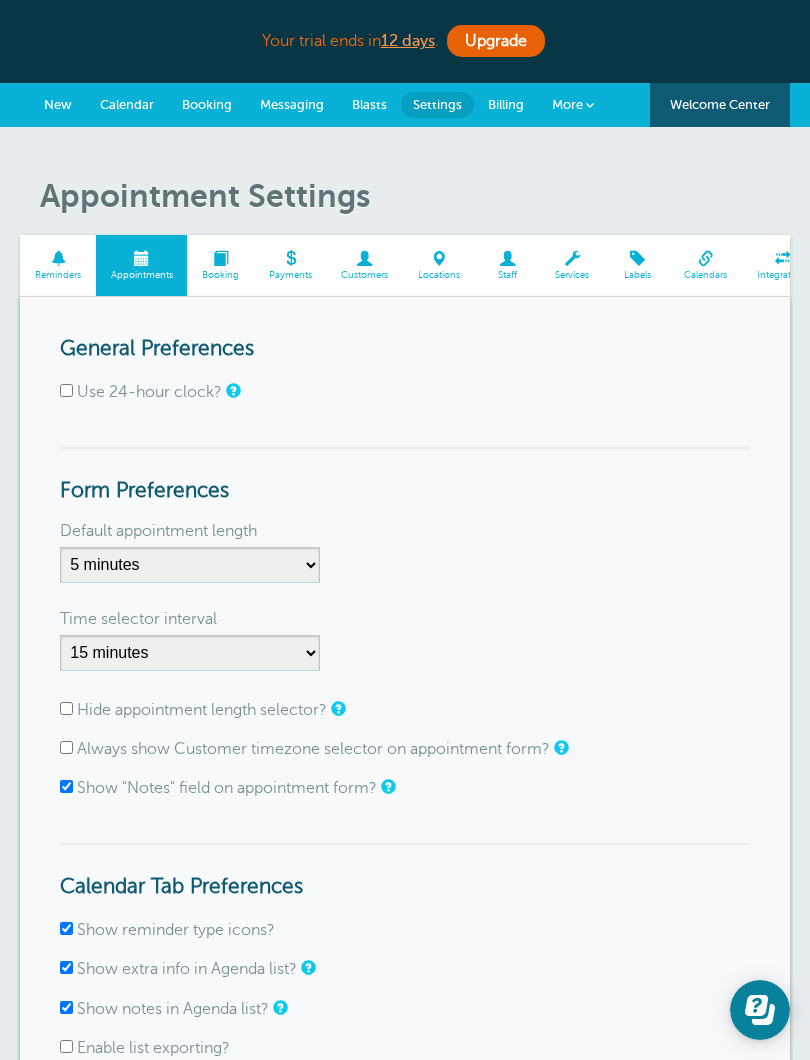 click on "Use 24-hour clock?" at bounding box center (66, 390) 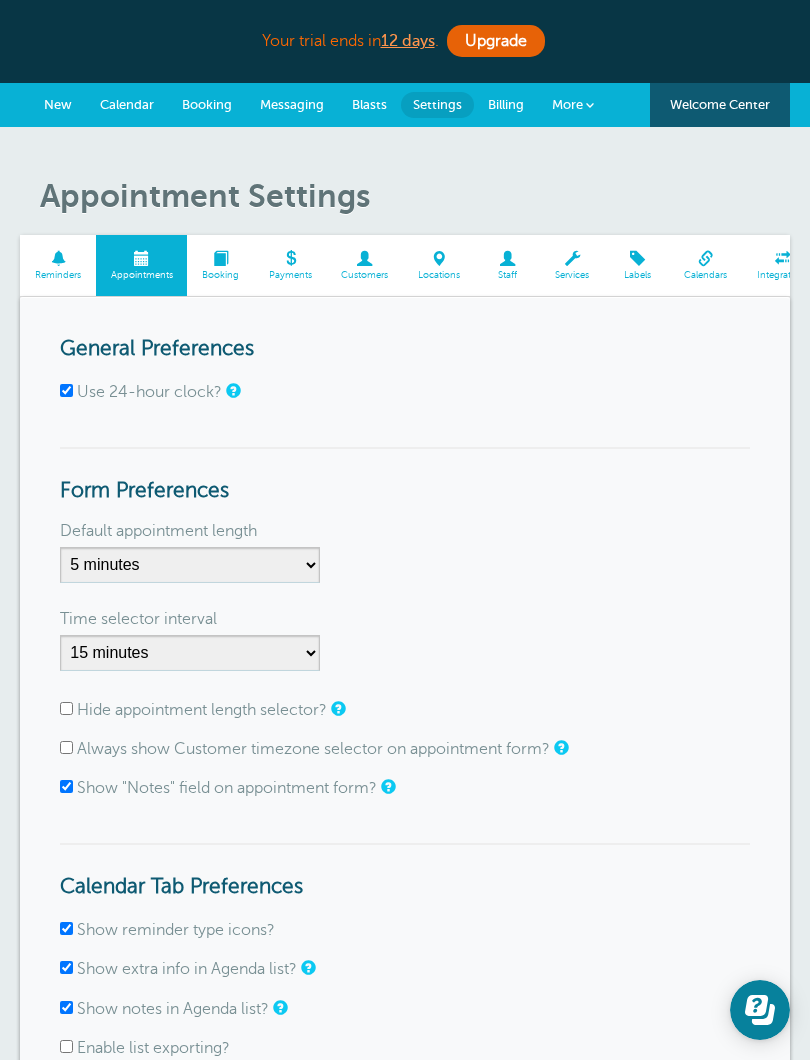 click at bounding box center [232, 390] 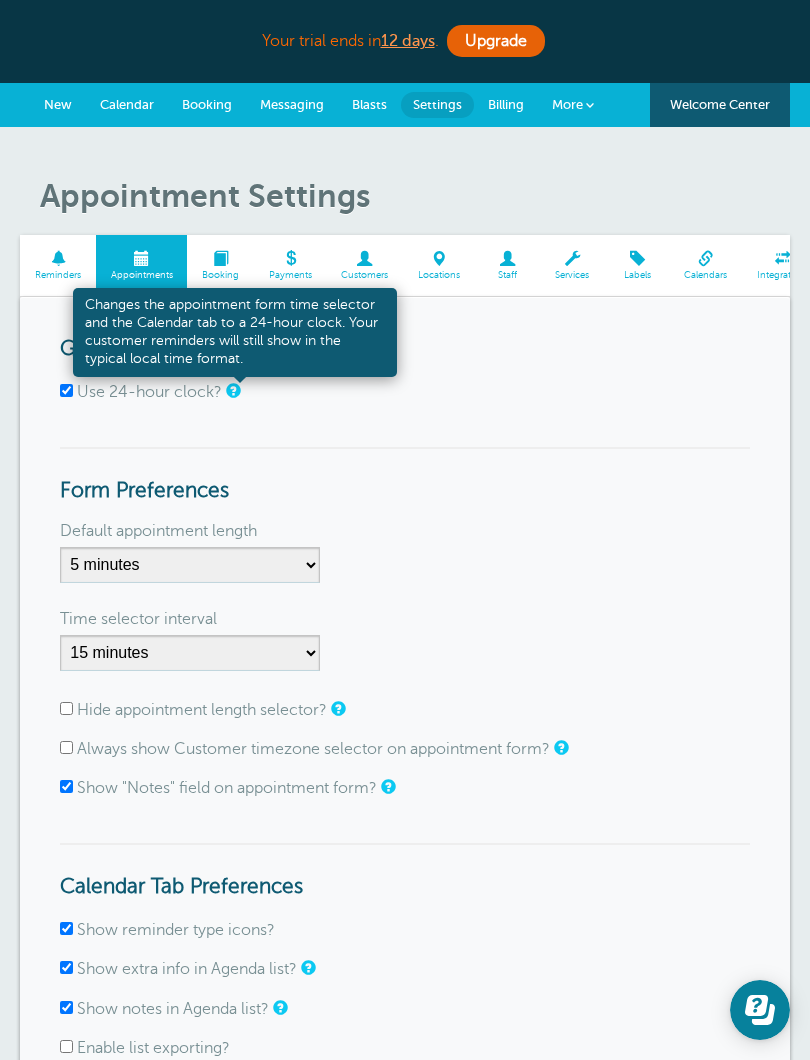 click on "Use 24-hour clock?" at bounding box center (66, 390) 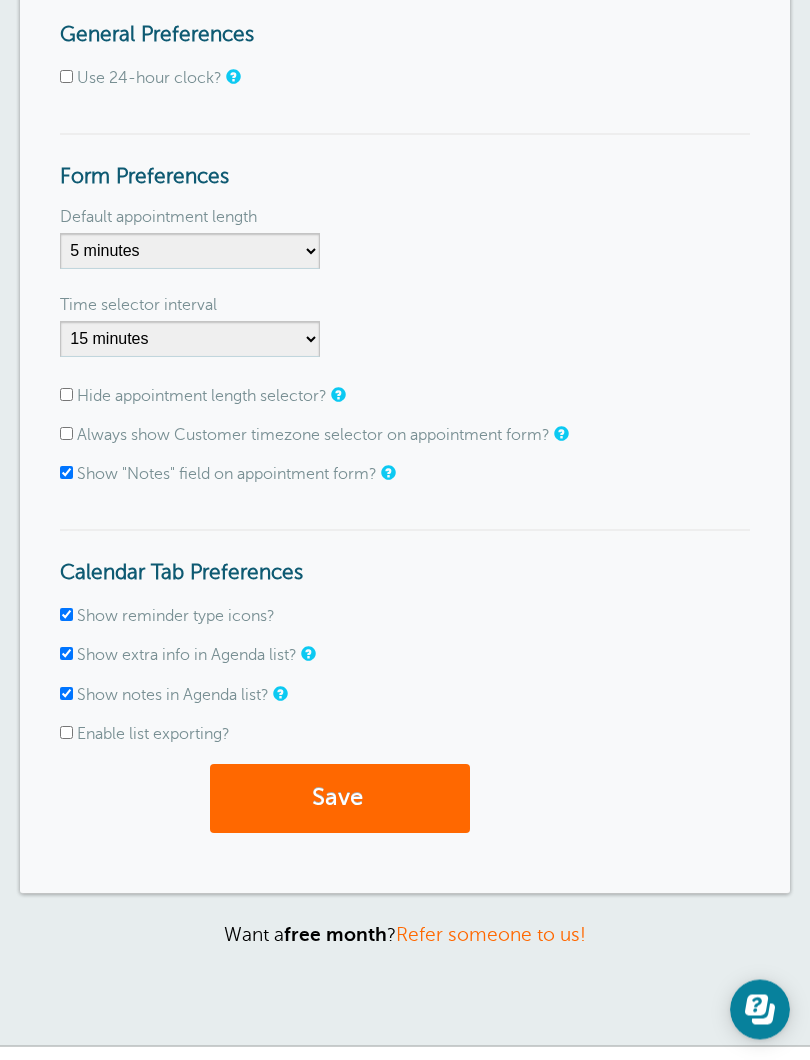 scroll, scrollTop: 314, scrollLeft: 0, axis: vertical 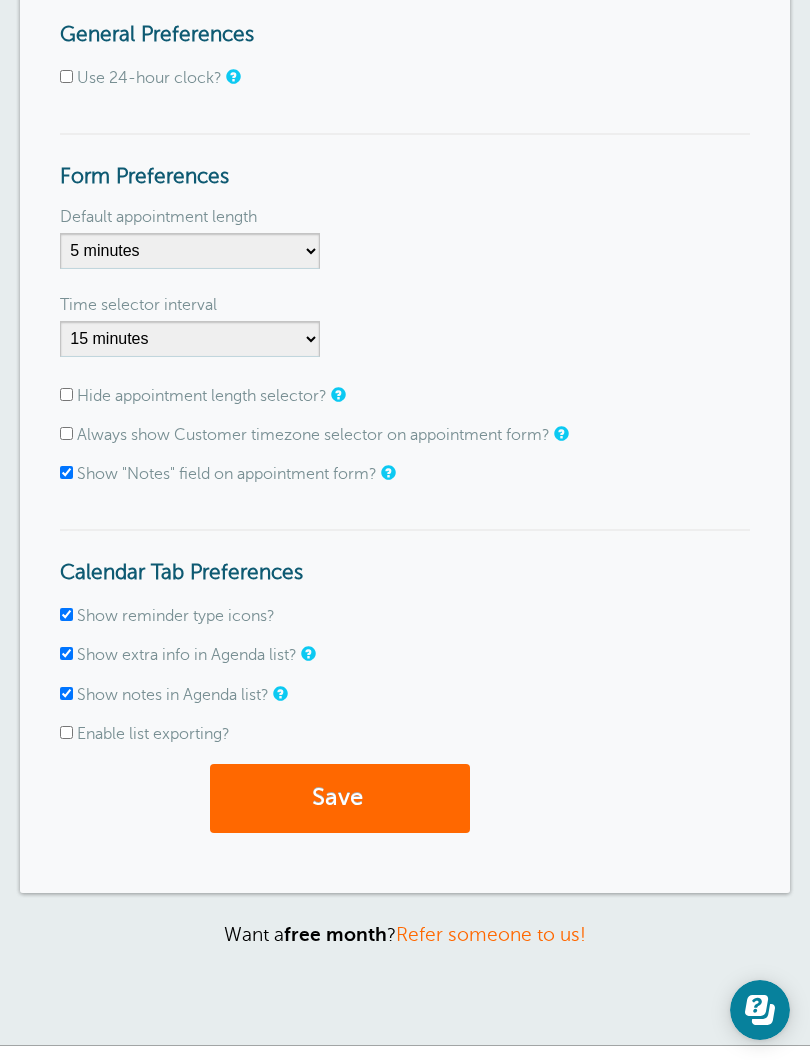 click on "Hide appointment length selector?" at bounding box center (66, 394) 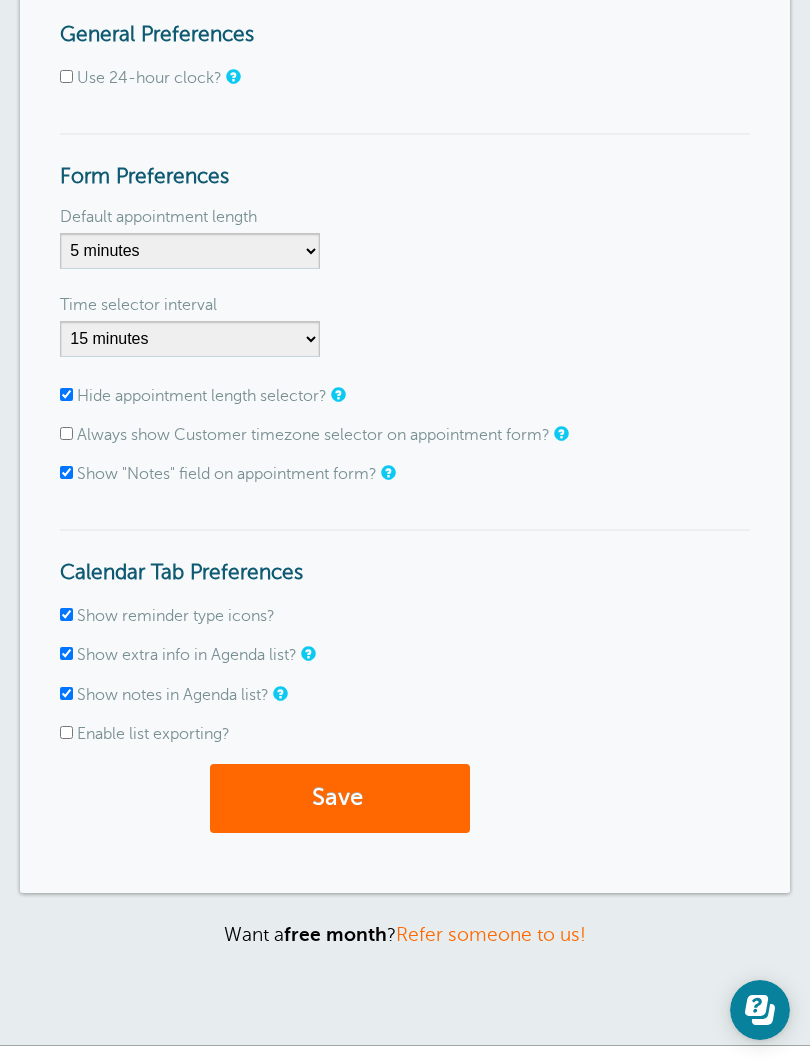 click on "Save" at bounding box center [340, 798] 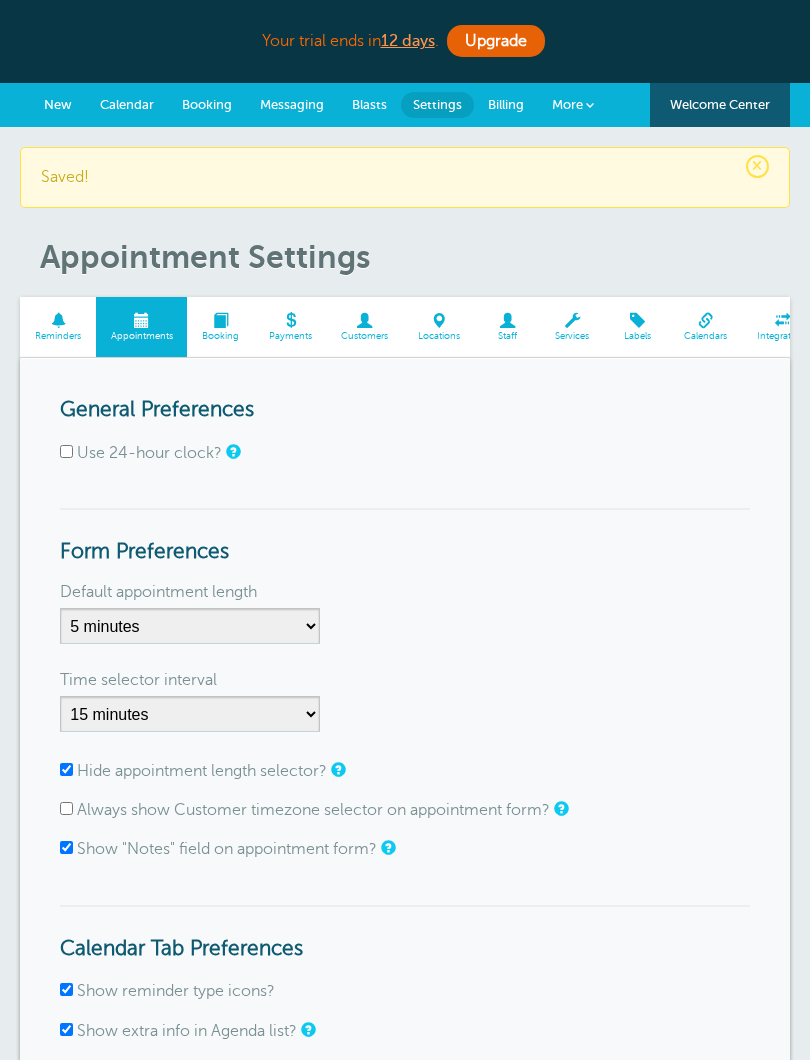 scroll, scrollTop: 0, scrollLeft: 0, axis: both 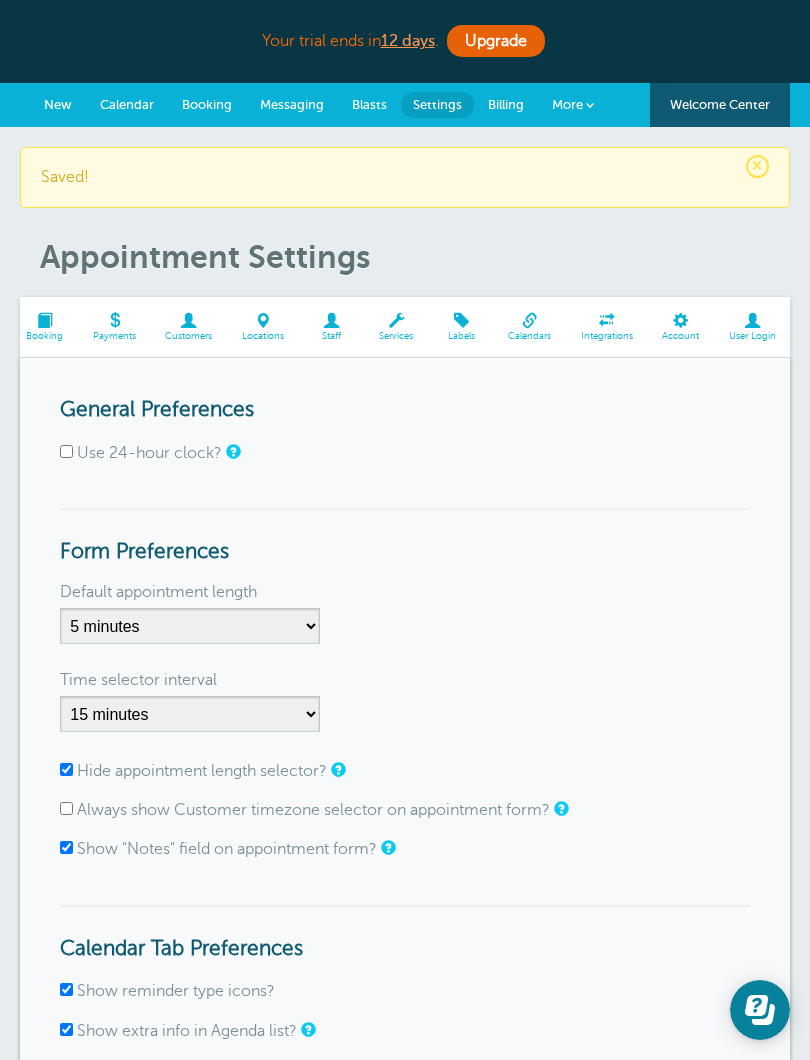 click at bounding box center (752, 320) 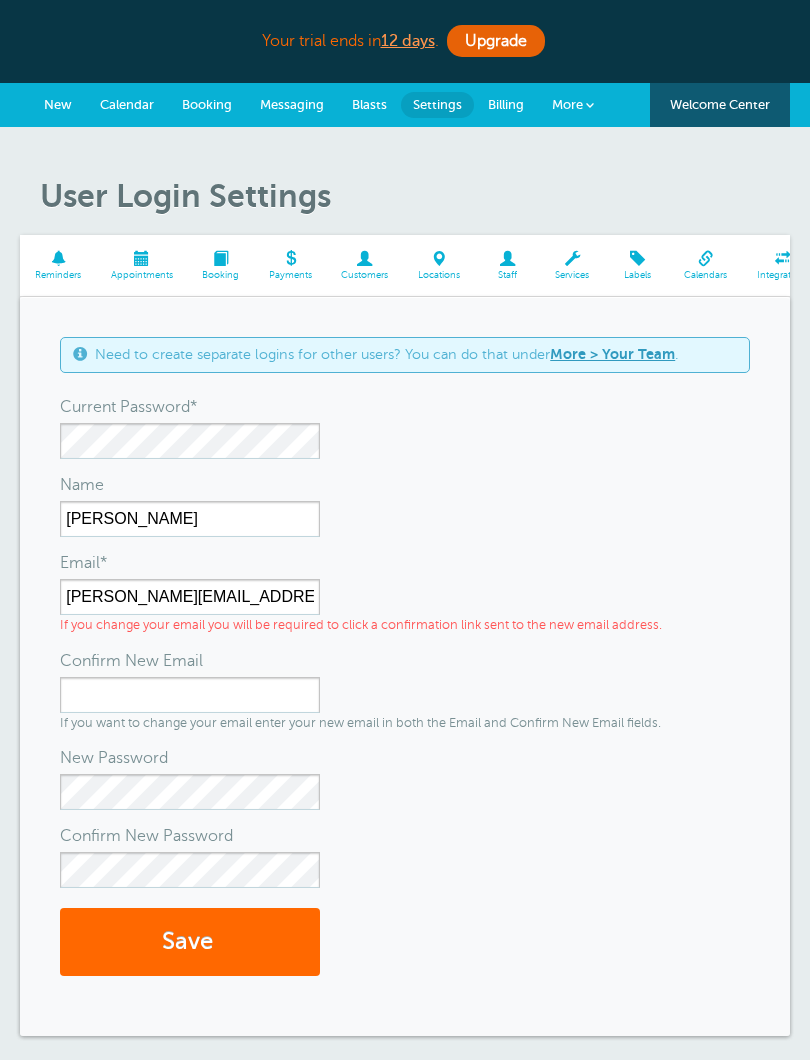 scroll, scrollTop: 0, scrollLeft: 0, axis: both 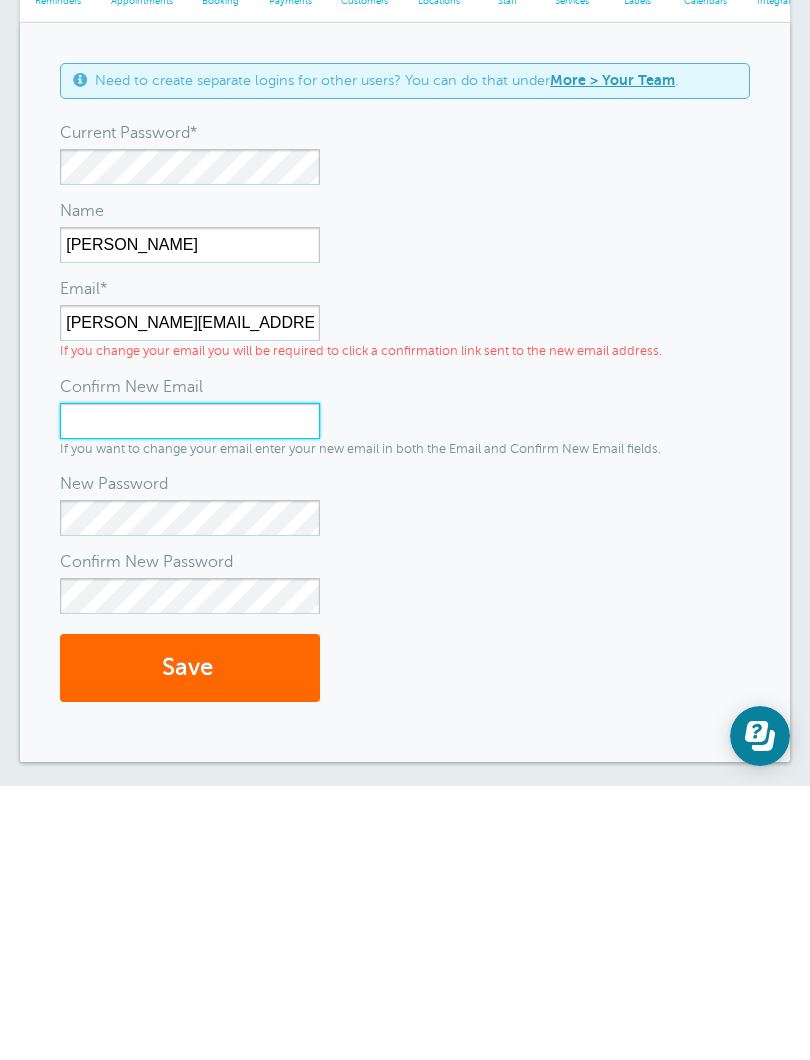click on "Confirm New Email" at bounding box center [190, 695] 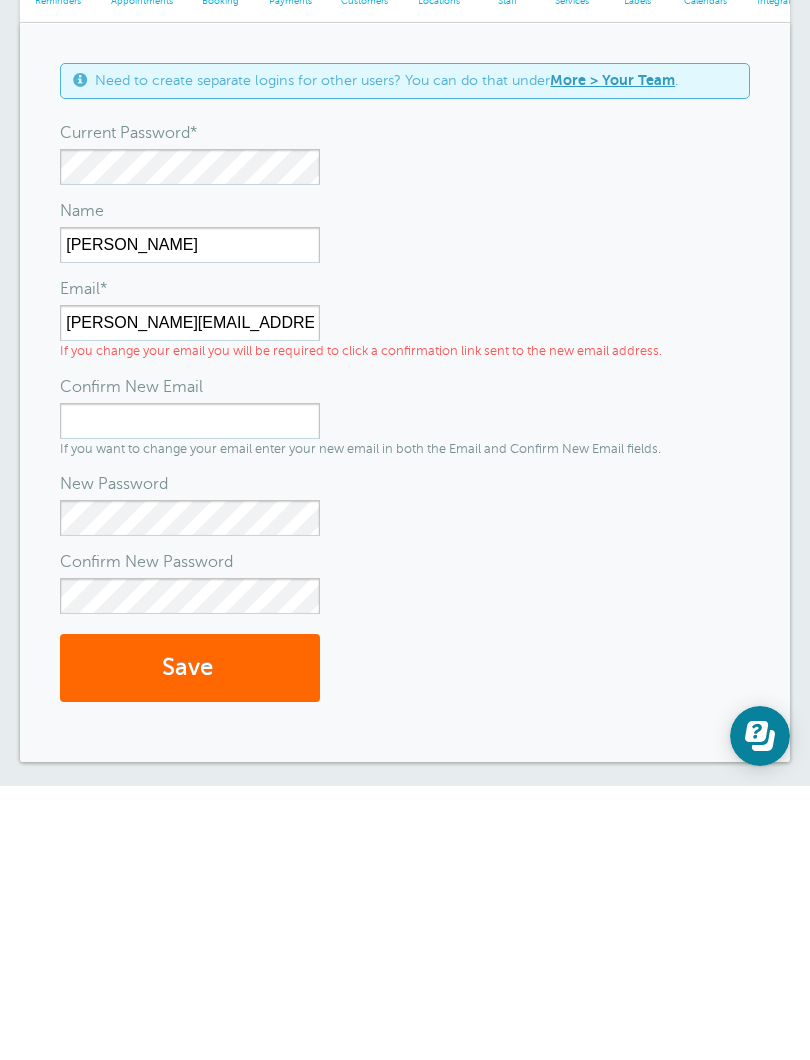 click on "Save" at bounding box center [190, 942] 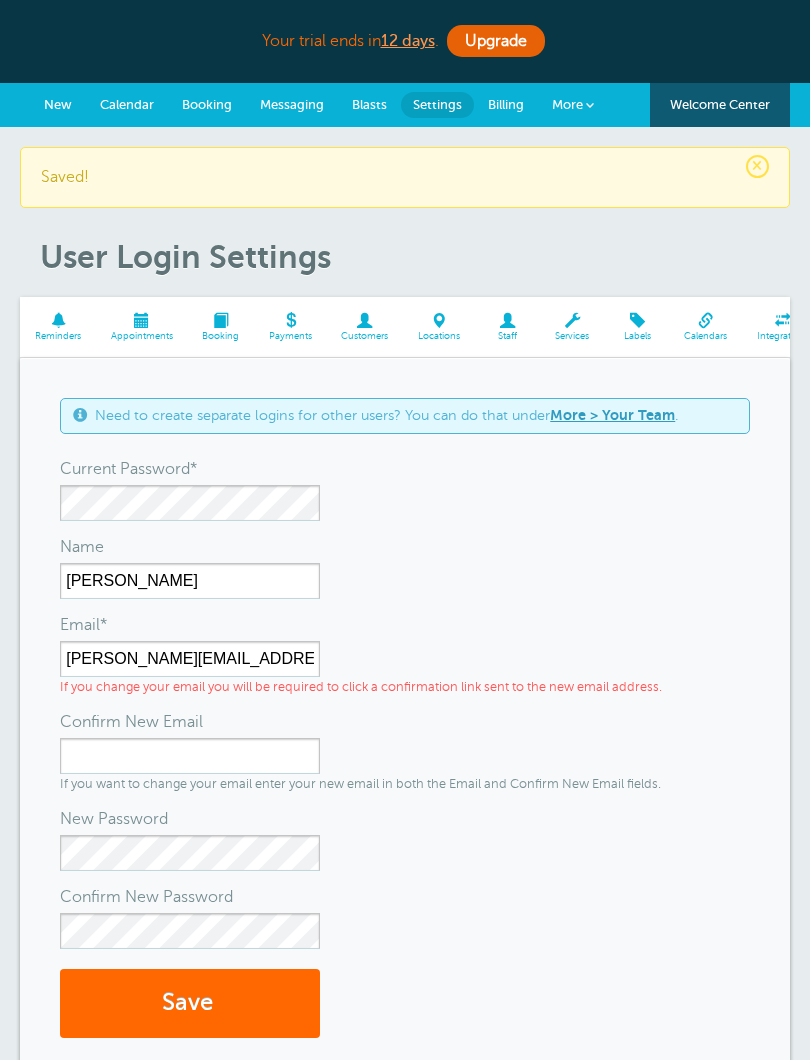 scroll, scrollTop: 0, scrollLeft: 0, axis: both 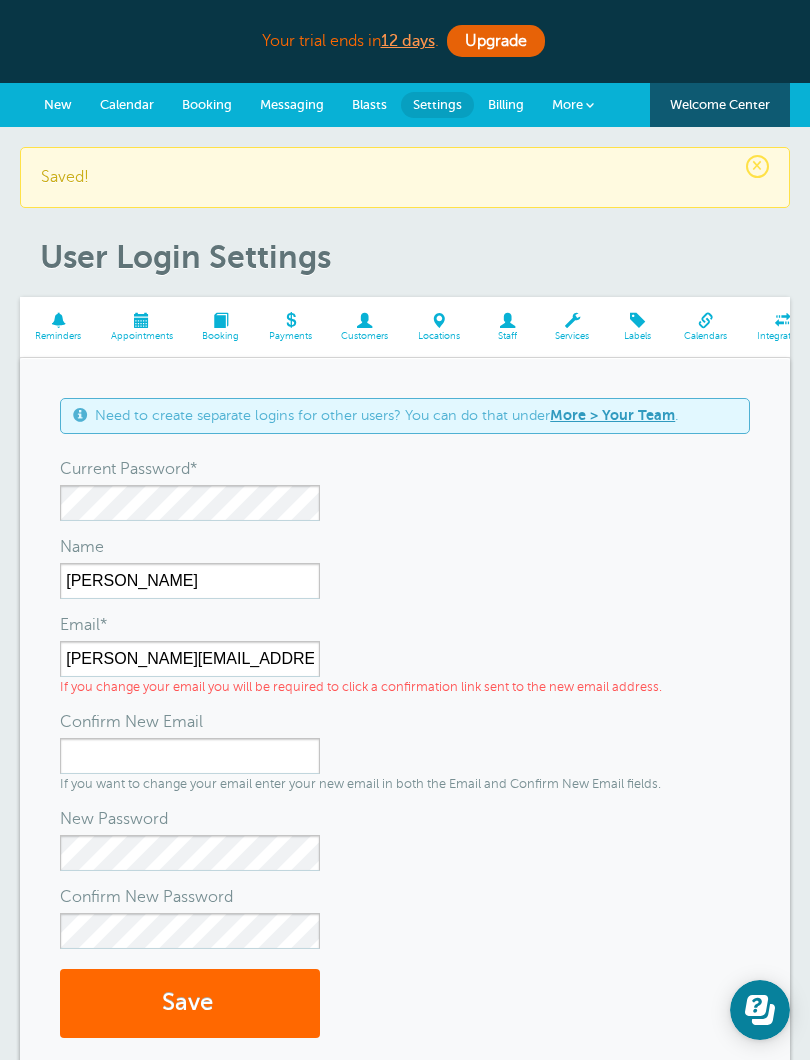 click on "Save" at bounding box center [190, 1003] 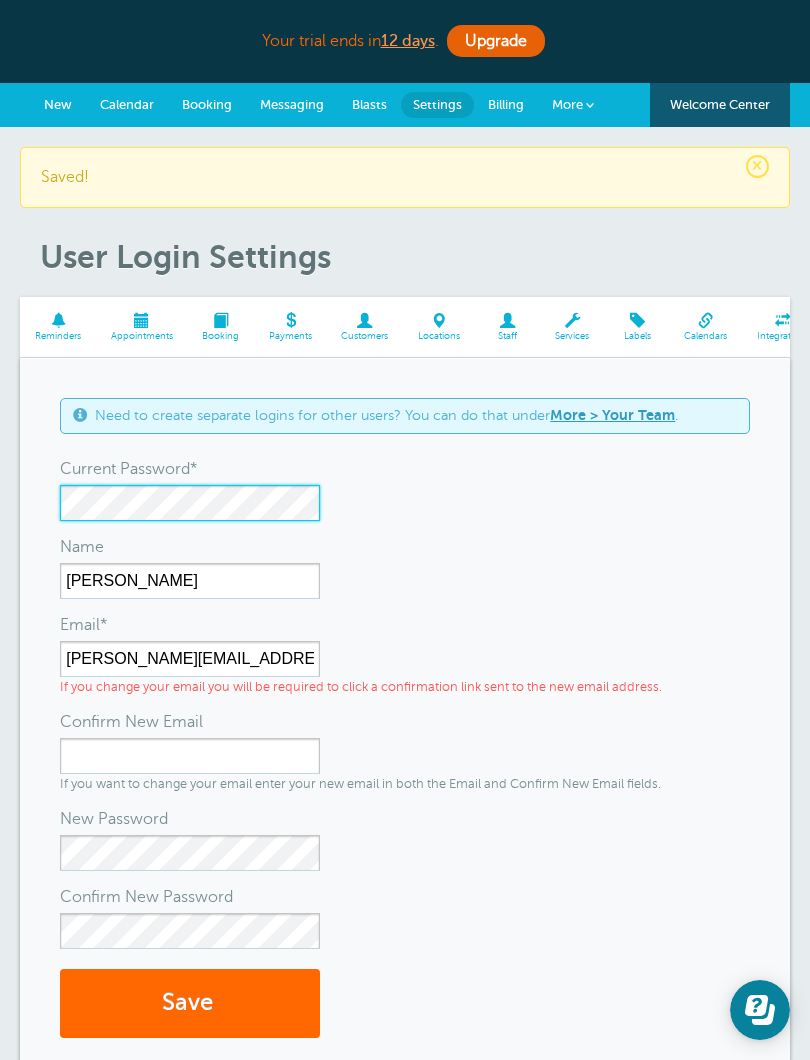 click on "Save" at bounding box center (190, 1003) 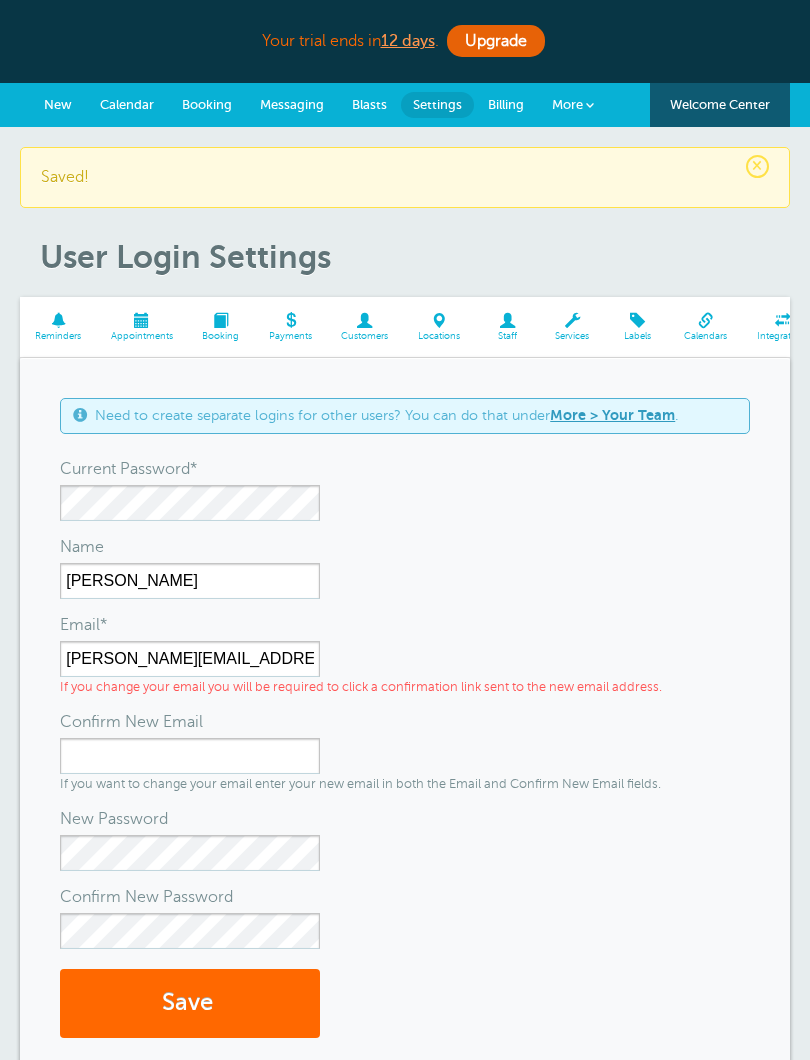 scroll, scrollTop: 0, scrollLeft: 0, axis: both 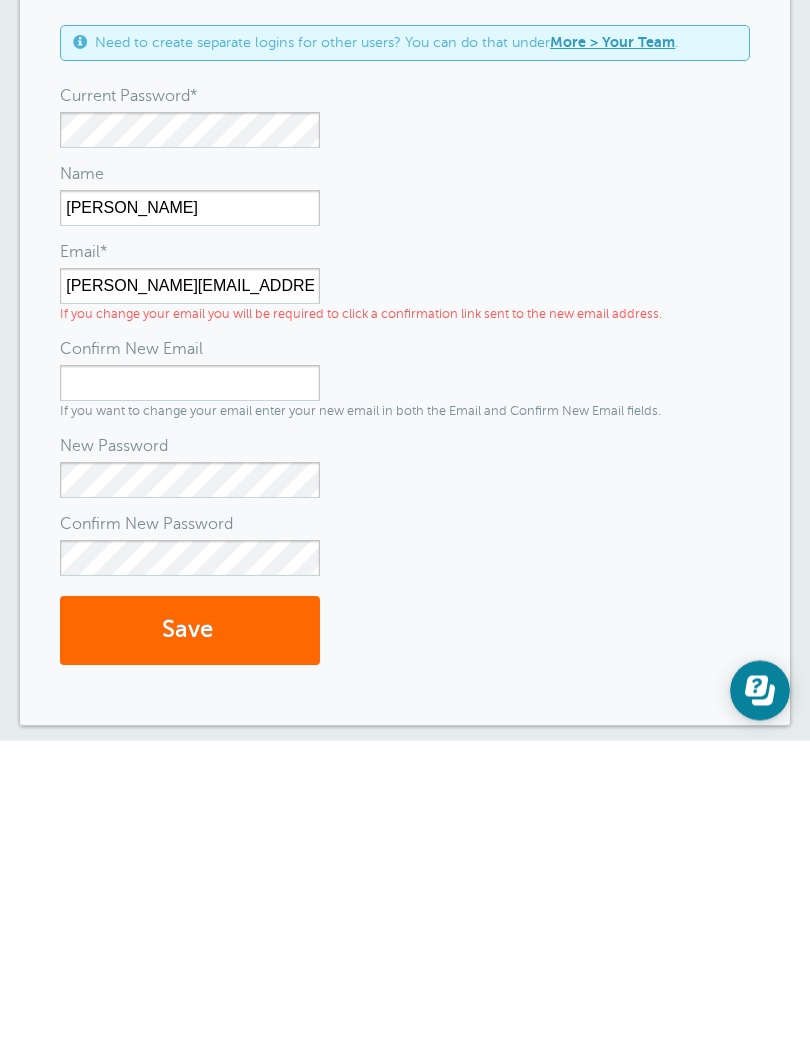 click on "Save" at bounding box center [190, 950] 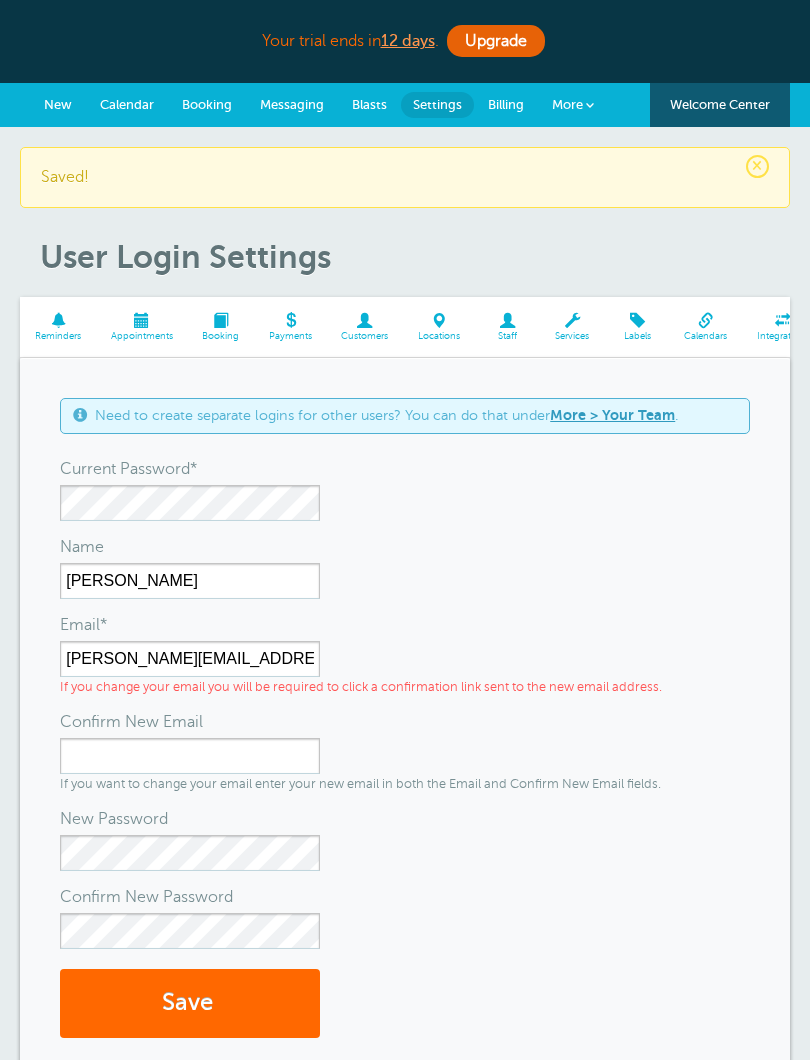 scroll, scrollTop: 0, scrollLeft: 0, axis: both 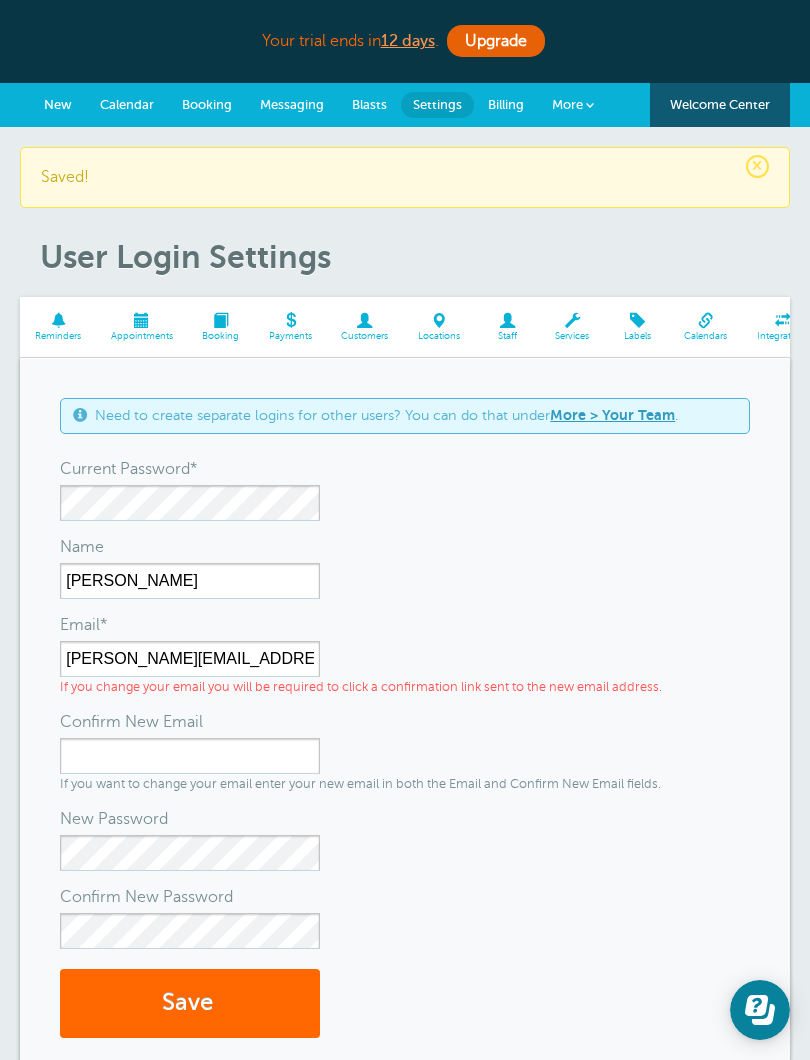 click on "Calendar" at bounding box center (127, 104) 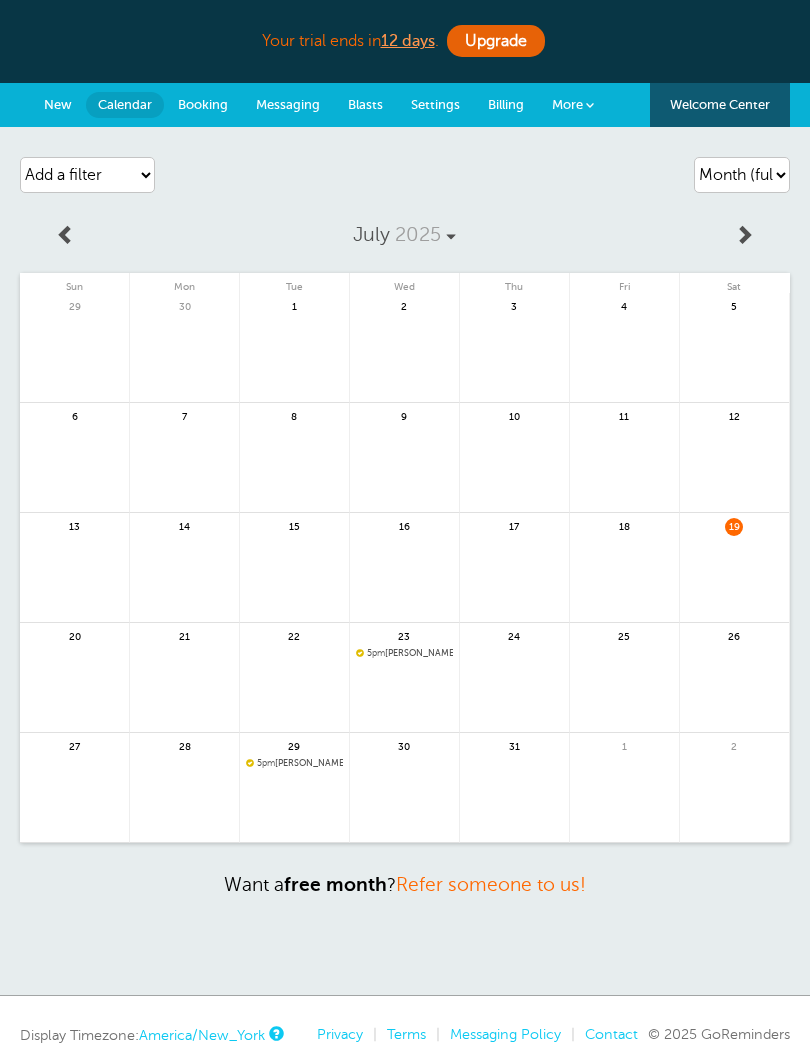 scroll, scrollTop: 0, scrollLeft: 0, axis: both 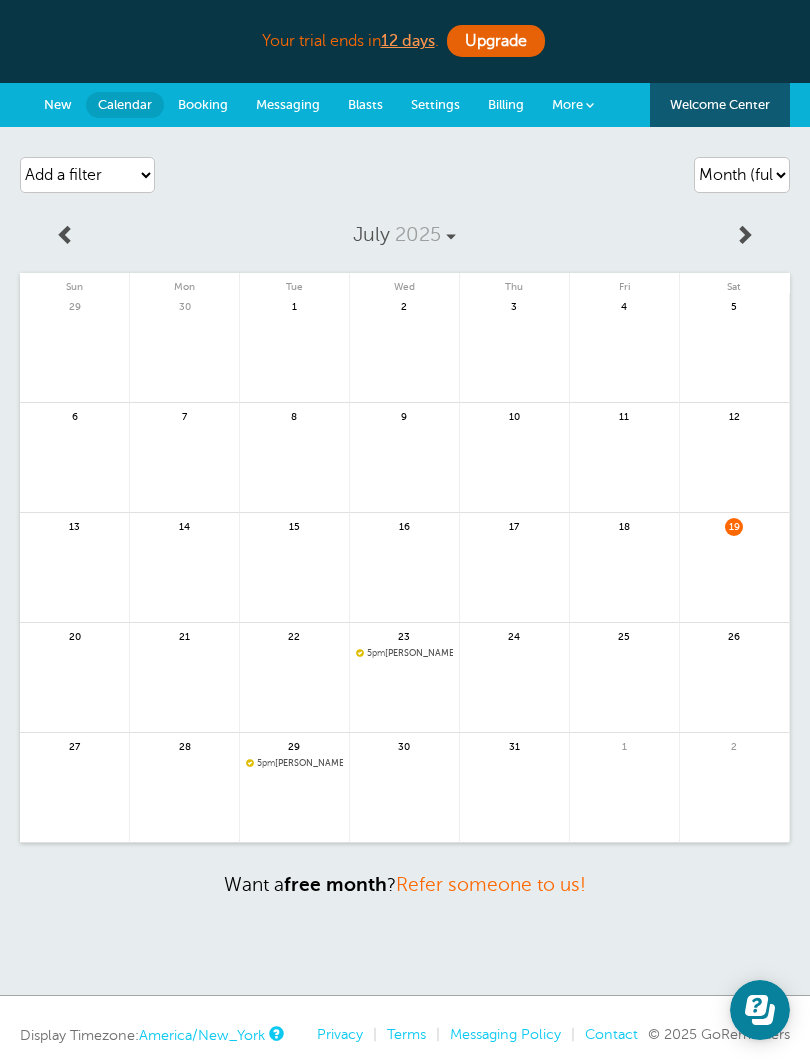 click on "Welcome Center" at bounding box center (720, 105) 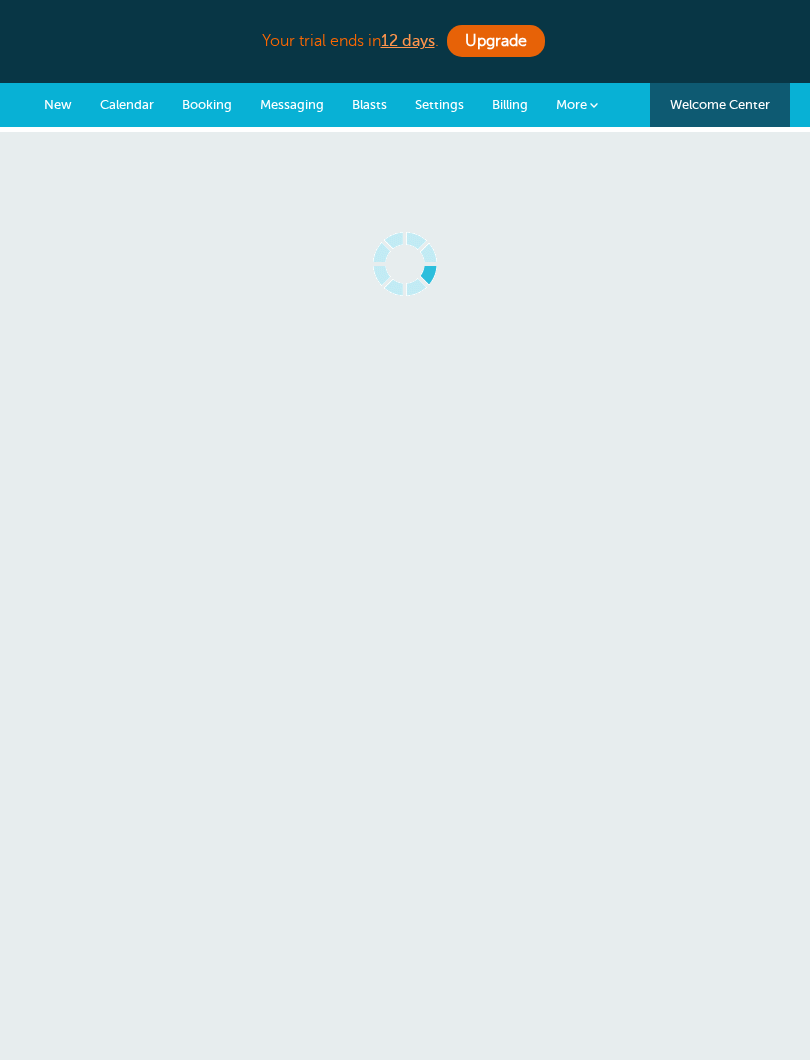 scroll, scrollTop: 0, scrollLeft: 0, axis: both 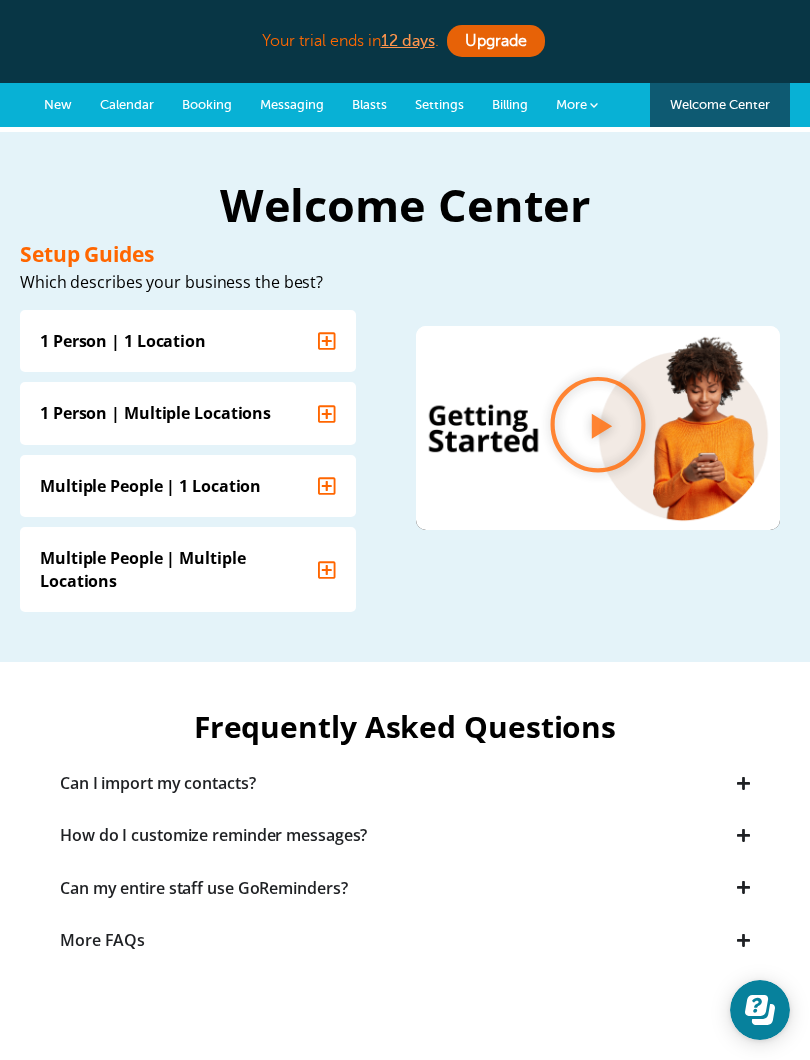 click on "1 Person | 1 Location" at bounding box center (123, 340) 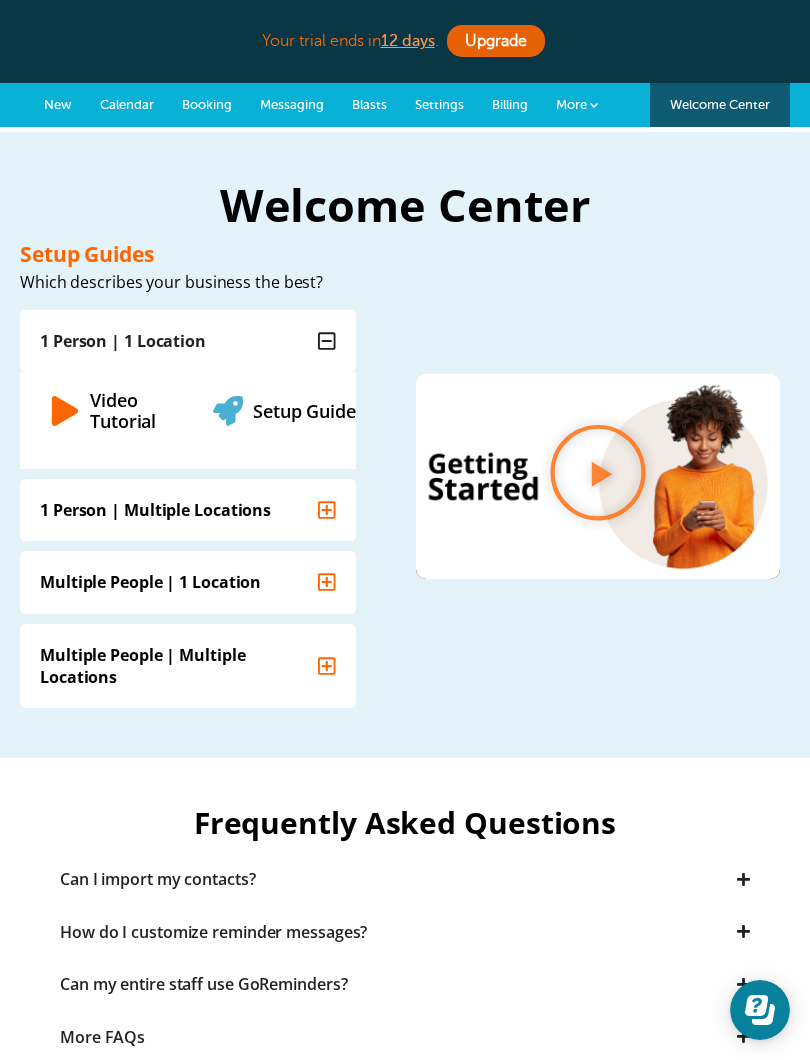 click on "Video Tutorial" at bounding box center [123, 409] 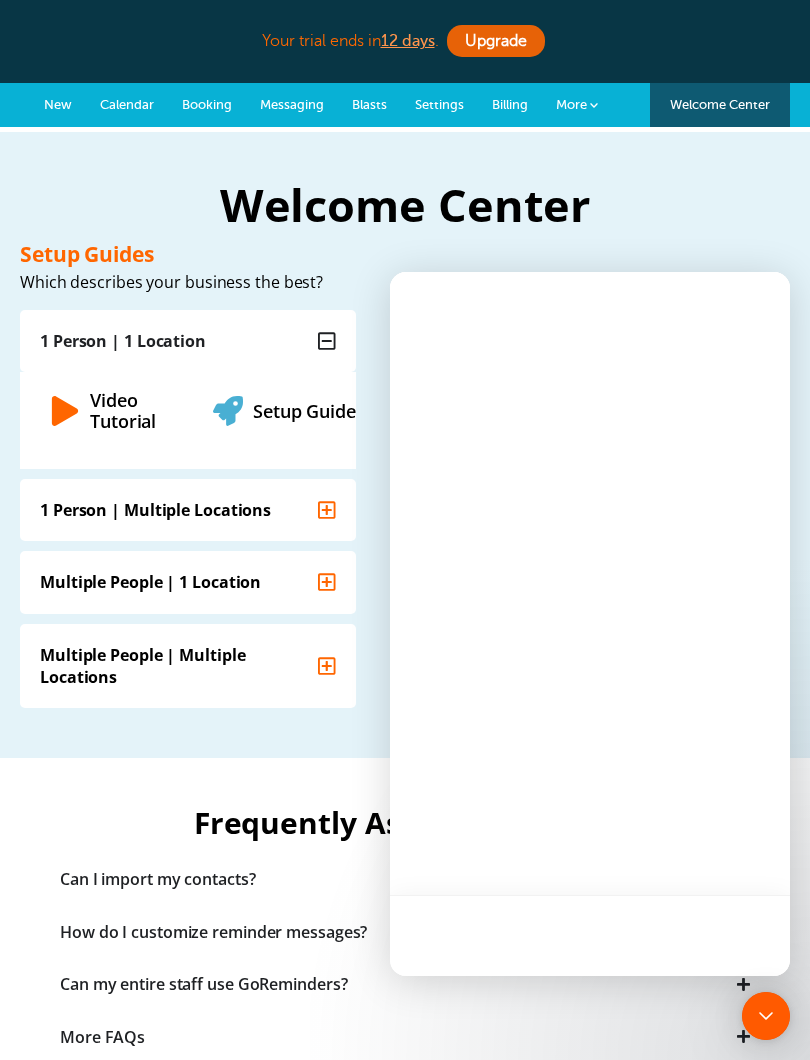 scroll, scrollTop: 0, scrollLeft: 0, axis: both 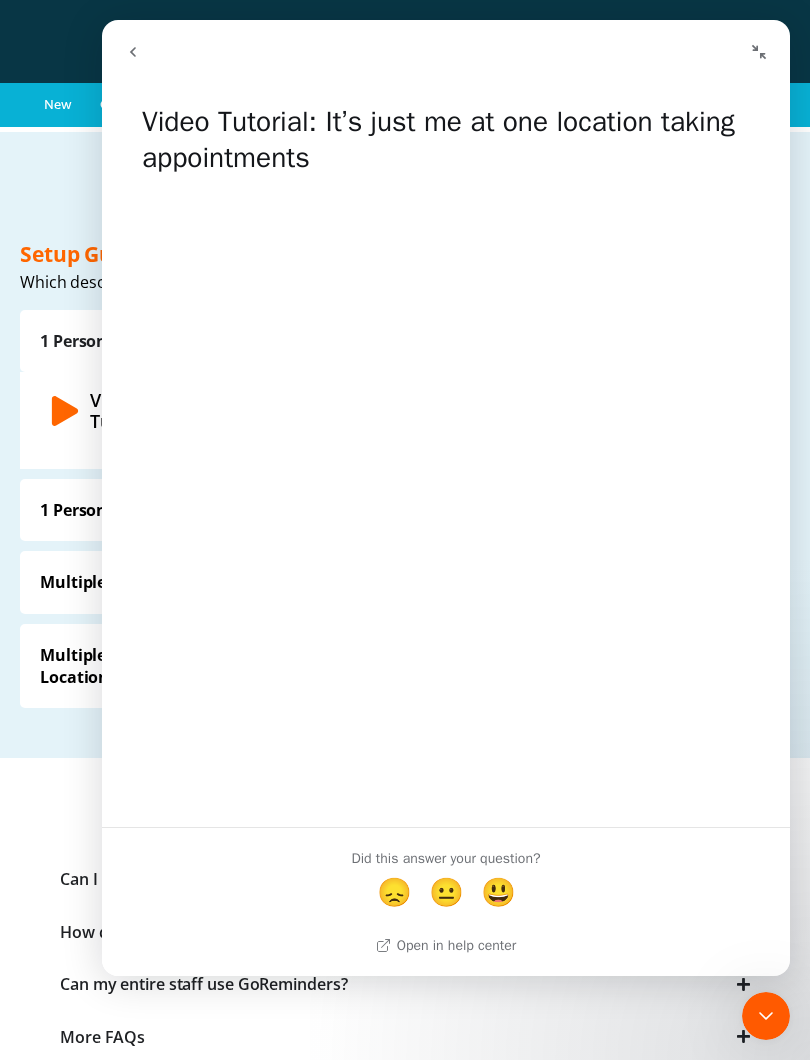 click 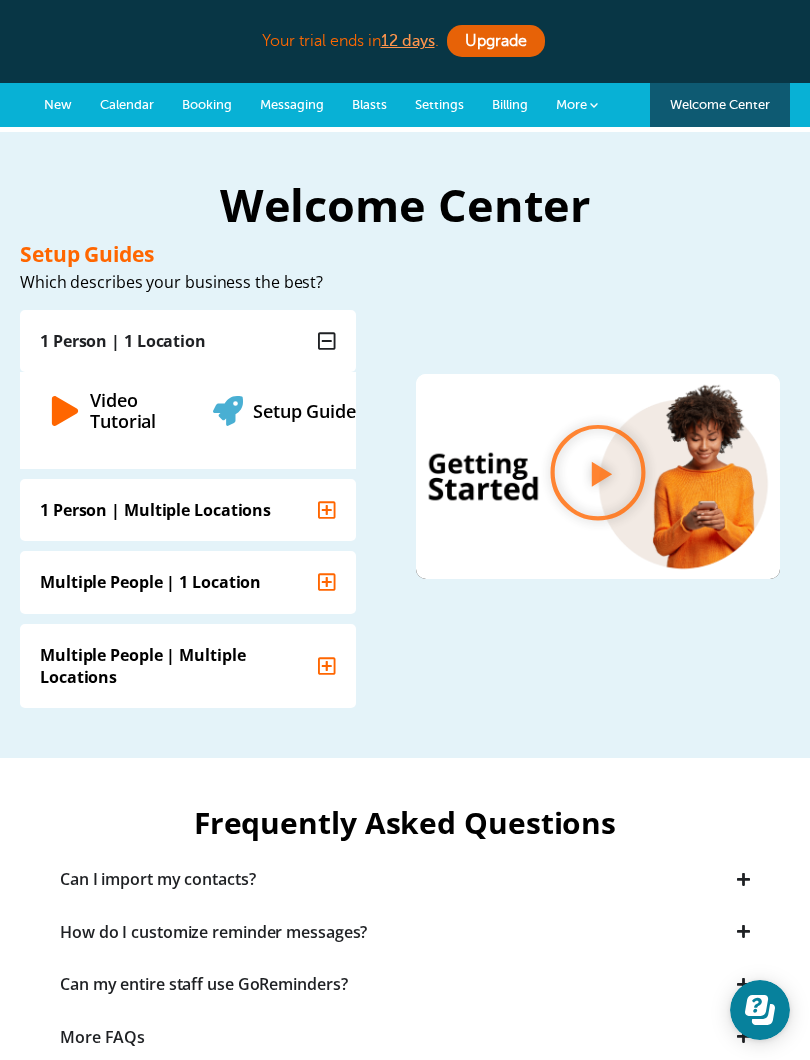 scroll, scrollTop: 0, scrollLeft: 0, axis: both 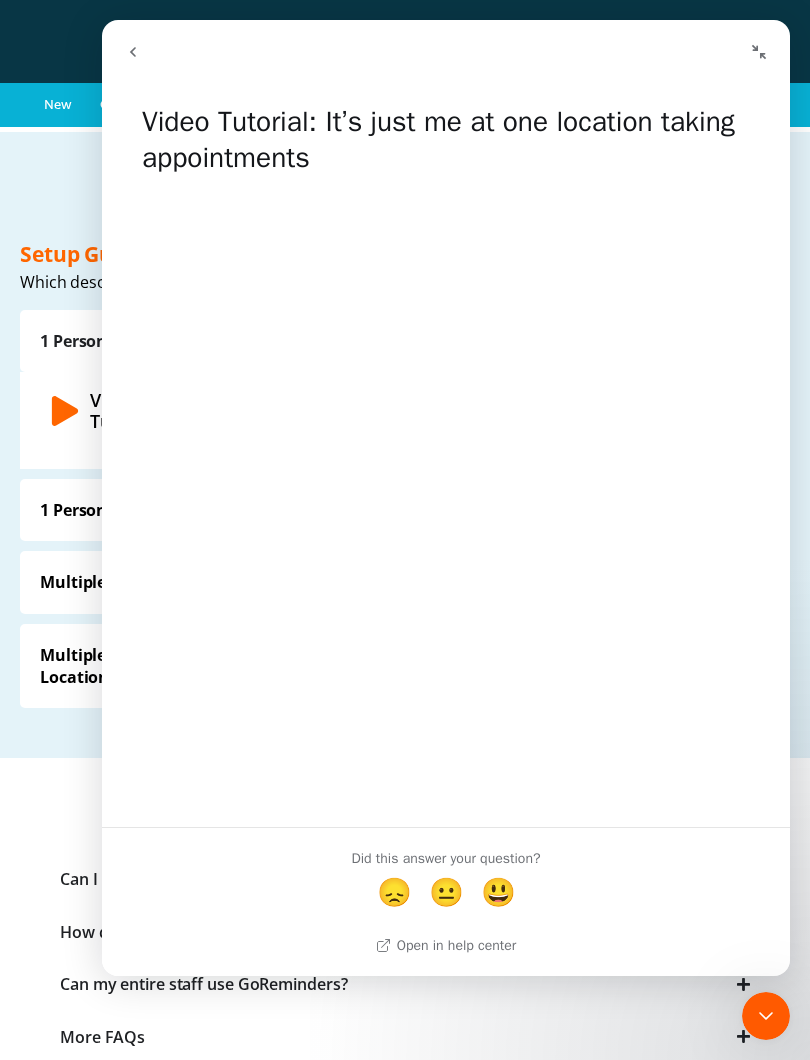 click on "Setup Guides
Which describes your business the best?
1 Person | 1 Location
Video Tutorial
Setup Guide
1 Person | Multiple Locations
Video Tutorial
Setup Guide
Multiple People | 1 Location" at bounding box center [405, 490] 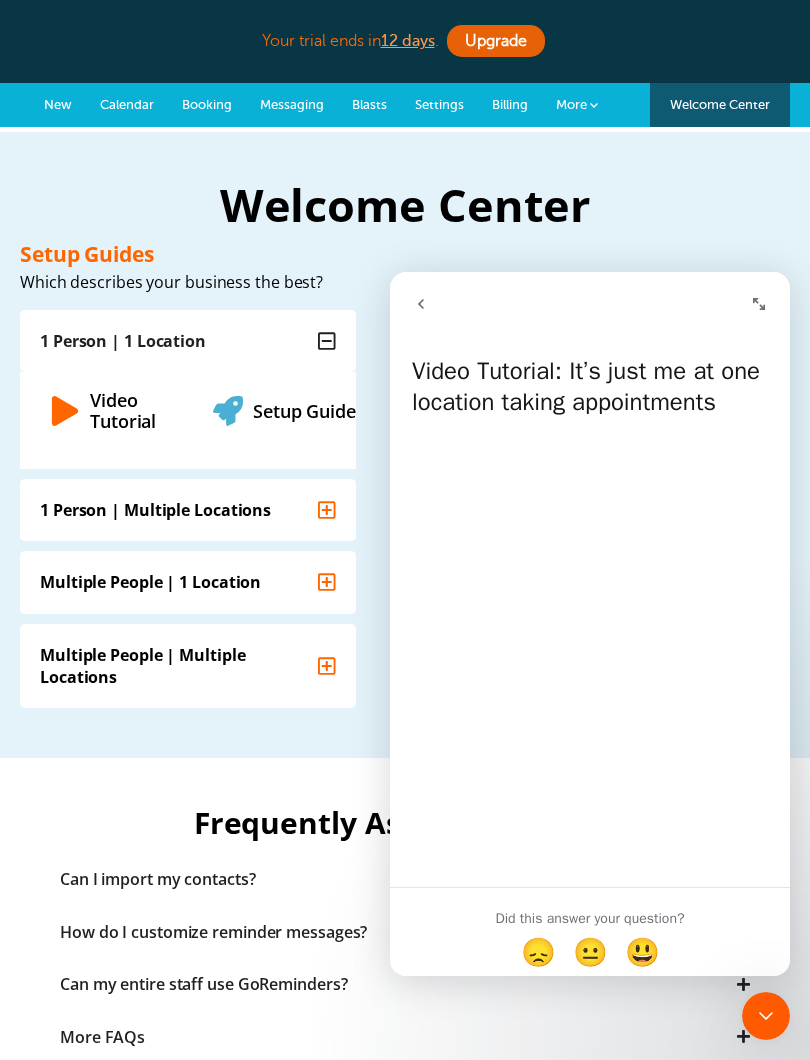 click at bounding box center (759, 304) 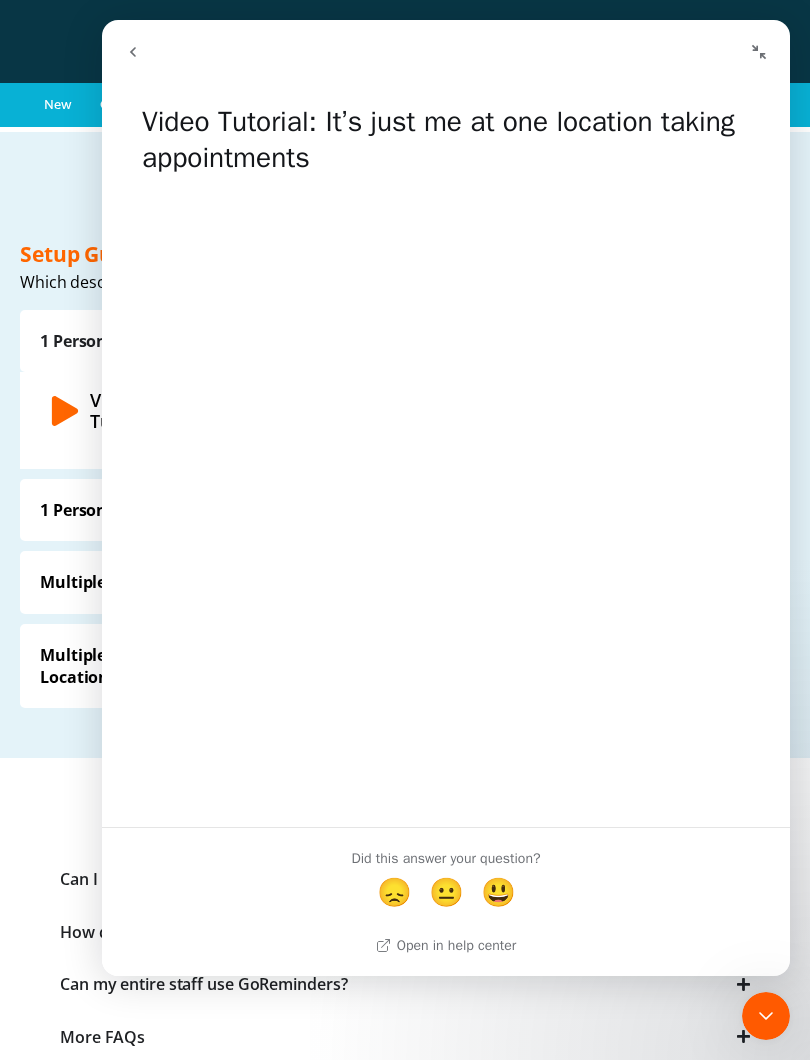 click 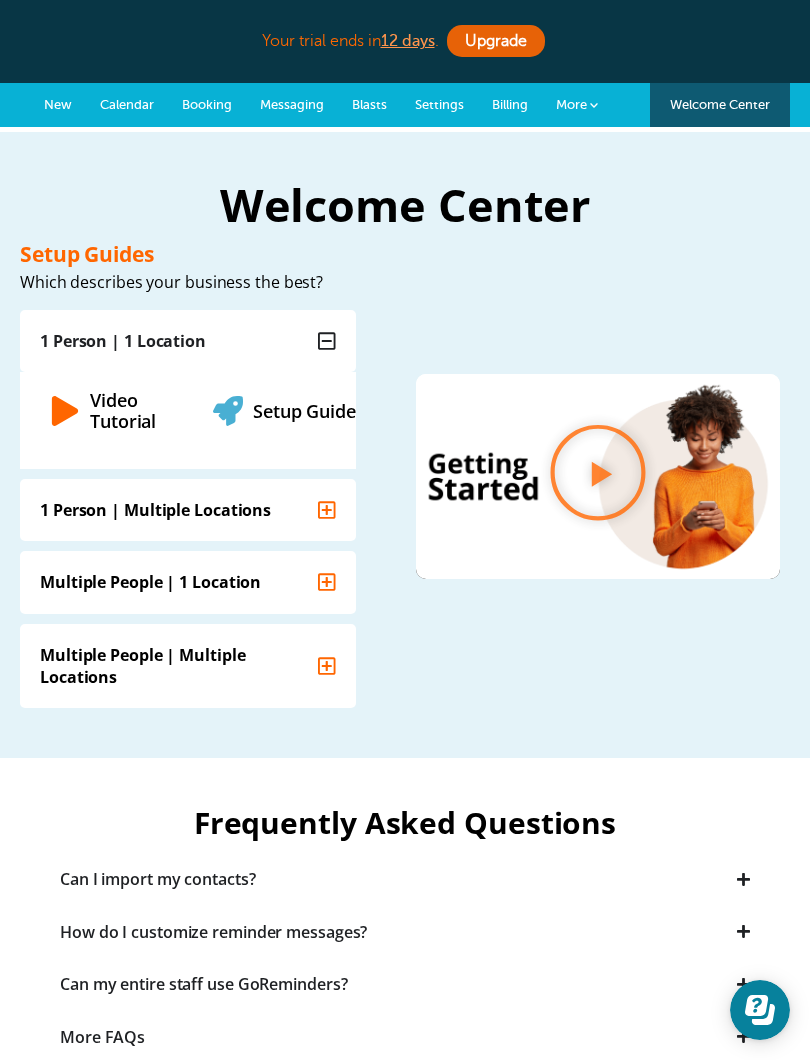 click on "Booking" at bounding box center [207, 104] 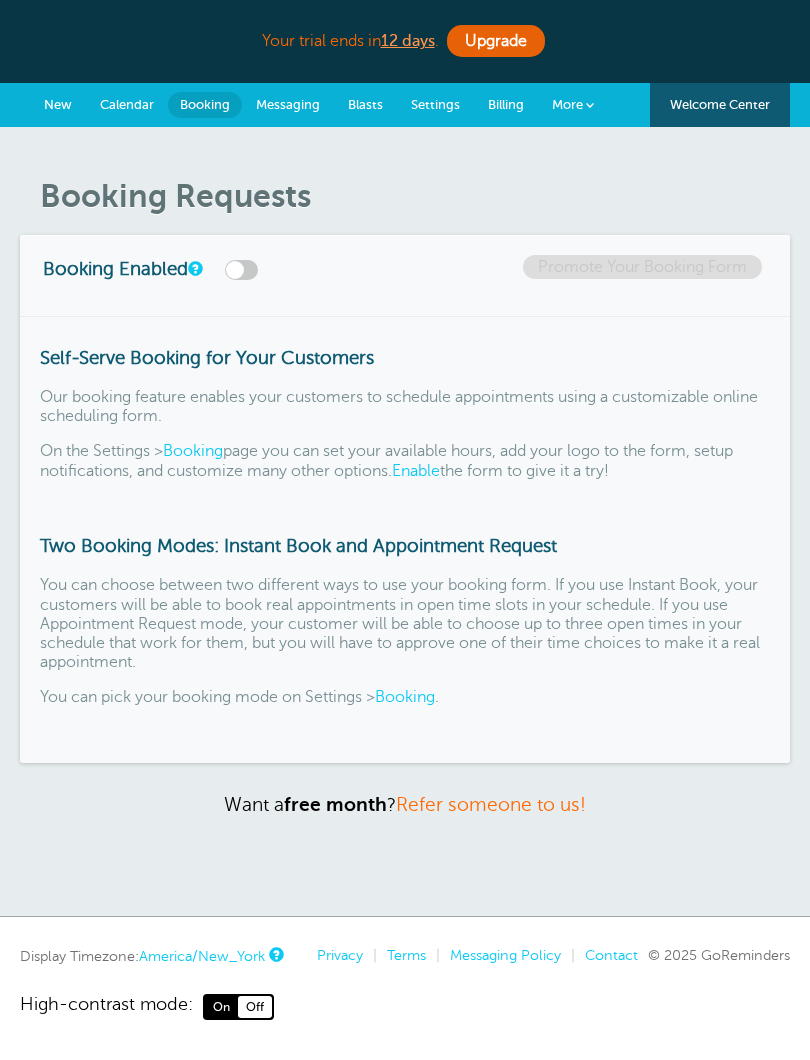 scroll, scrollTop: 0, scrollLeft: 0, axis: both 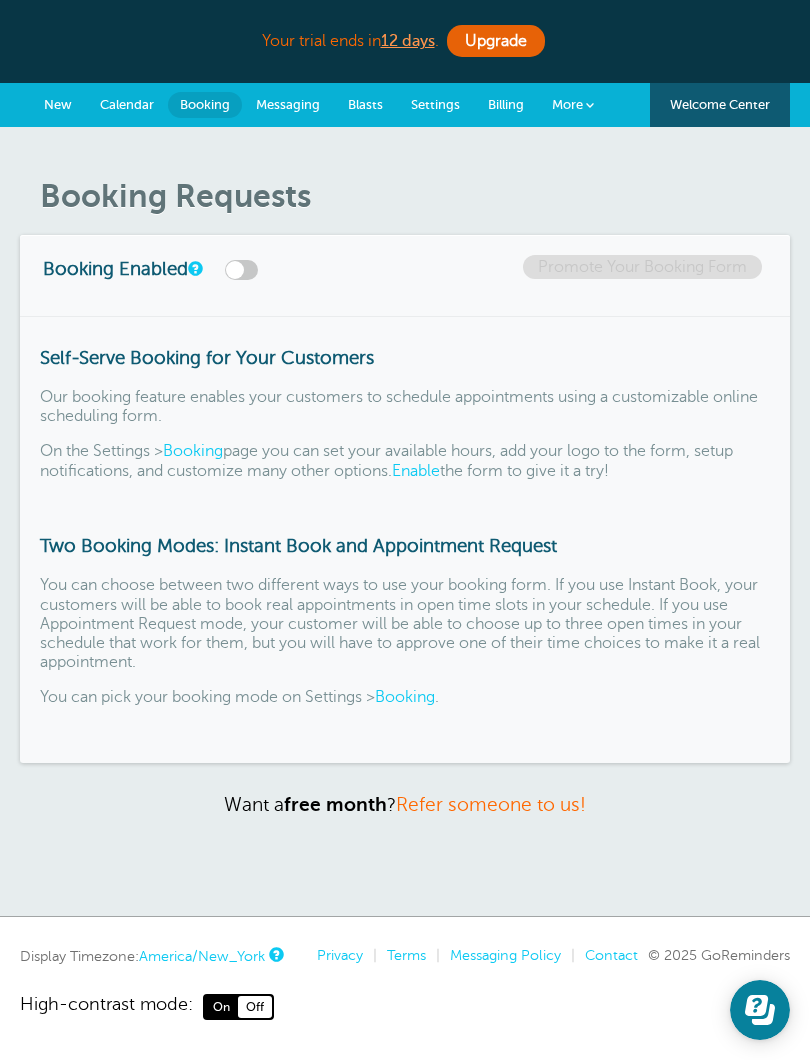 click on "Settings" at bounding box center (435, 105) 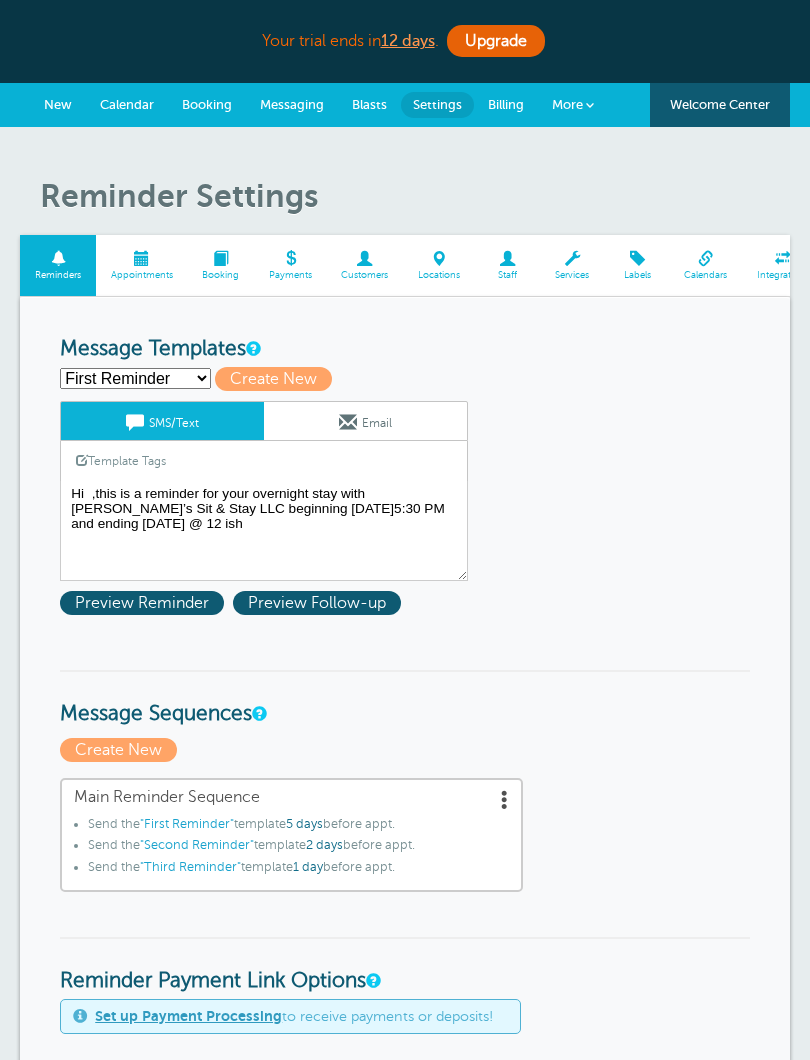 scroll, scrollTop: 0, scrollLeft: 0, axis: both 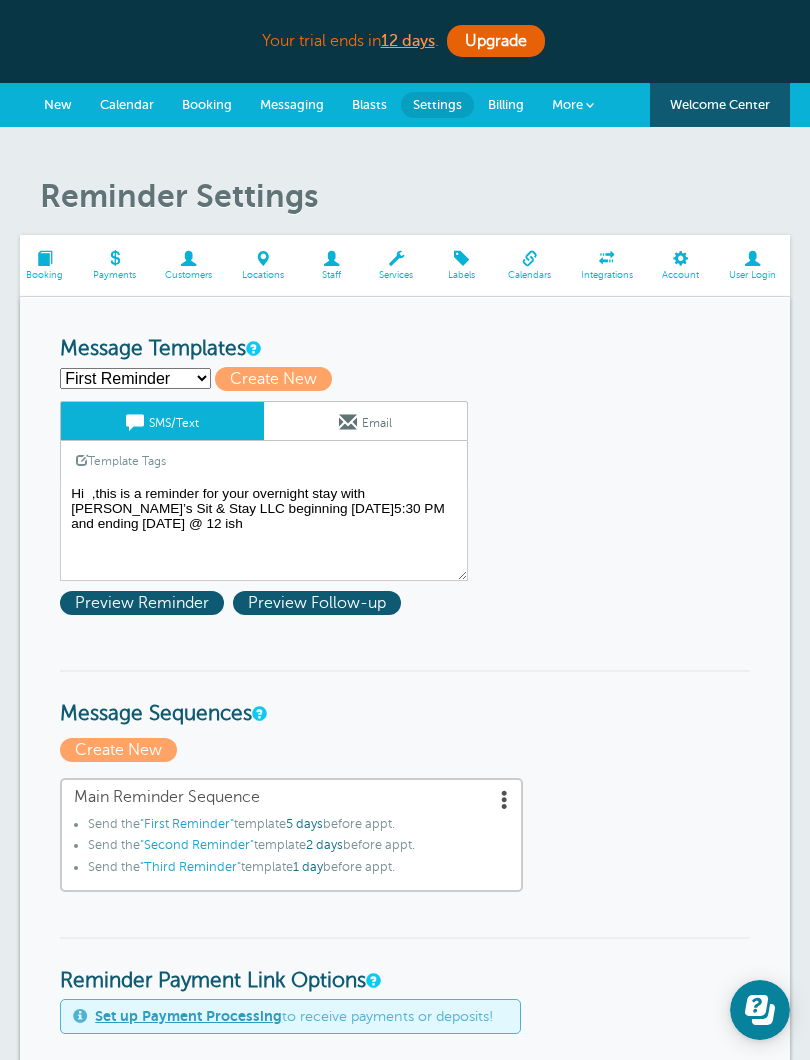 click at bounding box center (396, 258) 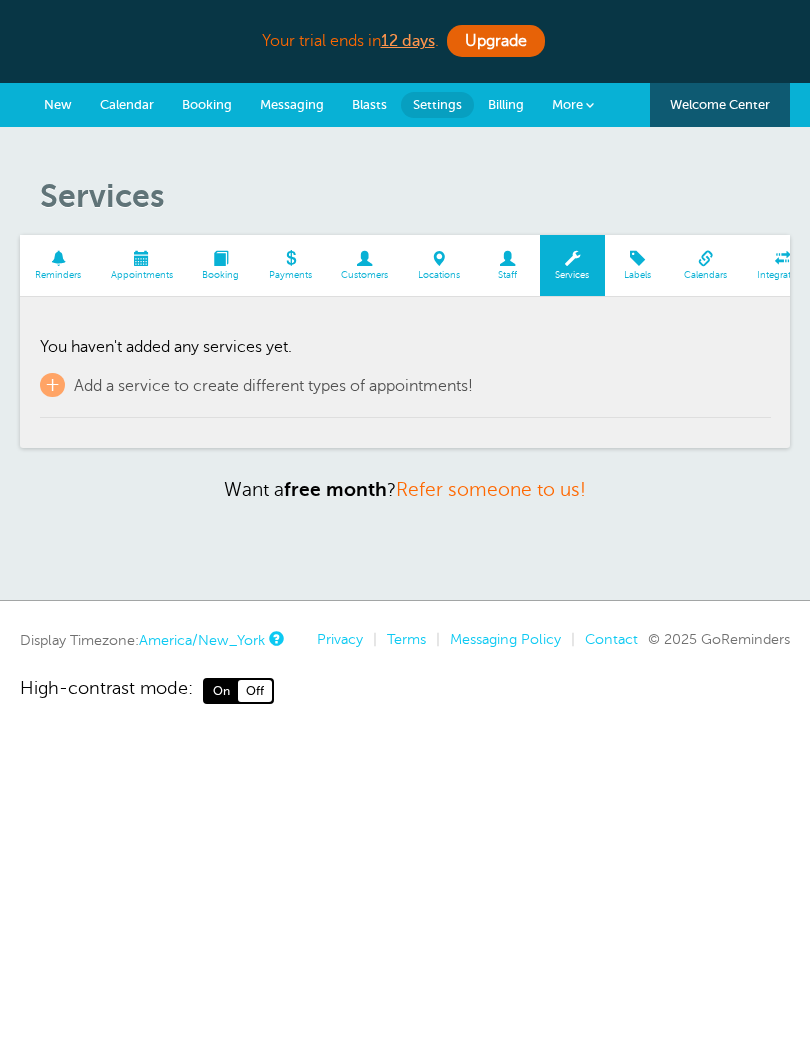 scroll, scrollTop: 0, scrollLeft: 0, axis: both 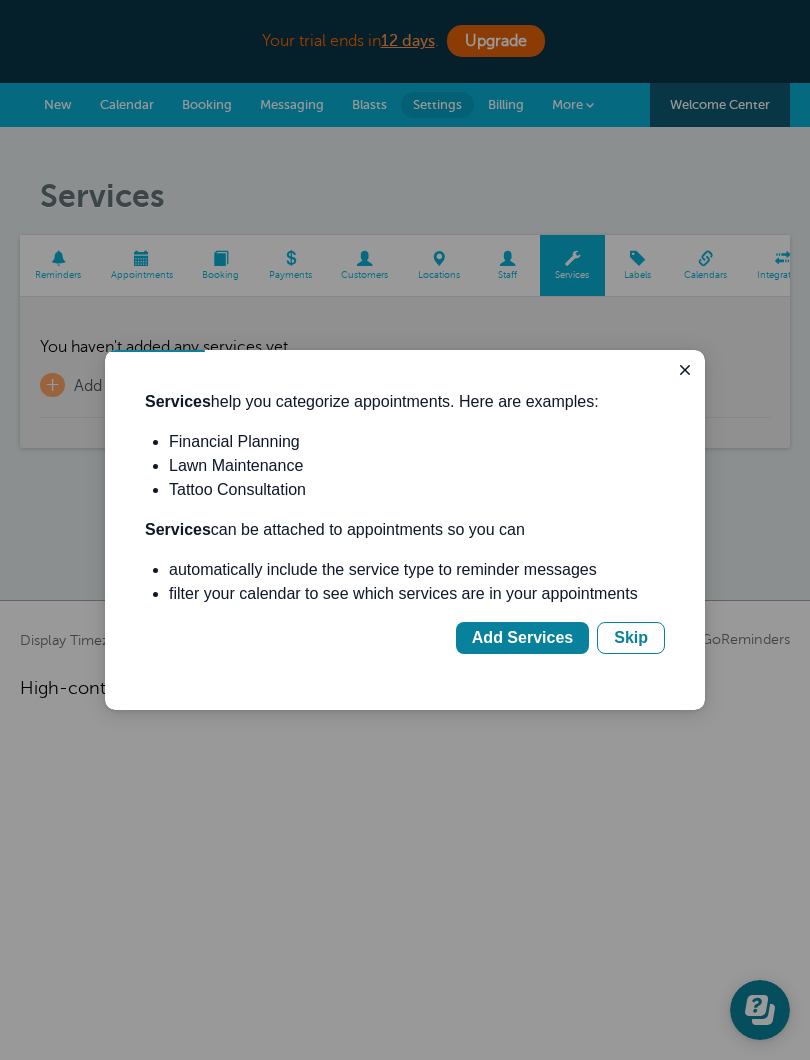 click on "Add Services" at bounding box center [522, 638] 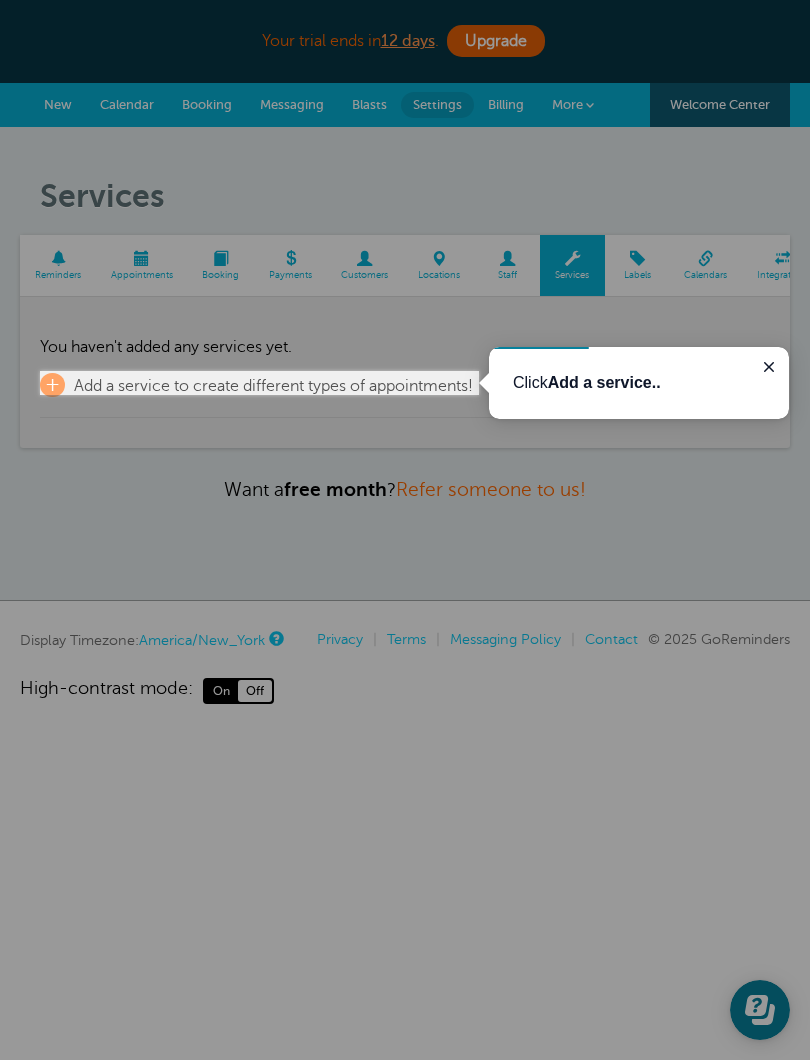 click on "Add a service to create different types of appointments!" at bounding box center [273, 386] 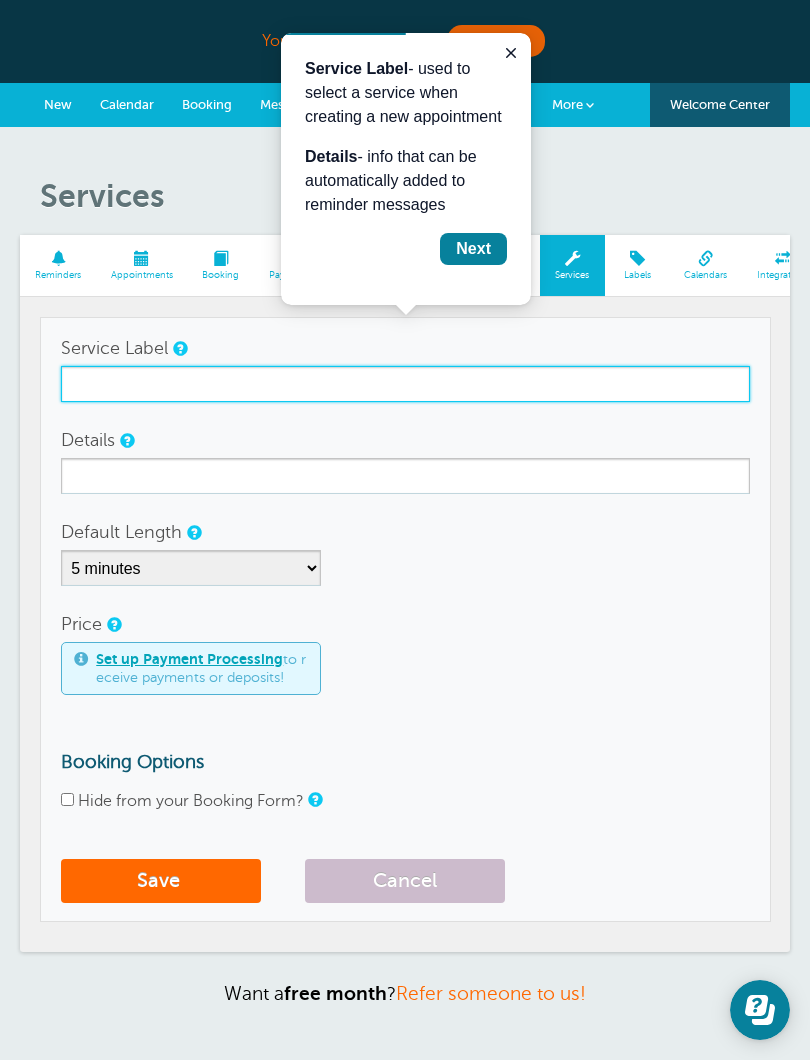 click on "Service Label" at bounding box center (405, 384) 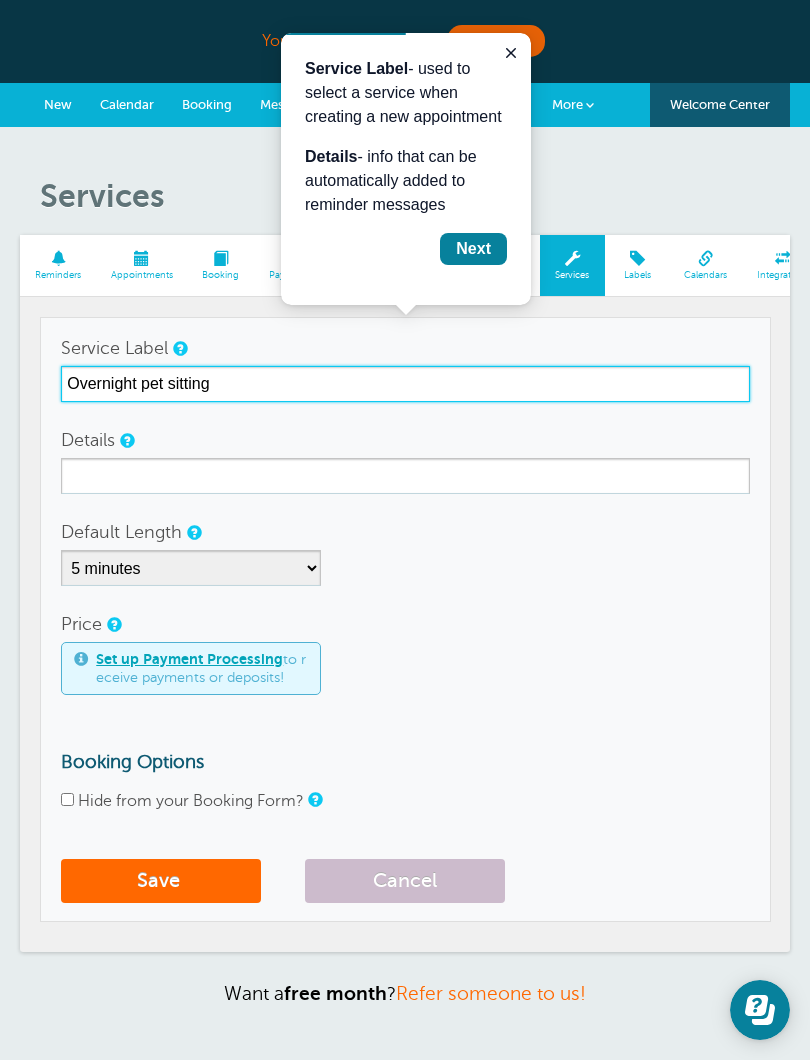 type on "Overnight pet sitting" 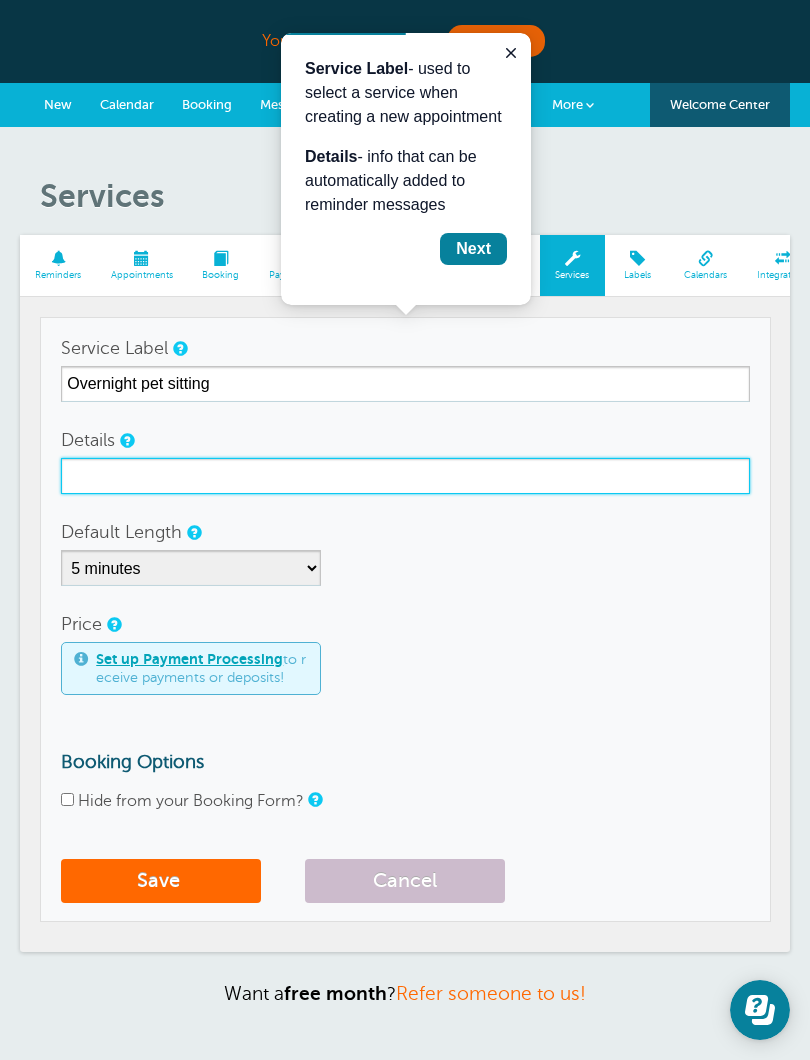 click on "Details" at bounding box center [405, 476] 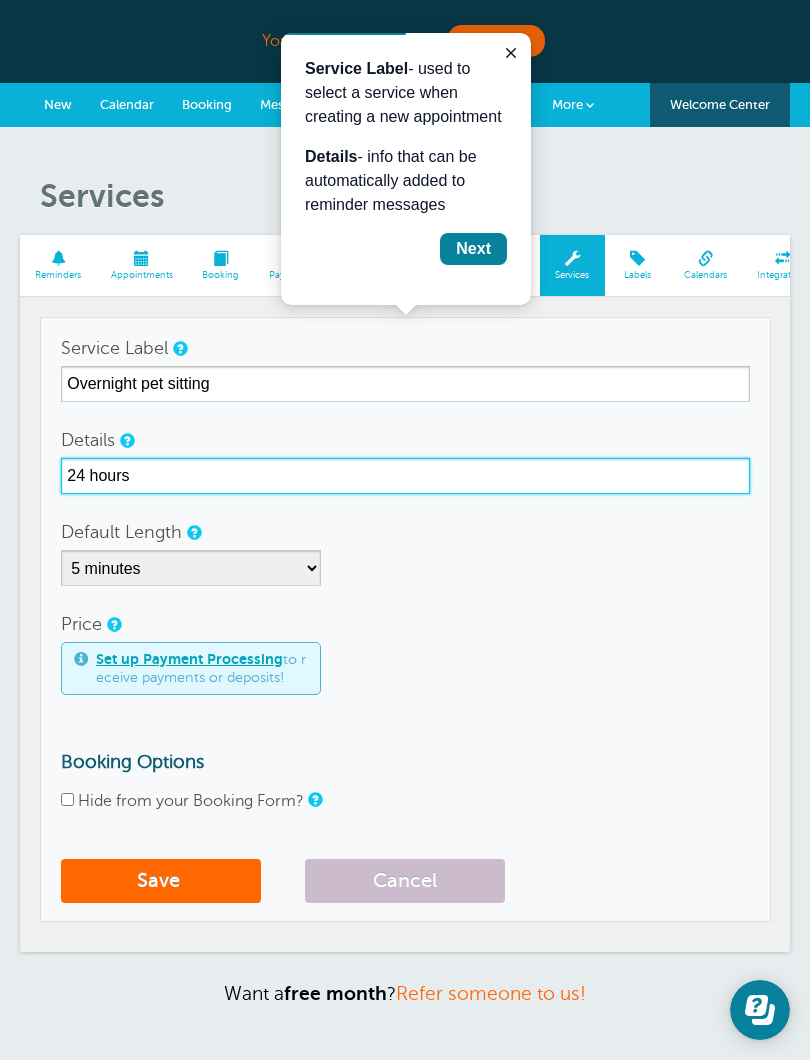 type on "24 hours" 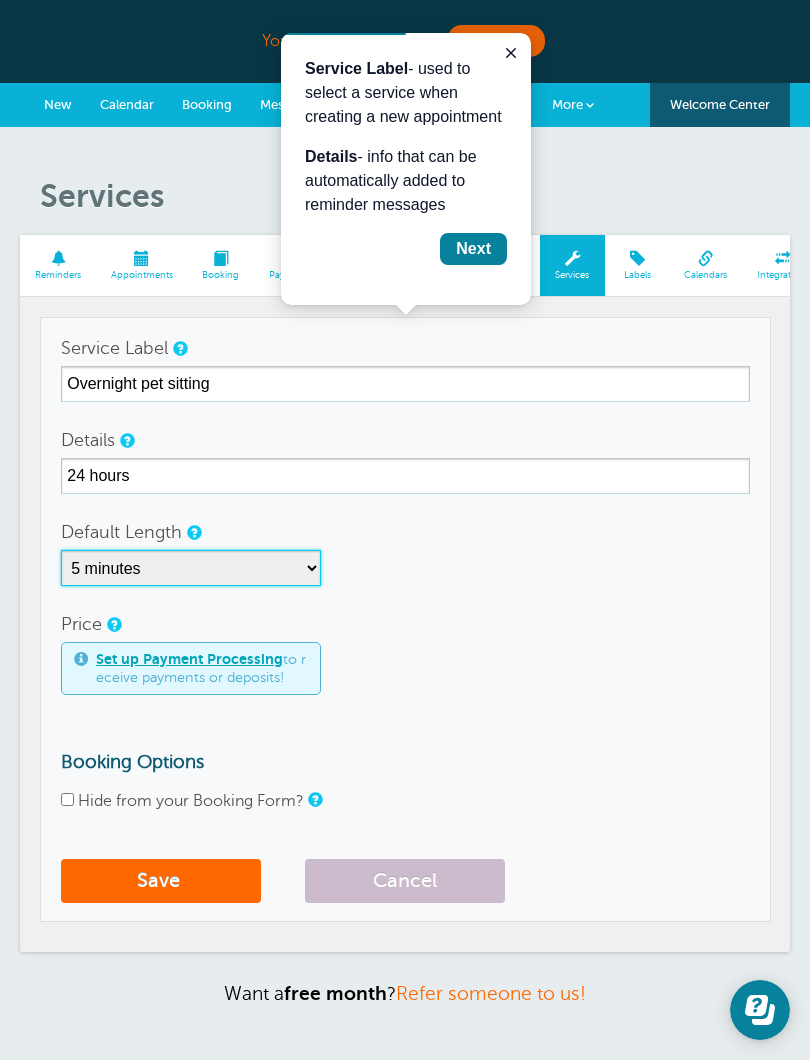 click on "5 minutes 10 minutes 15 minutes 20 minutes 25 minutes 30 minutes 35 minutes 40 minutes 45 minutes 50 minutes 55 minutes 1 hour 1 hour 15 minutes 1 hour 30 minutes 1 hour 45 minutes 2 hours 2 hours 15 minutes 2 hours 30 minutes 2 hours 45 minutes 3 hours 3 hours 30 minutes 4 hours 4 hours 30 minutes 5 hours 5 hours 30 minutes 6 hours 6 hours 30 minutes 7 hours 7 hours 30 minutes 8 hours 9 hours 10 hours 11 hours 12 hours 13 hours 14 hours 15 hours 16 hours" at bounding box center [191, 568] 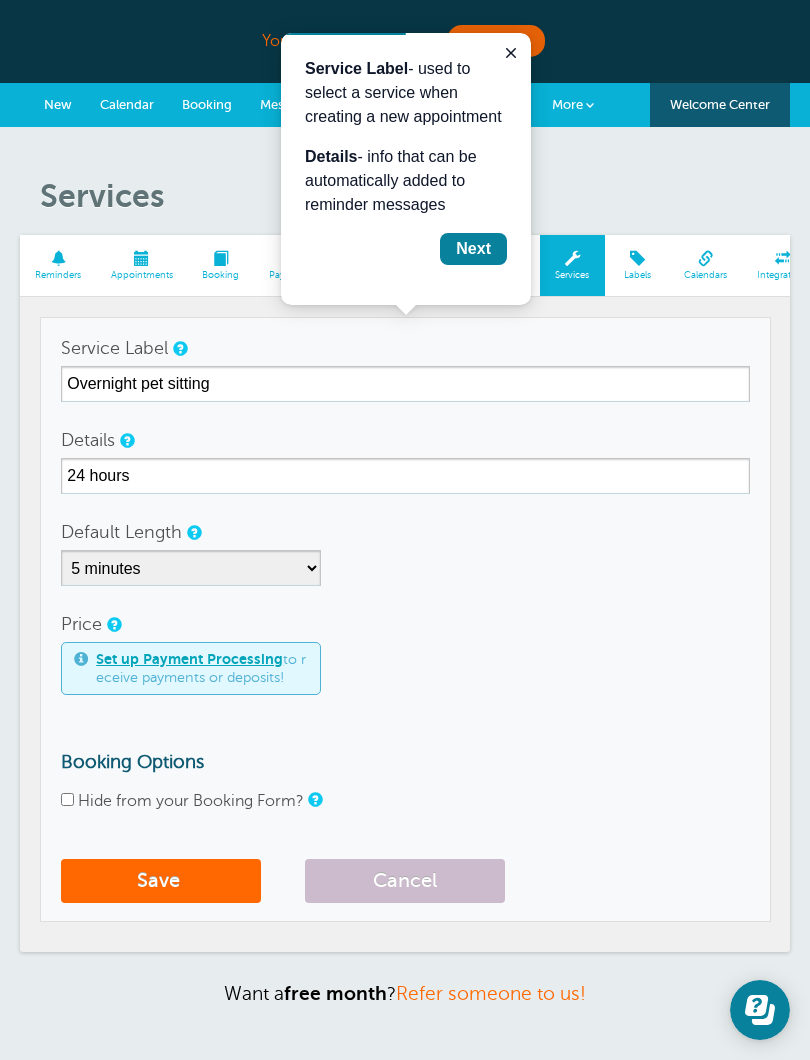 click on "Save" at bounding box center [161, 881] 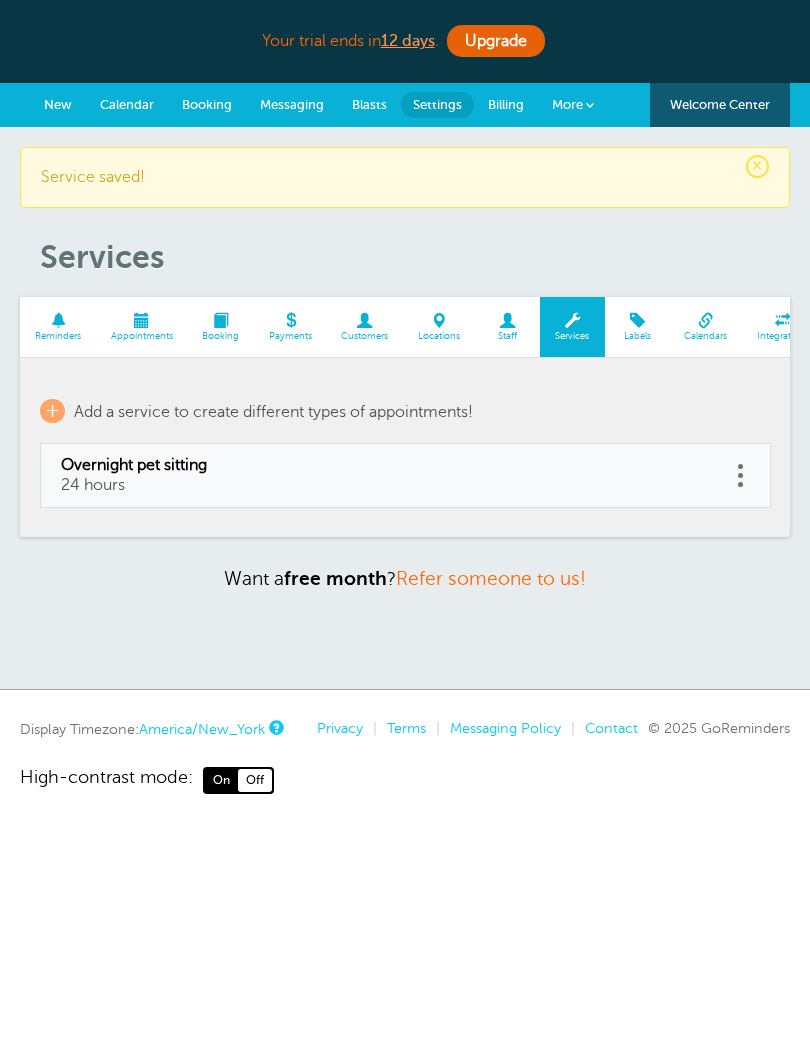scroll, scrollTop: 0, scrollLeft: 0, axis: both 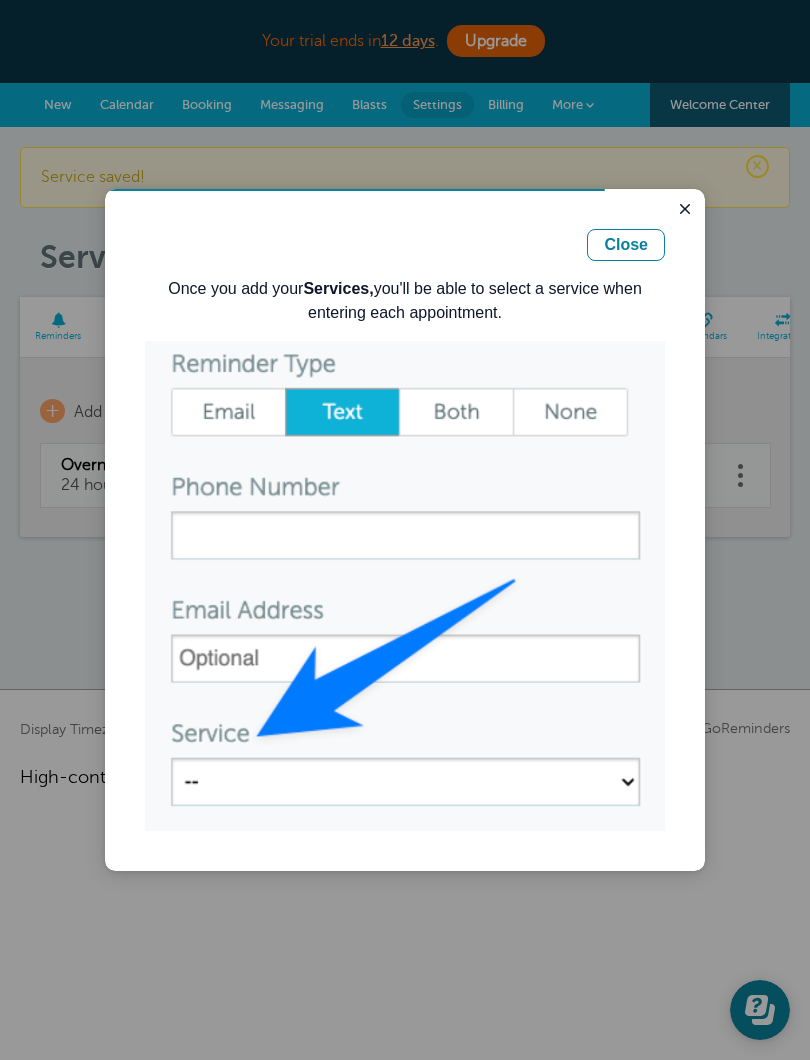 click on "Close" at bounding box center (626, 245) 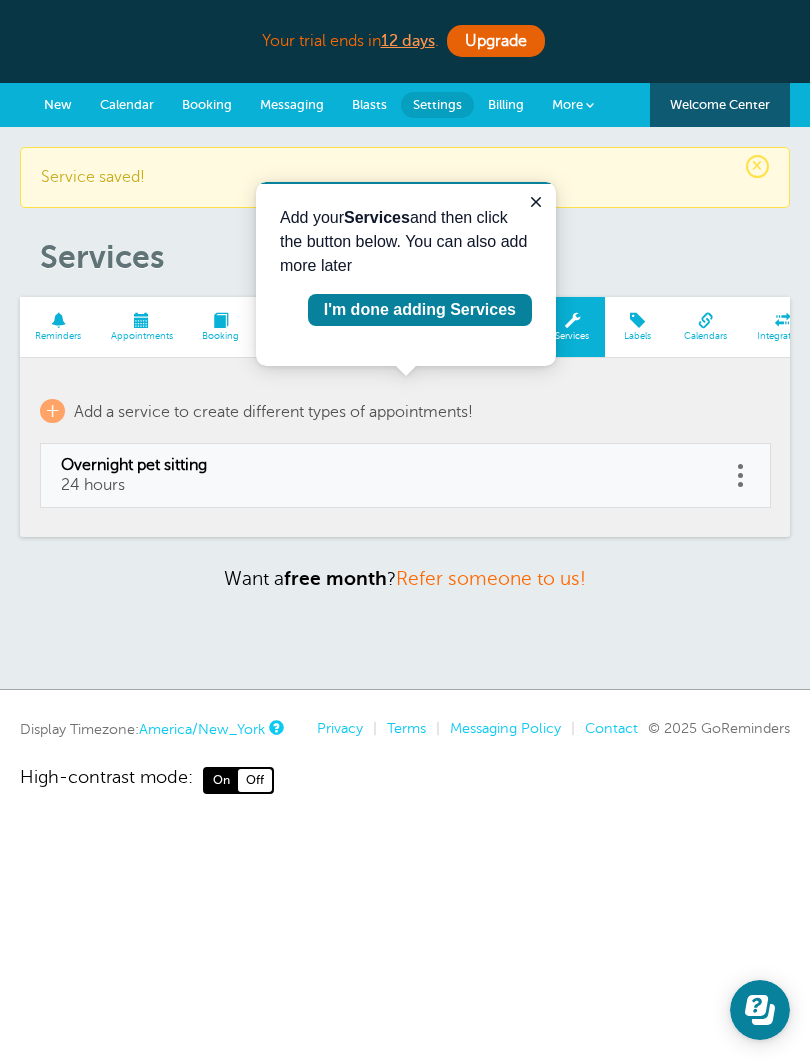 click 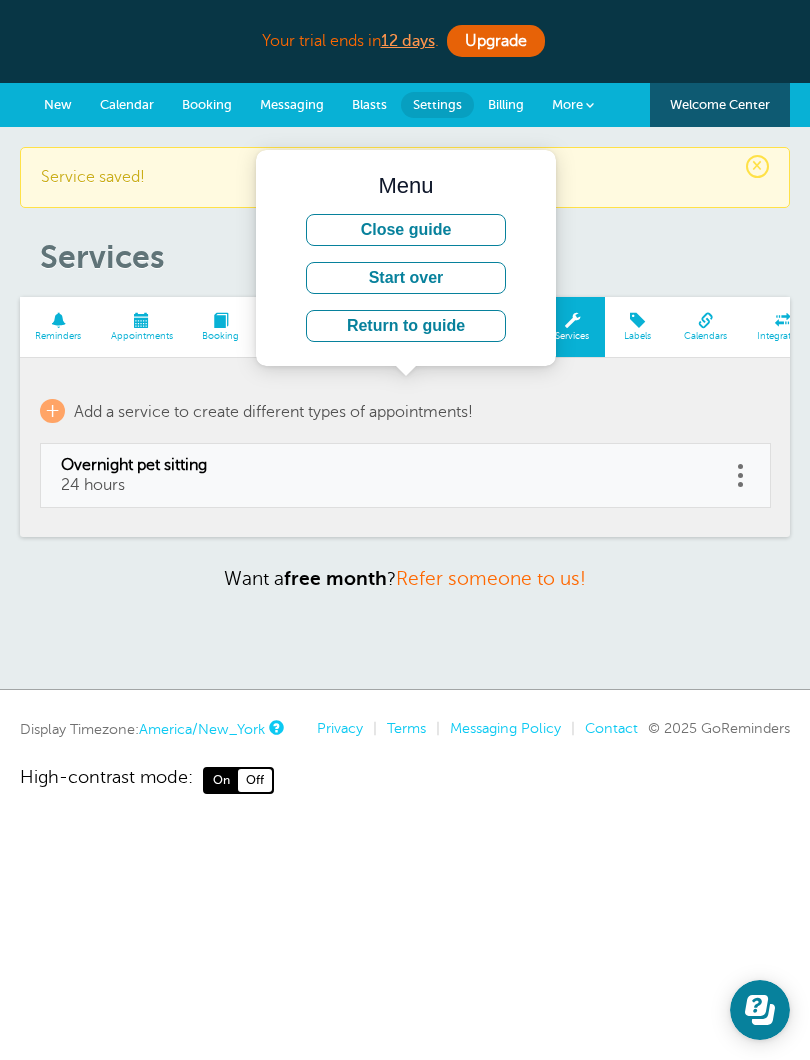 click on "Return to guide" at bounding box center (406, 326) 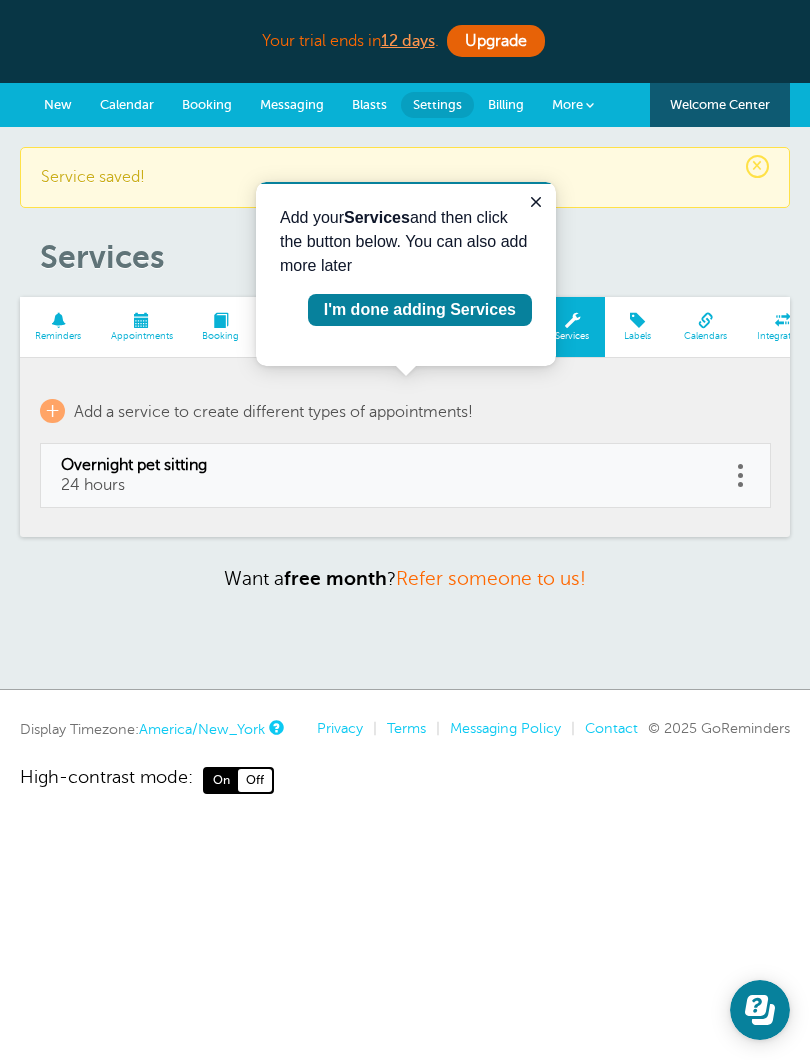 click on "I'm done adding Services" at bounding box center [420, 310] 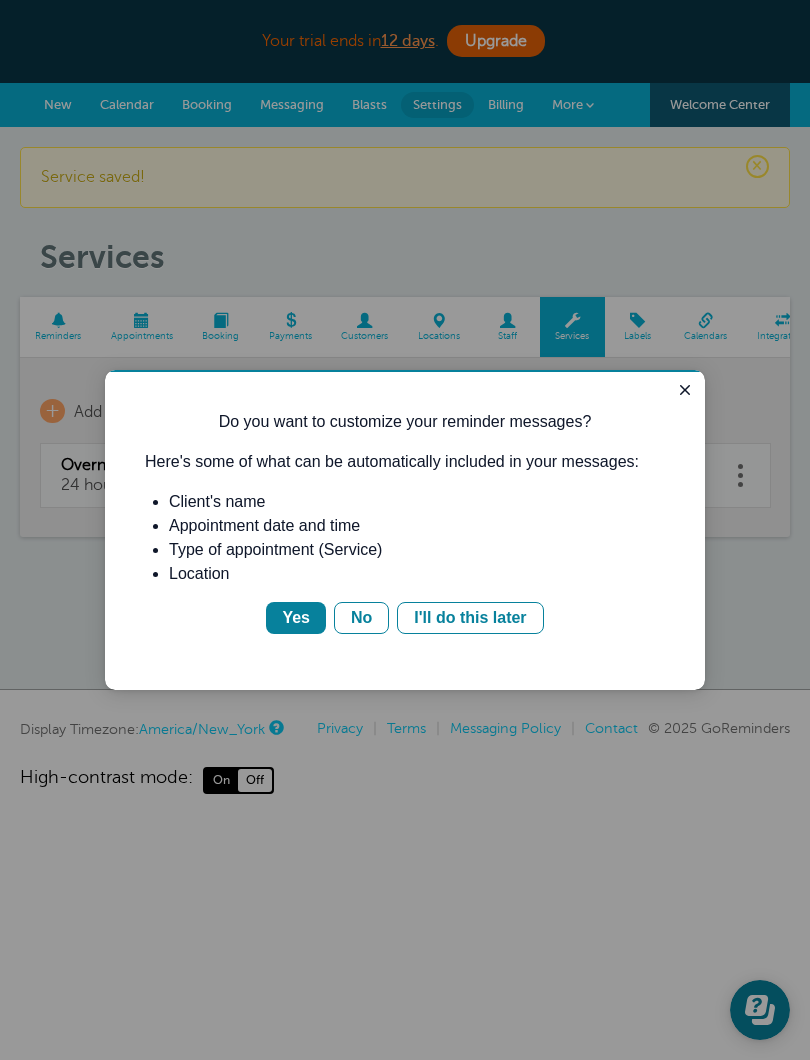 scroll, scrollTop: 0, scrollLeft: 0, axis: both 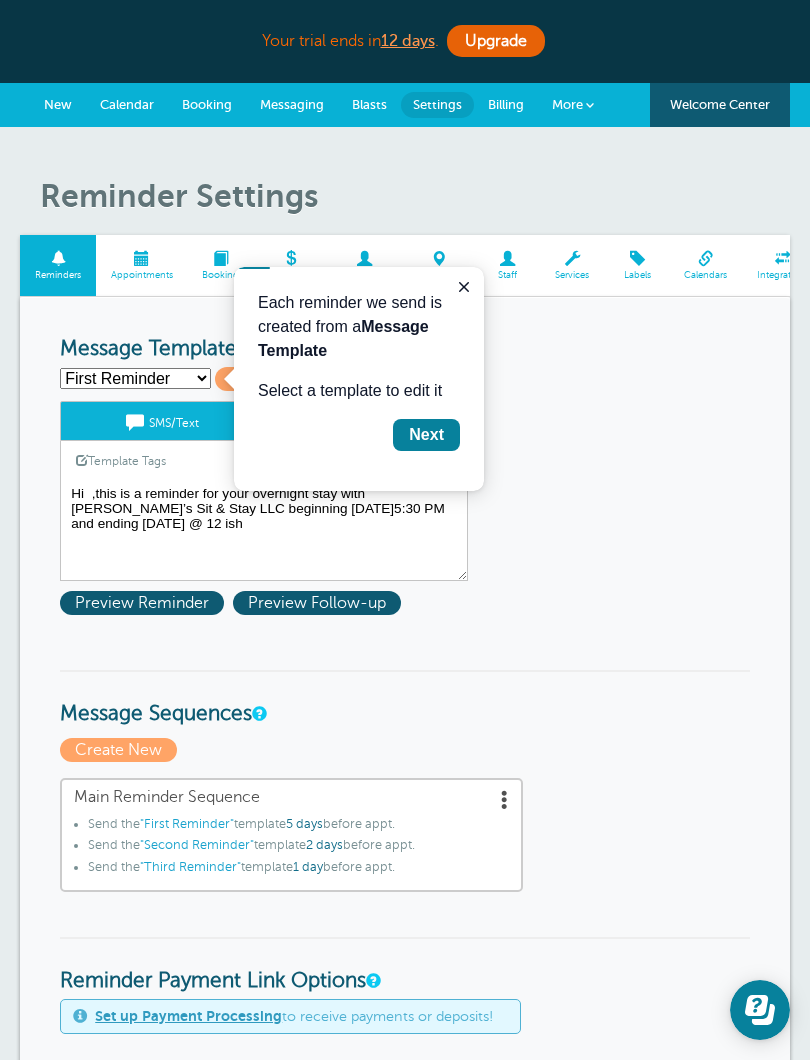 click on "Hi  ,this is a reminder for your overnight stay with [PERSON_NAME]’s Sit & Stay LLC beginning [DATE]5:30 PM and ending [DATE] @ 12 ish" at bounding box center (264, 531) 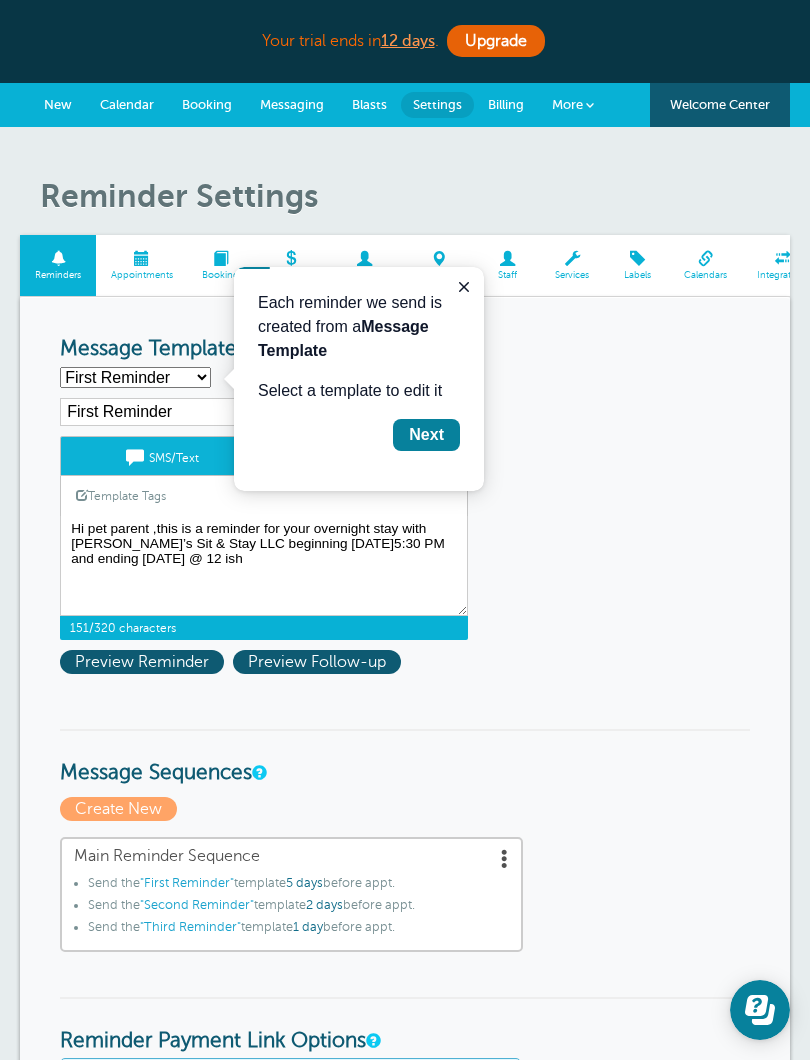click on "Reminder Schedule
1st reminder:
Immediately 1 2 3 4 5 6 7 8 9 10 11 12 13 14 15 16 17 18 19 20 21 22 23 24 25 26 27 28 29 30
hour(s) day(s)
after creating  the appointment.
before  the appointment.
2nd reminder:
None 1 2 3 4 5 6 7 8 9 10 11 12 13 14 15 16 17 18 19 20 21 22 23 24 25 26 27 28 29 30
hour(s) day(s)
before  the appointment.
3rd reminder:						 None 1 2 3 4 5 6 7 8 9 10 11 12 13 14 15 16 17 18 19 20 21 22 23 24 25 26 27 28 29 30
hour(s) day(s)
before  the appointment.
Message Templates
First Reminder
Second Reminder" at bounding box center (405, 1248) 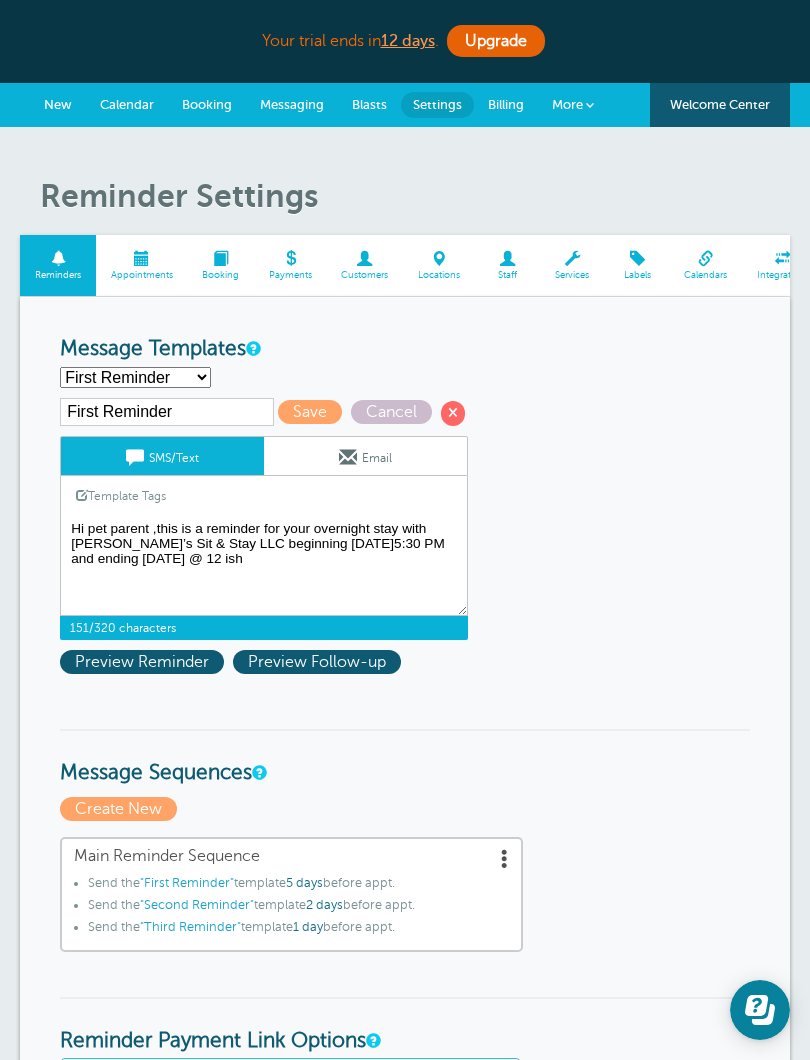 click on "Hi  ,this is a reminder for your overnight stay with [PERSON_NAME]’s Sit & Stay LLC beginning [DATE]5:30 PM and ending [DATE] @ 12 ish" at bounding box center [264, 566] 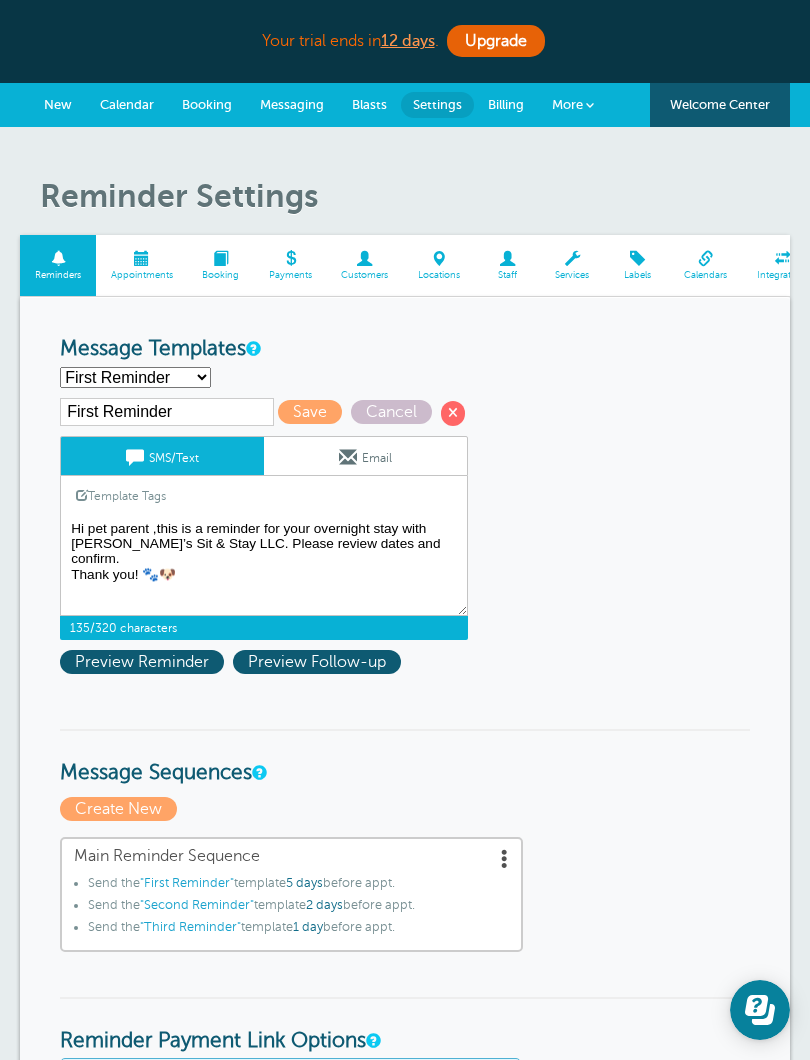 type on "Hi pet parent ,this is a reminder for your overnight stay with [PERSON_NAME]’s Sit & Stay LLC. Please review dates and confirm.
Thank you! 🐾🐶" 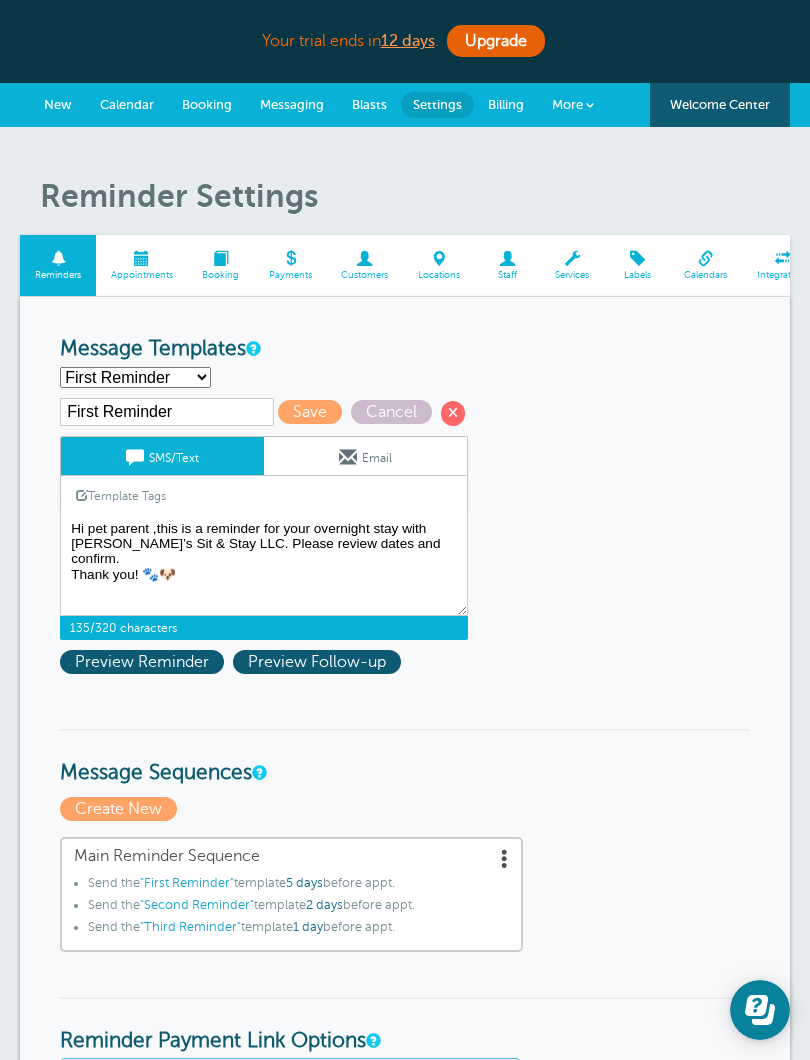 click on "Save" at bounding box center [310, 412] 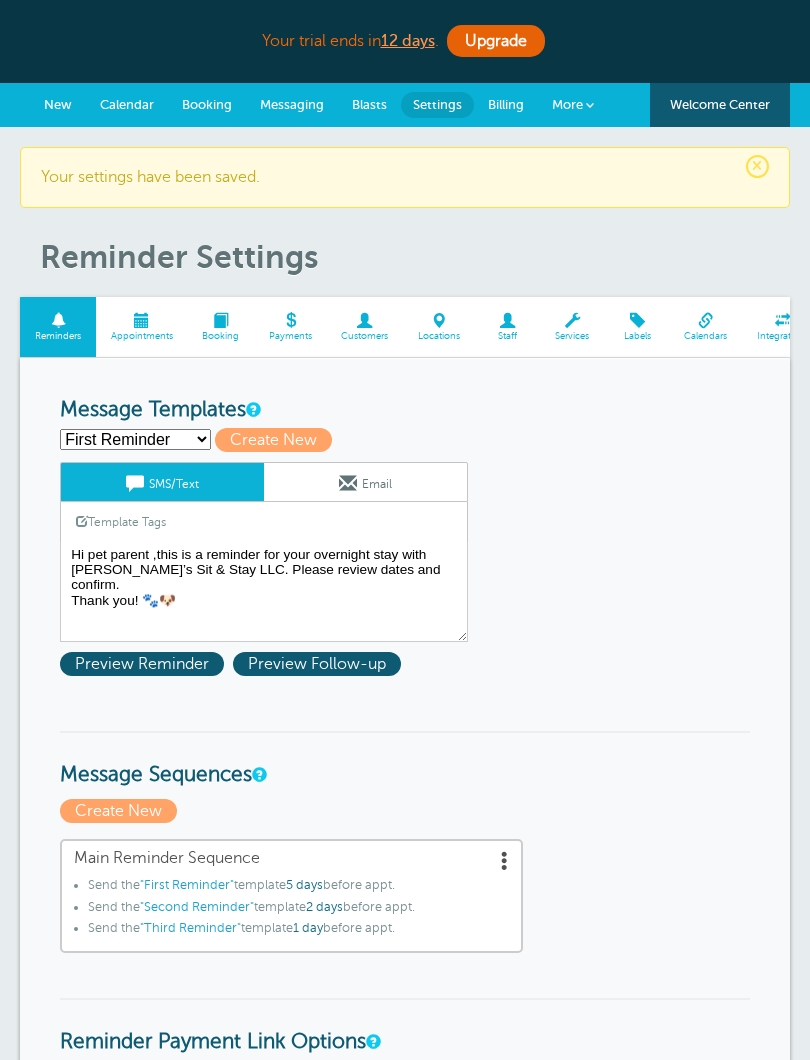 scroll, scrollTop: 0, scrollLeft: 0, axis: both 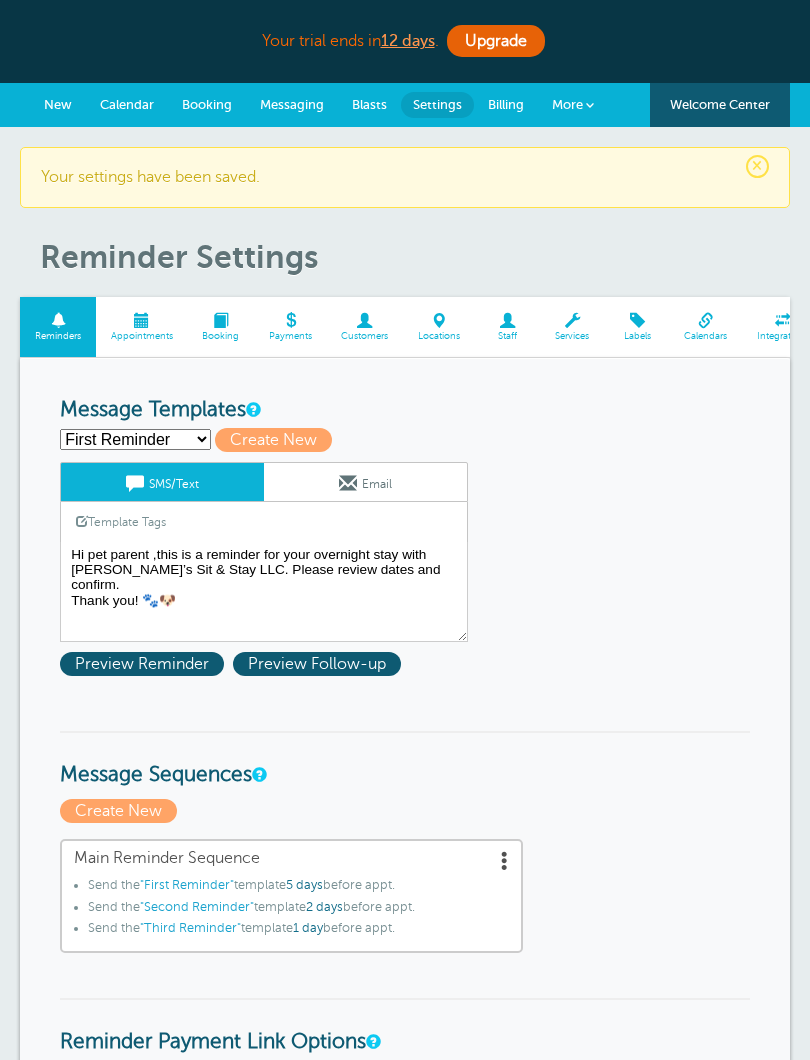 click on "First Reminder
Second Reminder
Third Reminder
Create new..." at bounding box center (135, 439) 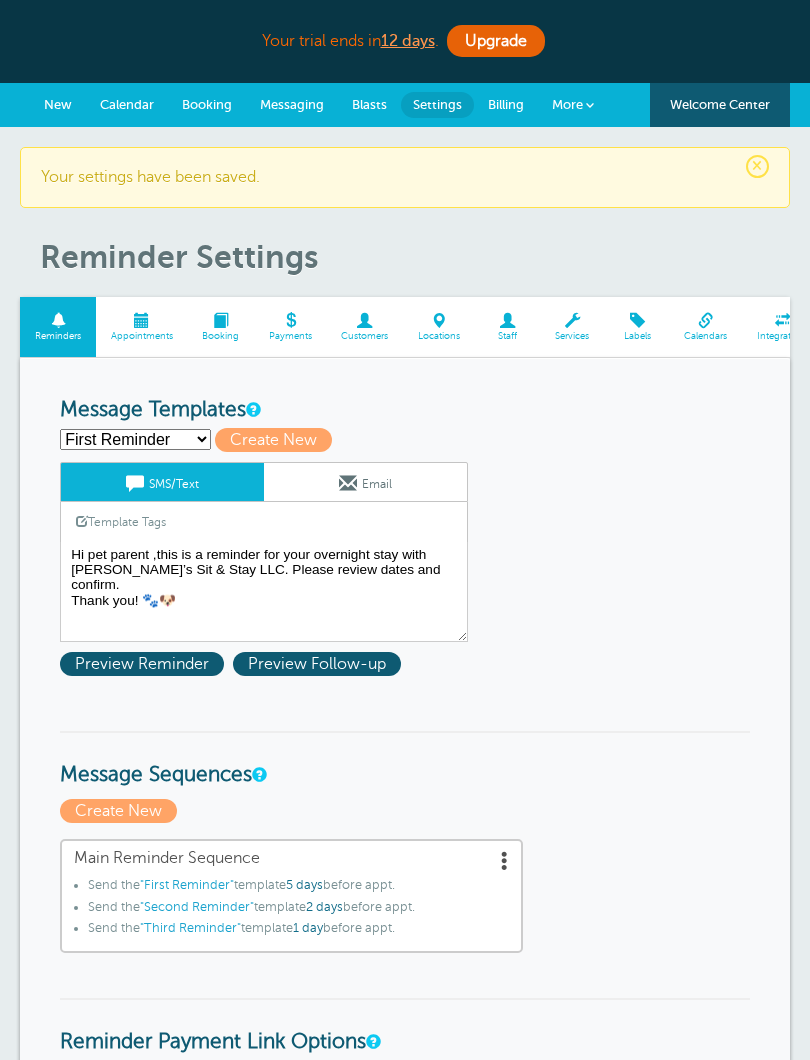 select on "157359" 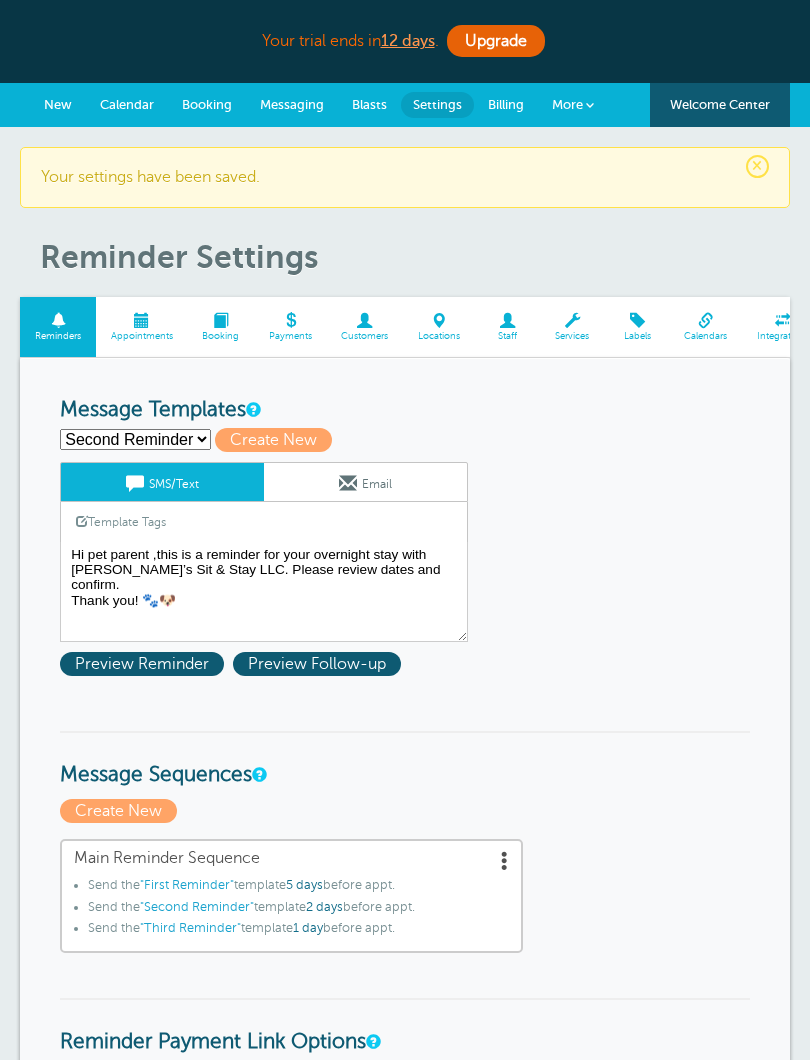 type on "Second Reminder" 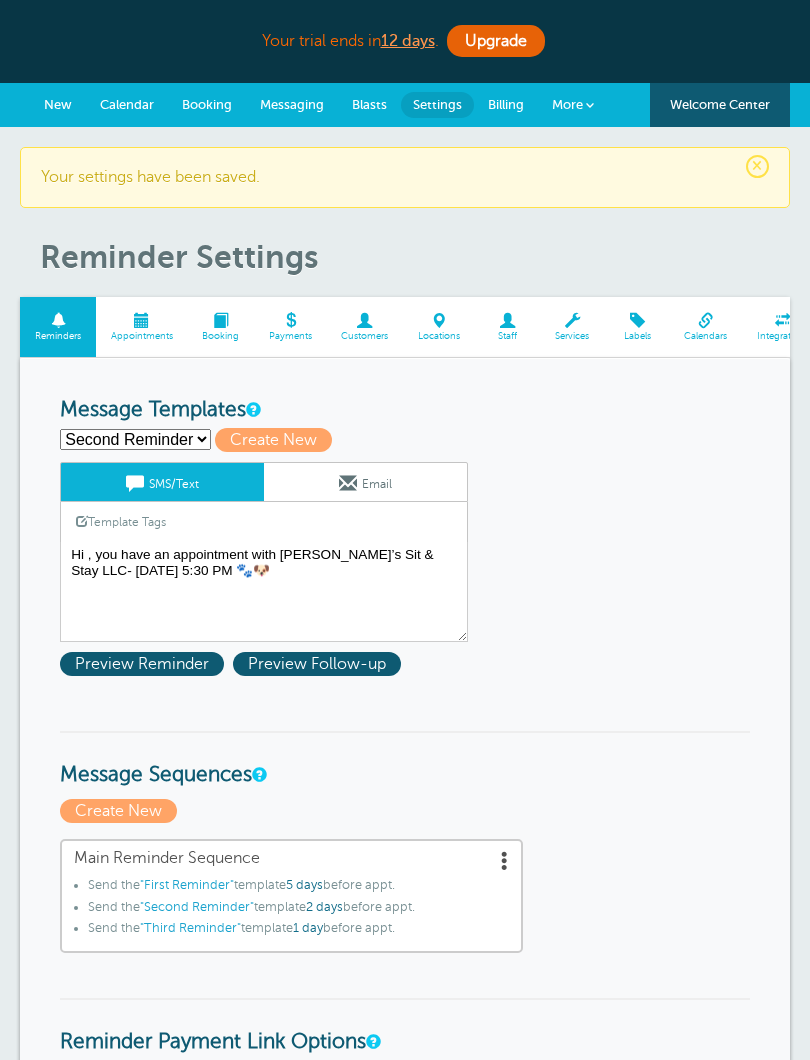 scroll, scrollTop: 0, scrollLeft: 0, axis: both 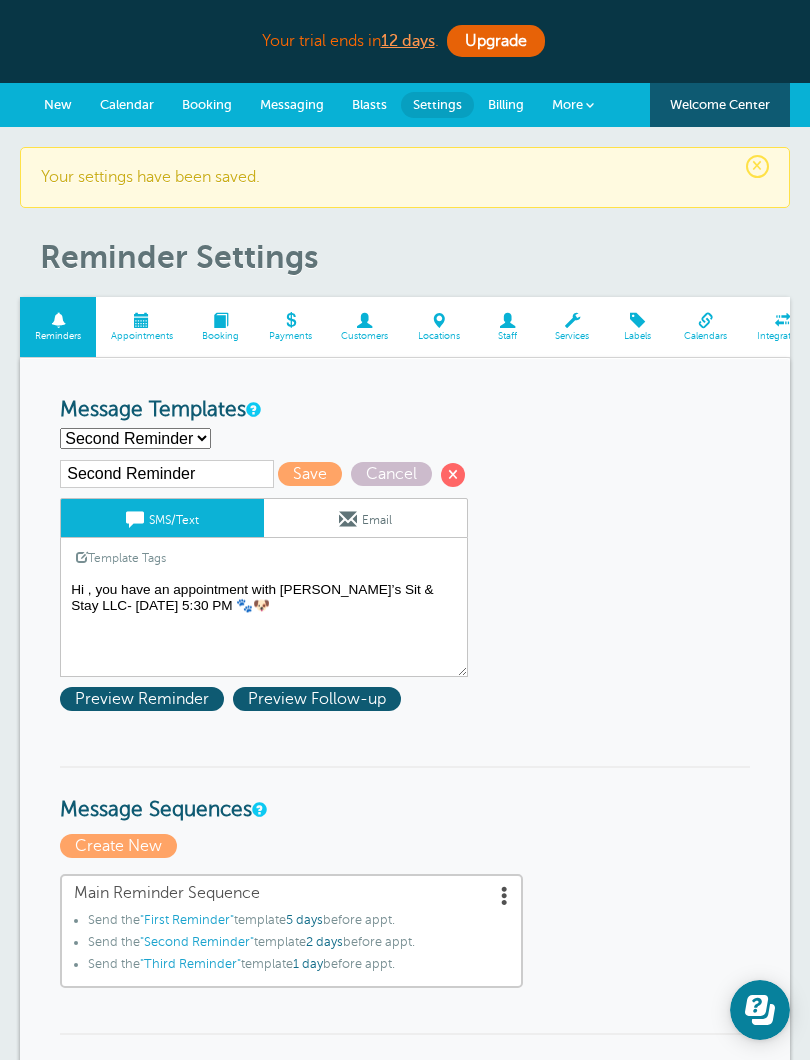 click on "Hi pet parent ,this is a reminder for your overnight stay with [PERSON_NAME]’s Sit & Stay LLC. Please review dates and confirm.
Thank you! 🐾🐶" at bounding box center [264, 627] 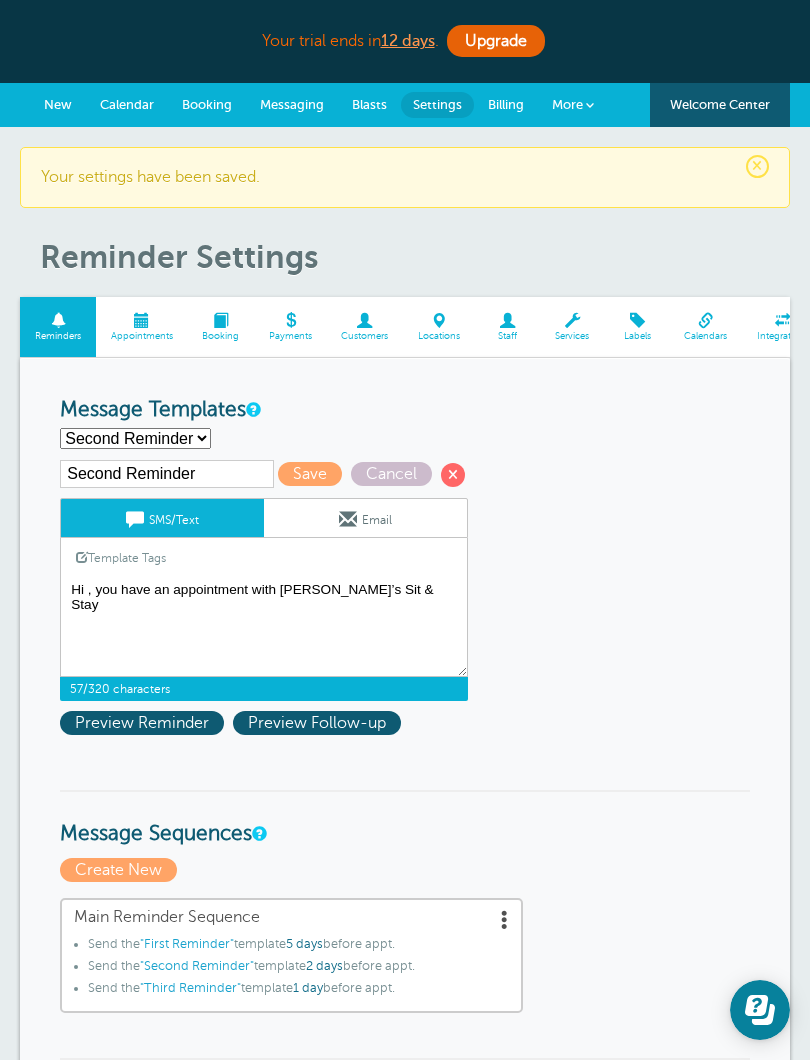 click on "Hi pet parent ,this is a reminder for your overnight stay with [PERSON_NAME]’s Sit & Stay LLC. Please review dates and confirm.
Thank you! 🐾🐶" at bounding box center [264, 627] 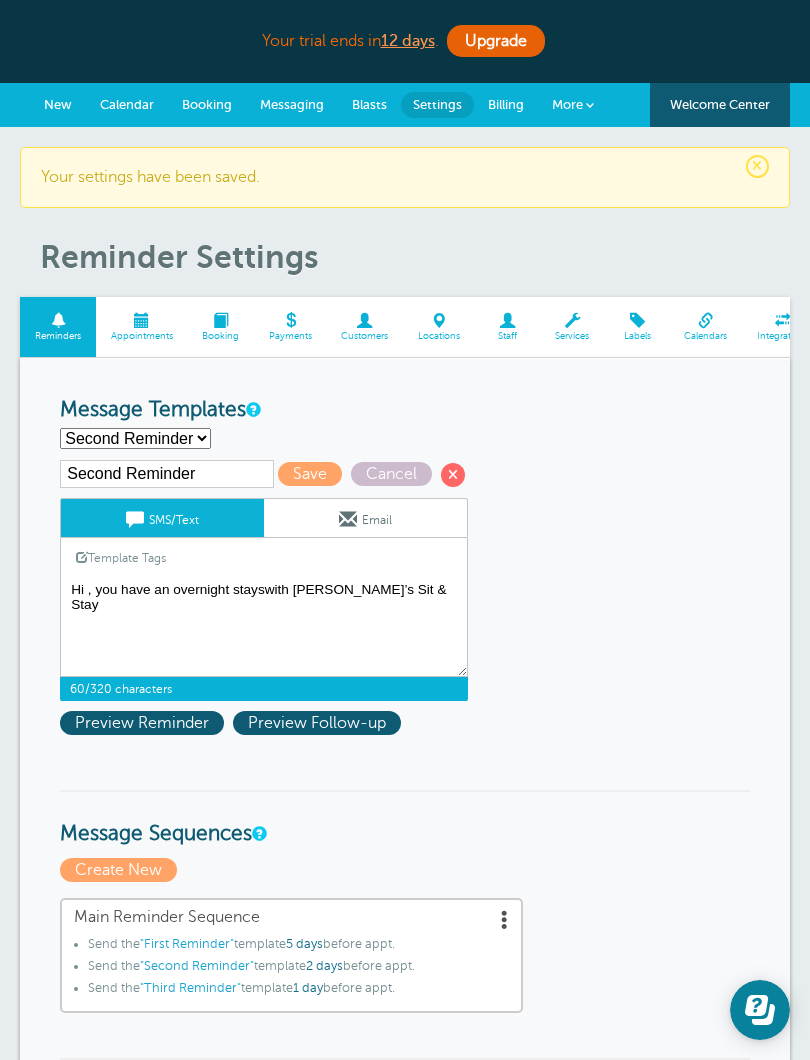 click on "Hi pet parent ,this is a reminder for your overnight stay with [PERSON_NAME]’s Sit & Stay LLC. Please review dates and confirm.
Thank you! 🐾🐶" at bounding box center [264, 627] 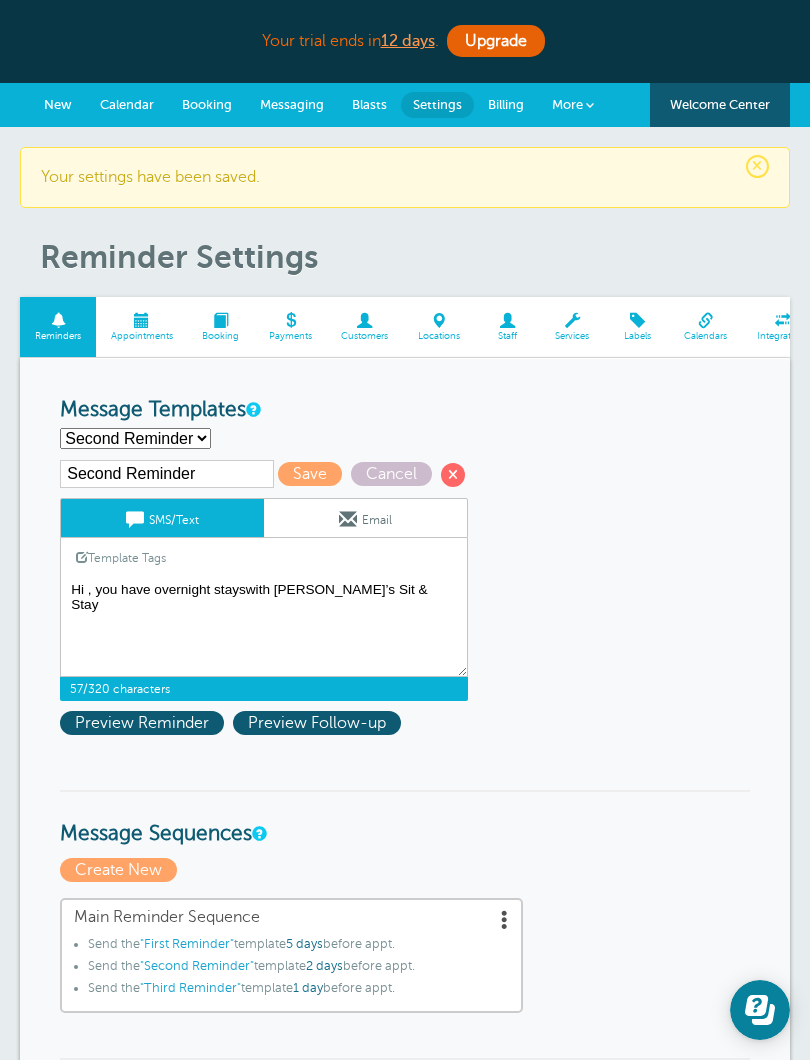 click on "Hi pet parent ,this is a reminder for your overnight stay with [PERSON_NAME]’s Sit & Stay LLC. Please review dates and confirm.
Thank you! 🐾🐶" at bounding box center [264, 627] 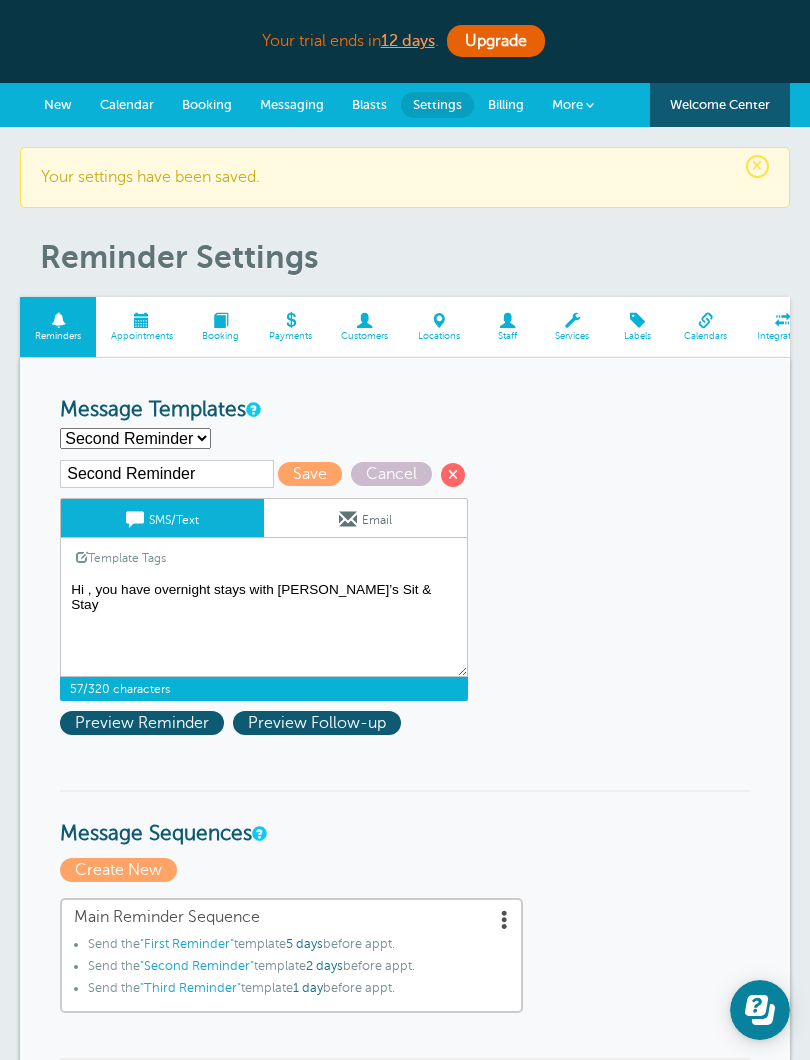 click on "Hi pet parent ,this is a reminder for your overnight stay with [PERSON_NAME]’s Sit & Stay LLC. Please review dates and confirm.
Thank you! 🐾🐶" at bounding box center (264, 627) 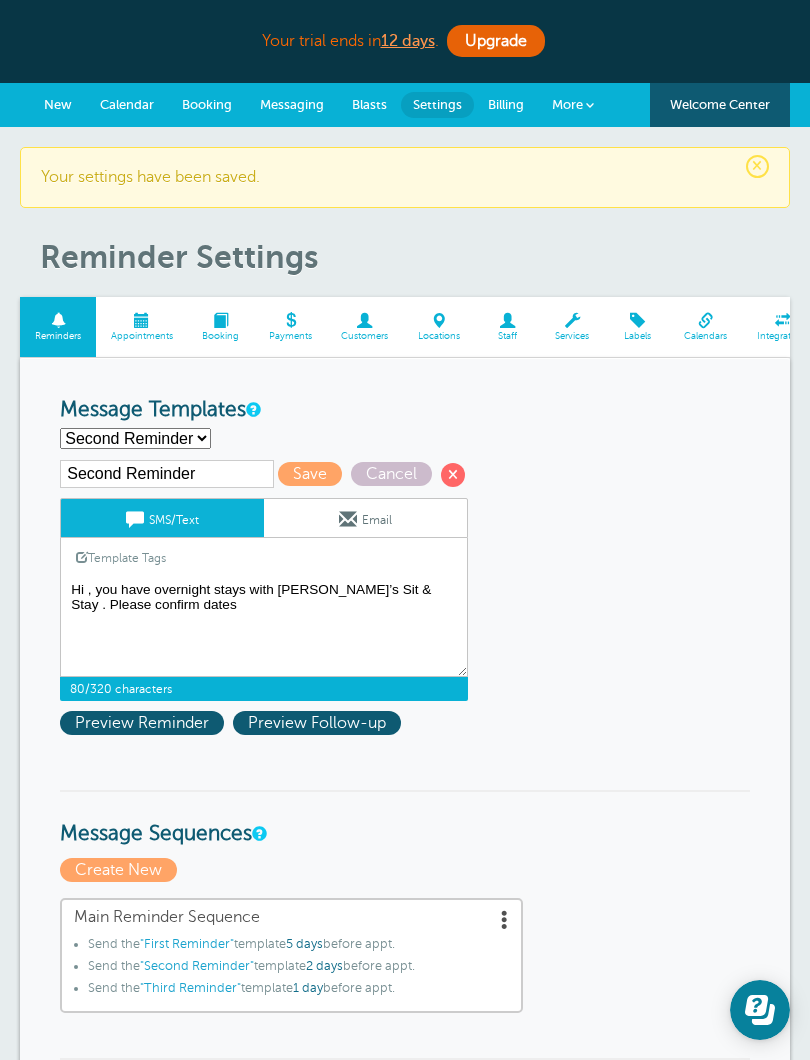 type on "Hi , you have overnight stays with Christine’s Sit & Stay . Please confirm dates" 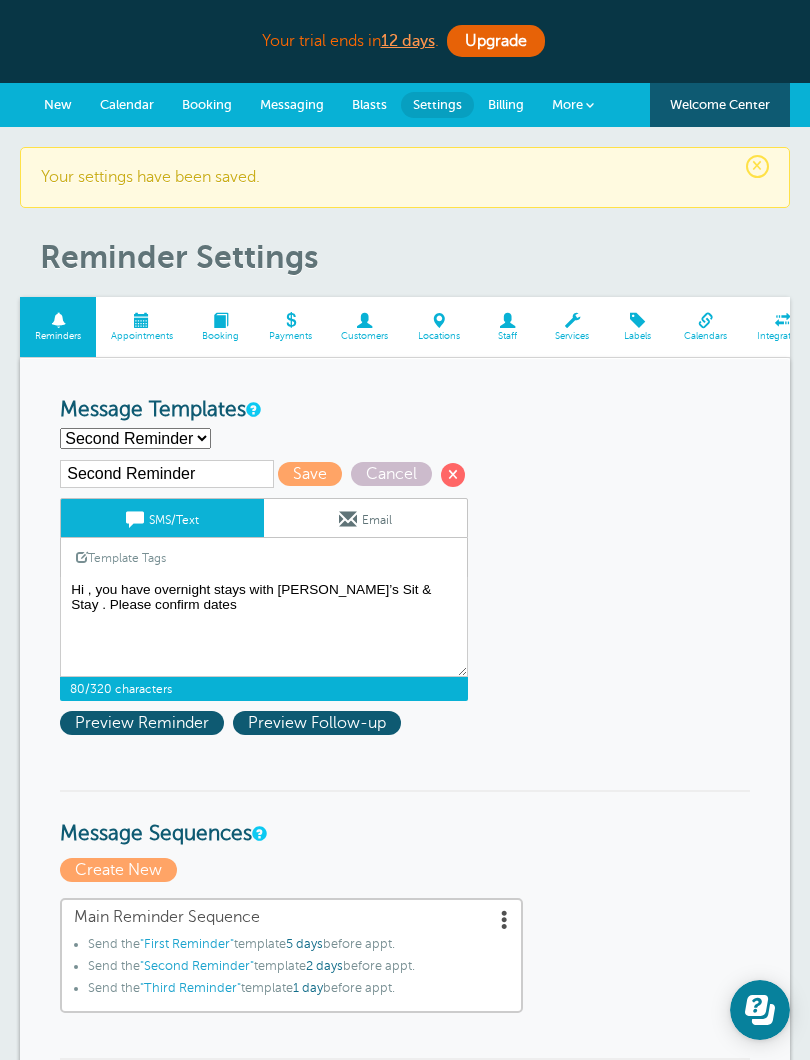 click on "Save" at bounding box center [310, 474] 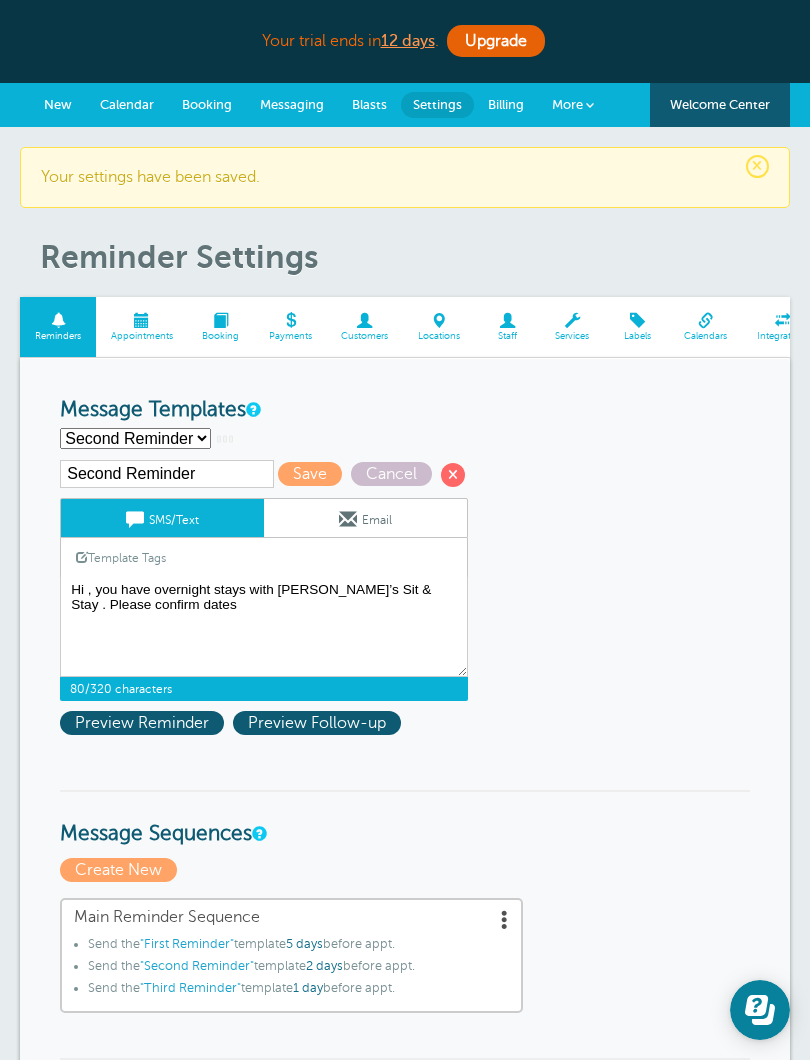 click on "Second Reminder" at bounding box center (167, 474) 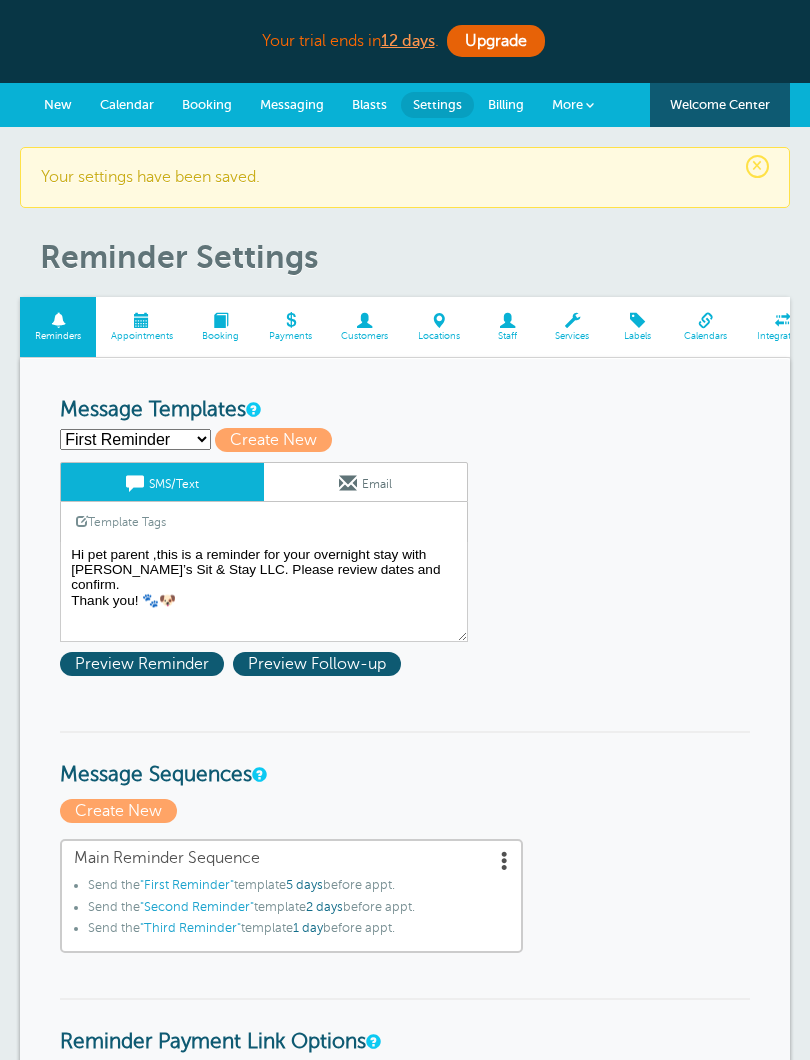 scroll, scrollTop: 0, scrollLeft: 0, axis: both 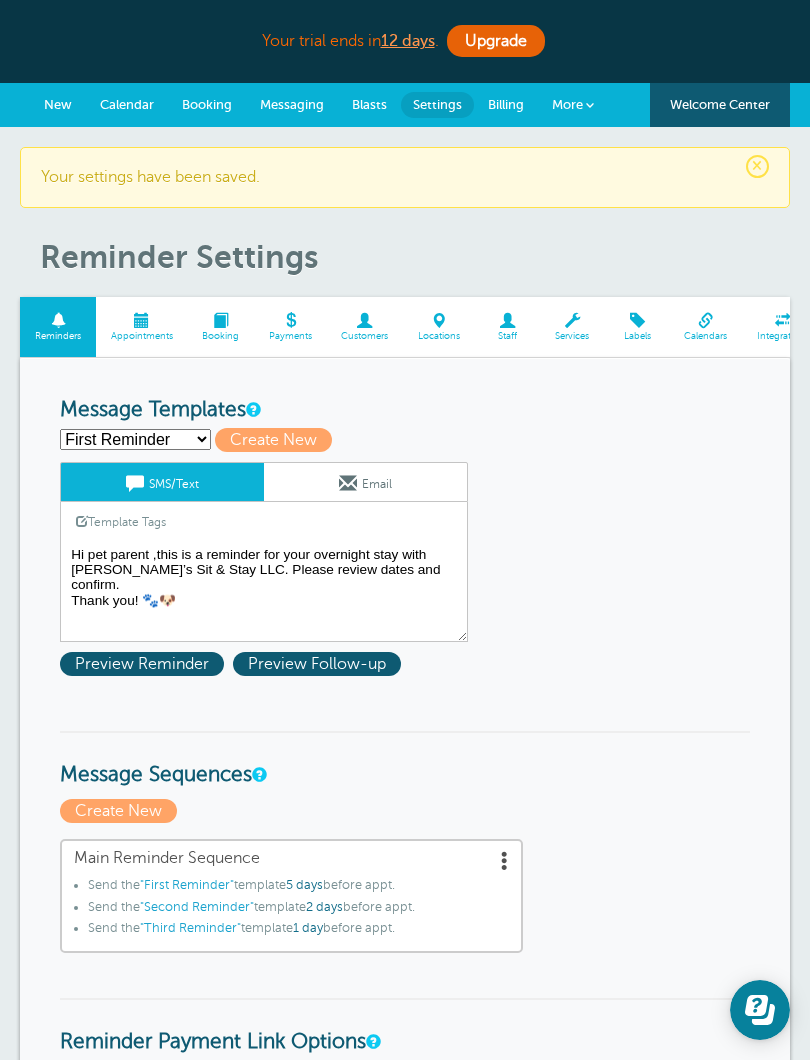 click on "Hi pet parent ,this is a reminder for your overnight stay with [PERSON_NAME]’s Sit & Stay LLC. Please review dates and confirm.
Thank you! 🐾🐶" at bounding box center (264, 592) 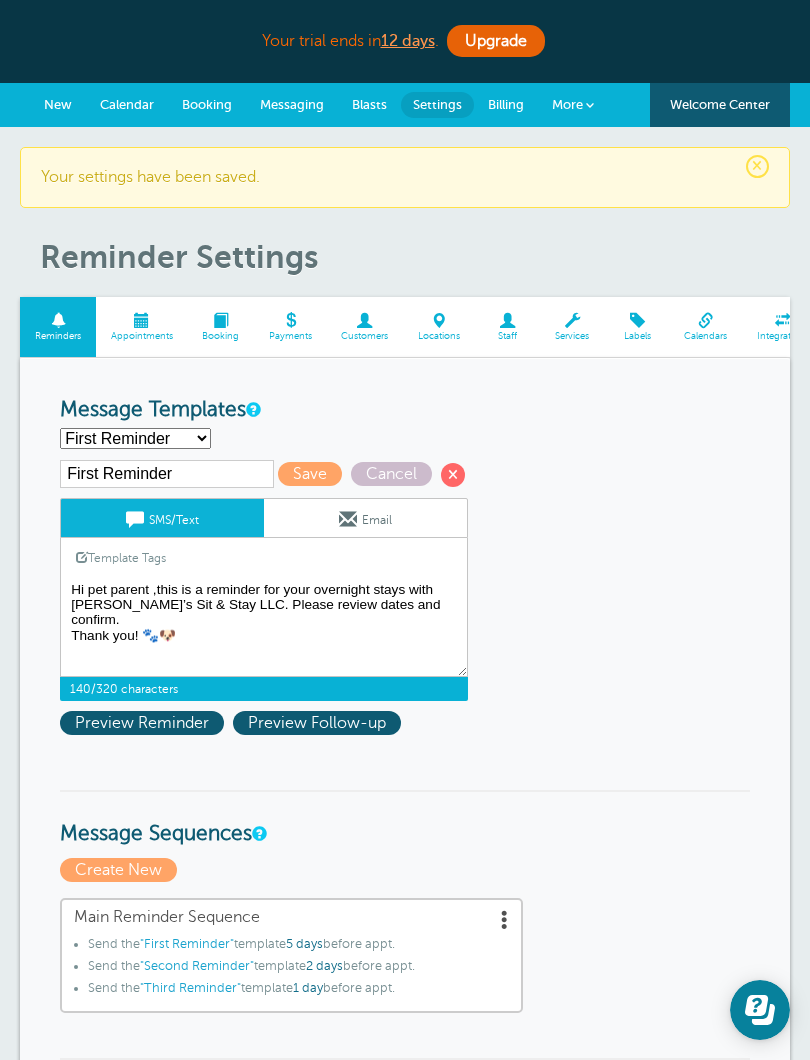 click on "Hi pet parent ,this is a reminder for your overnight stay with Christine’s Sit & Stay LLC. Please review dates and confirm.
Thank you! 🐾🐶" at bounding box center [264, 627] 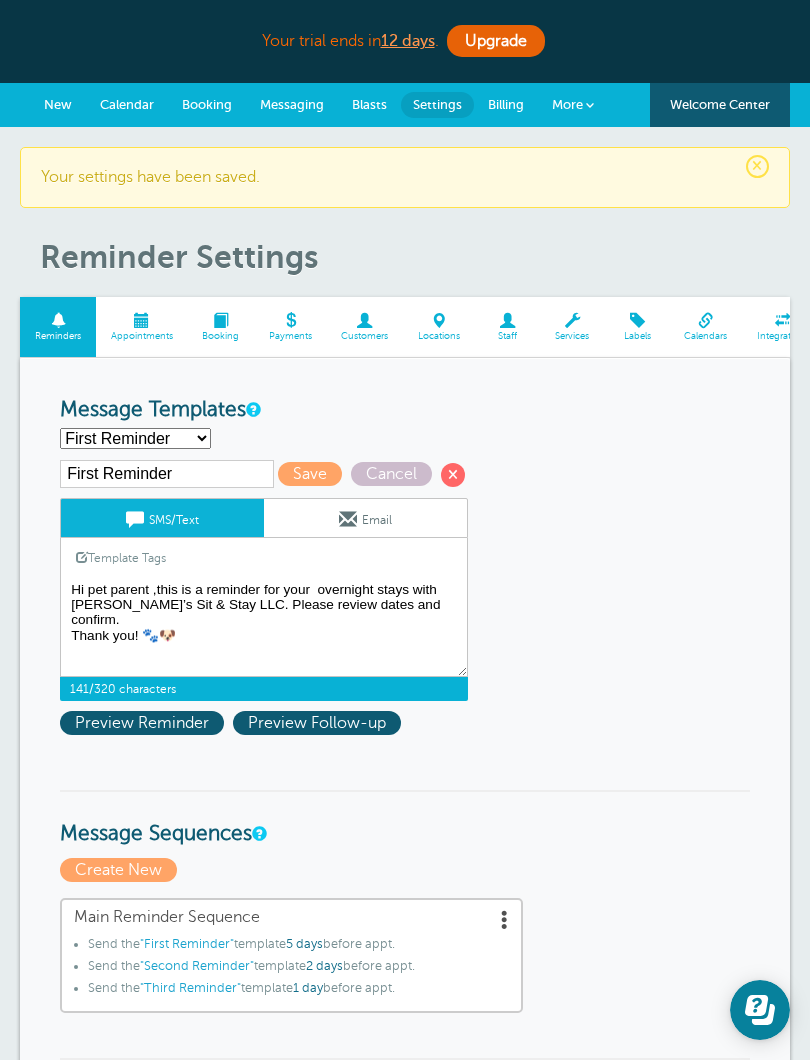 type on "Hi pet parent ,this is a reminder for your  overnight stays with [PERSON_NAME]’s Sit & Stay LLC. Please review dates and confirm.
Thank you! 🐾🐶" 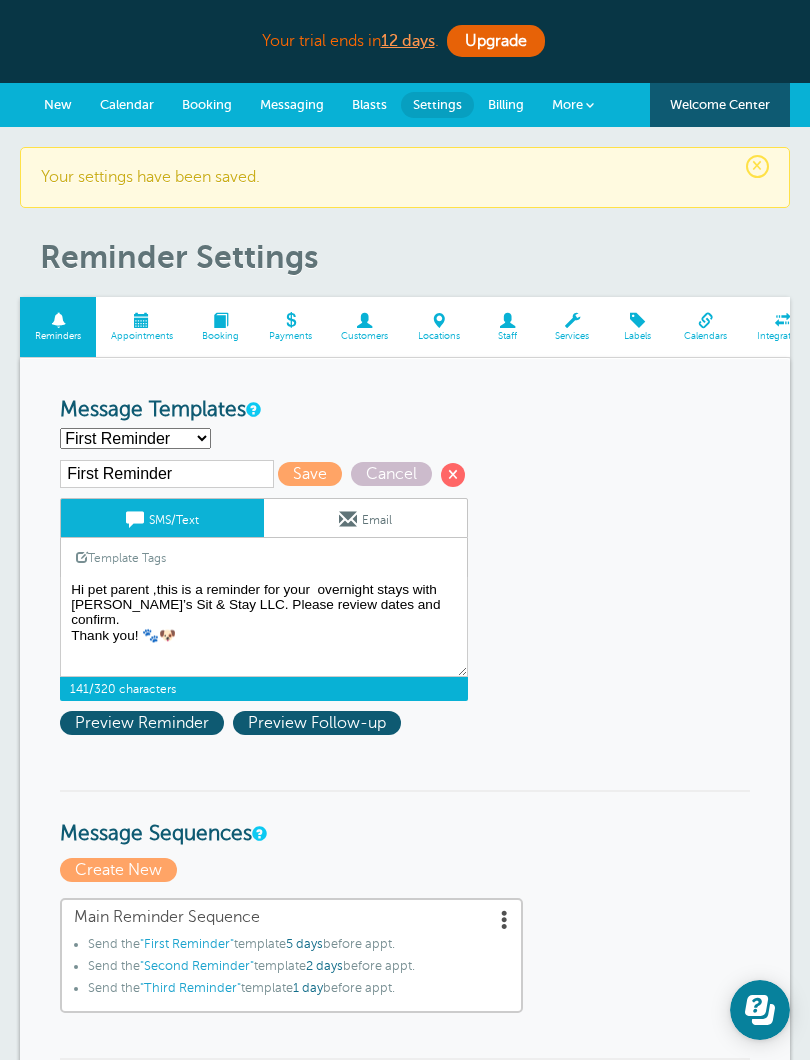 click on "Save" at bounding box center [310, 474] 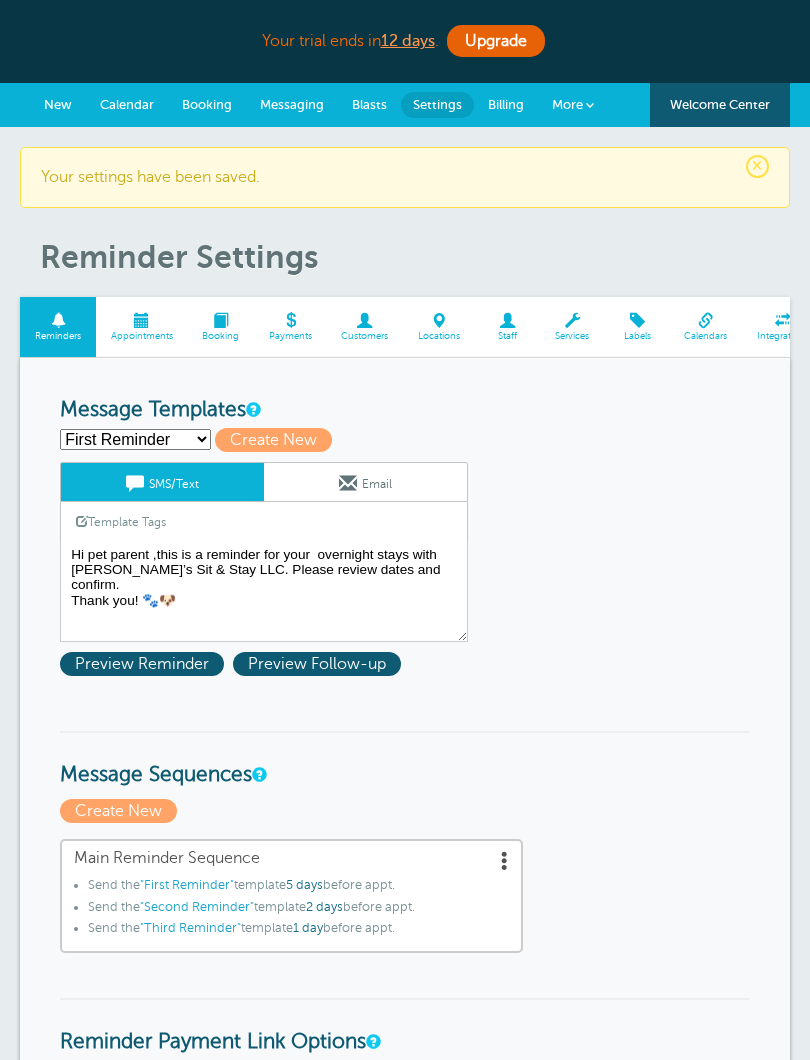 scroll, scrollTop: 0, scrollLeft: 0, axis: both 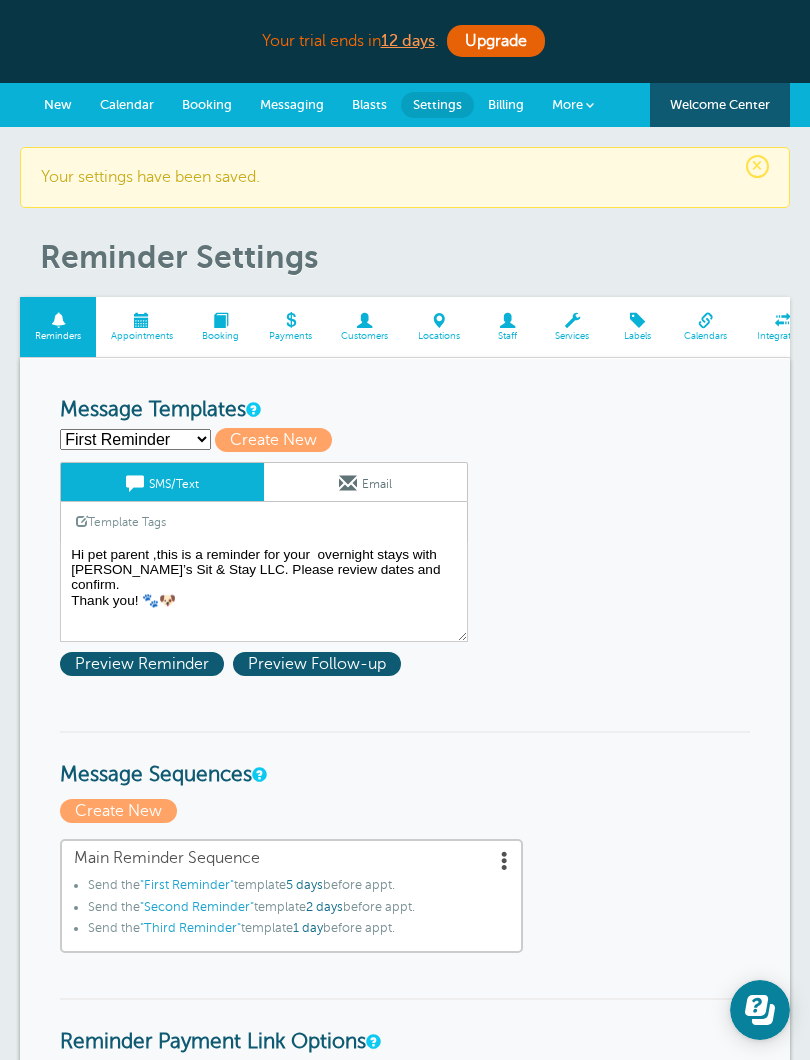 click on "First Reminder
Second Reminder
Third Reminder
Create new..." at bounding box center [135, 439] 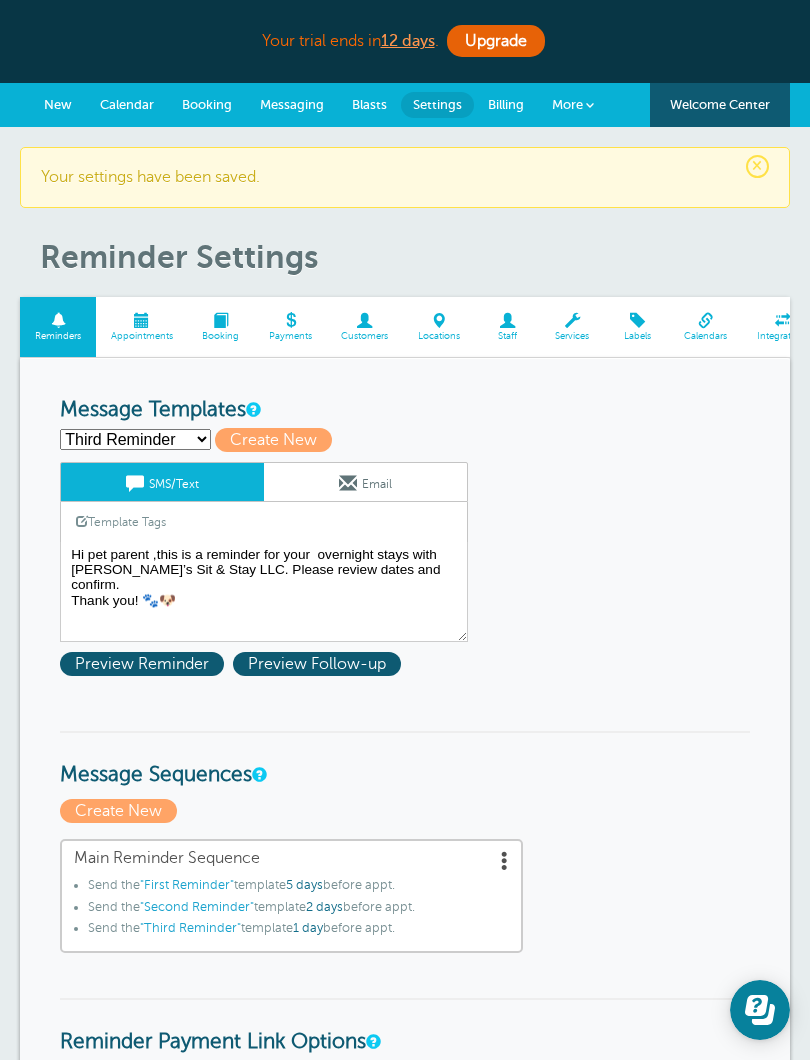 type on "Third Reminder" 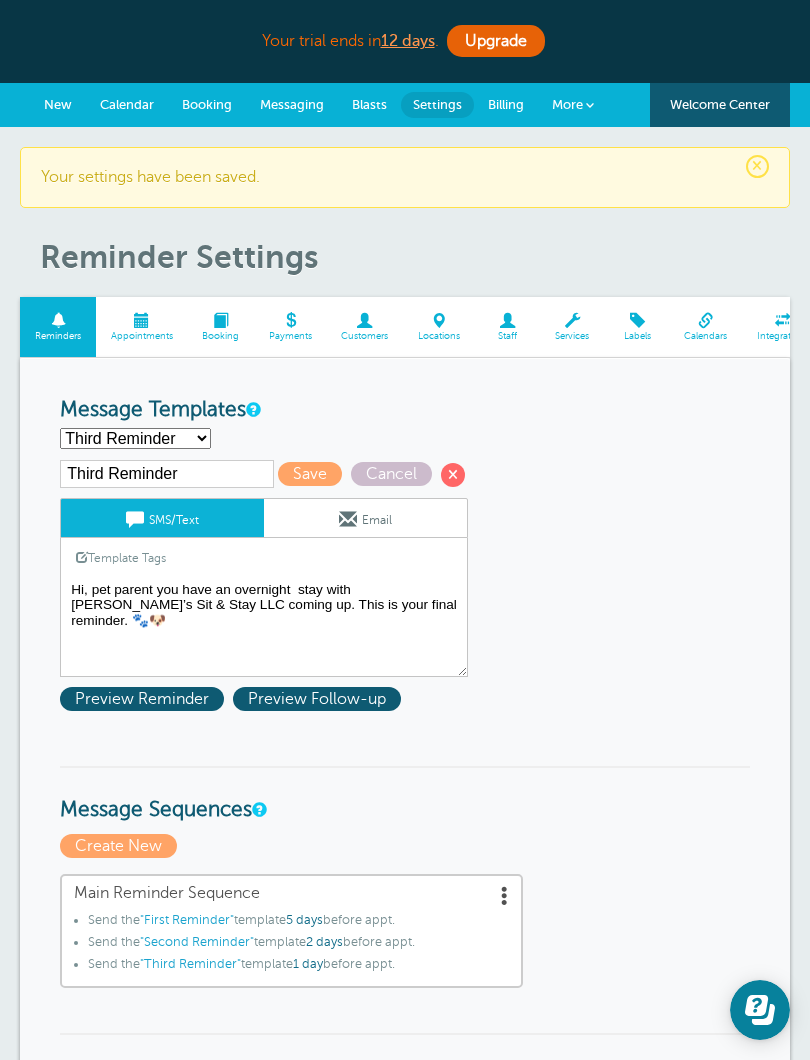 click on "Hi pet parent ,this is a reminder for your  overnight stays with Christine’s Sit & Stay LLC. Please review dates and confirm.
Thank you! 🐾🐶" at bounding box center (264, 627) 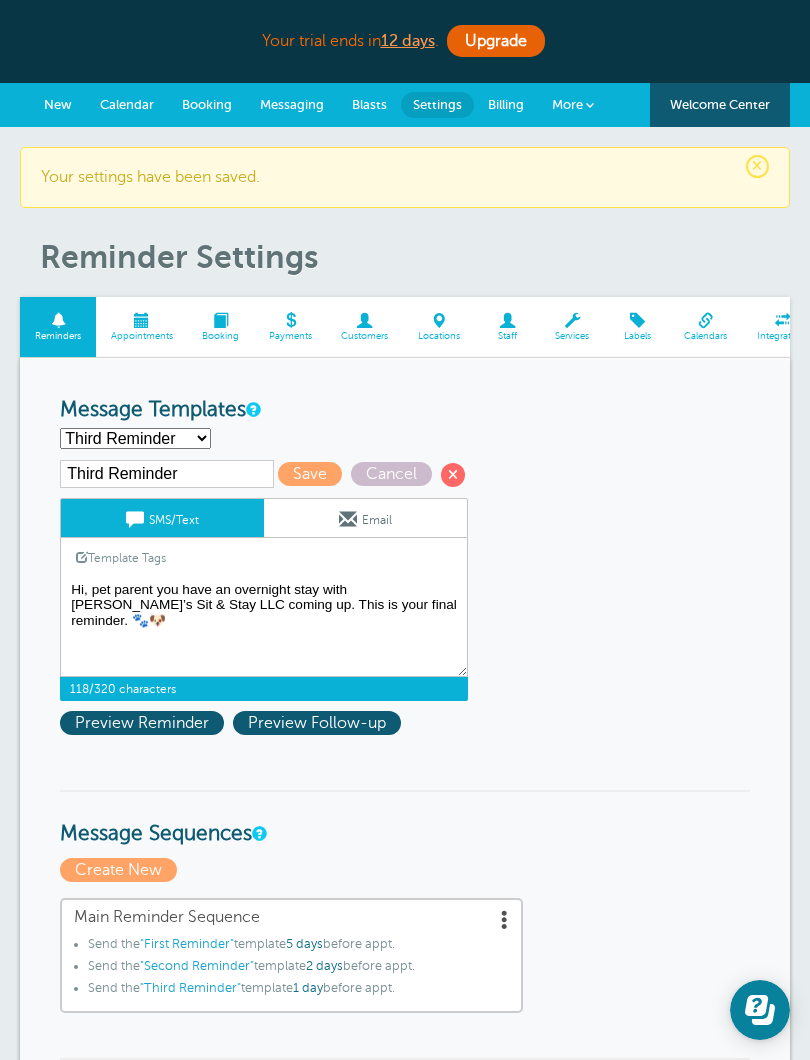 click on "Hi pet parent ,this is a reminder for your  overnight stays with Christine’s Sit & Stay LLC. Please review dates and confirm.
Thank you! 🐾🐶" at bounding box center [264, 627] 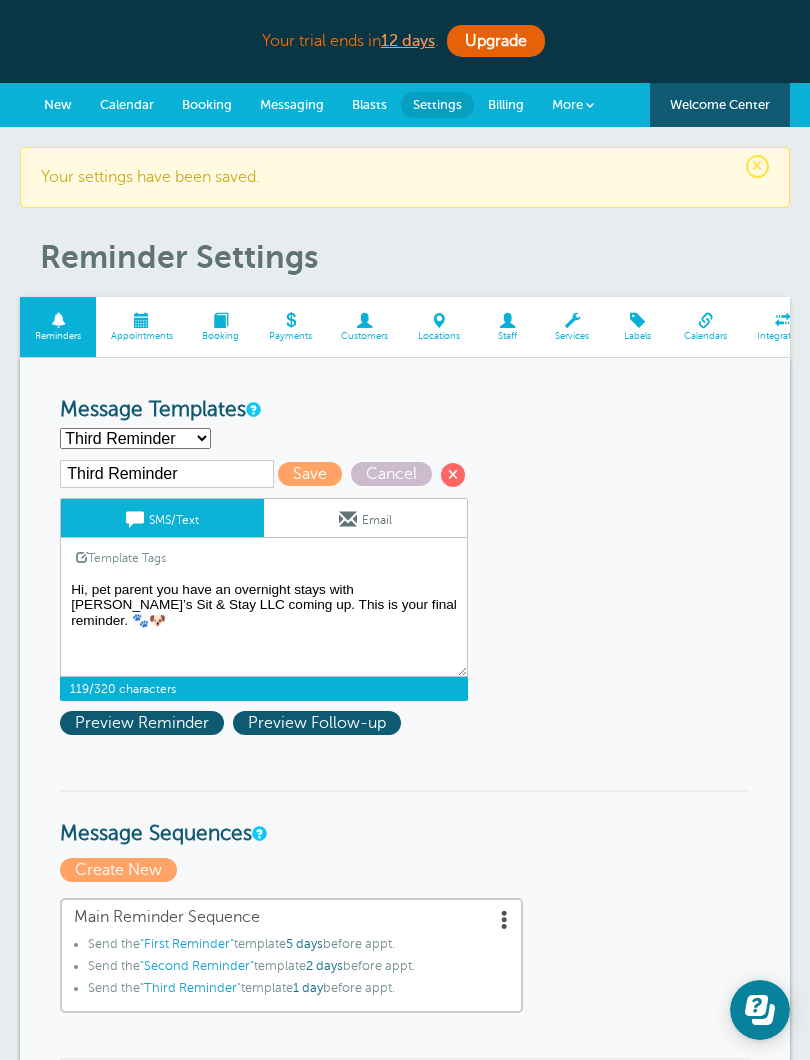 type on "Hi, pet parent you have an overnight stays with Christine’s Sit & Stay LLC coming up. This is your final reminder. 🐾🐶" 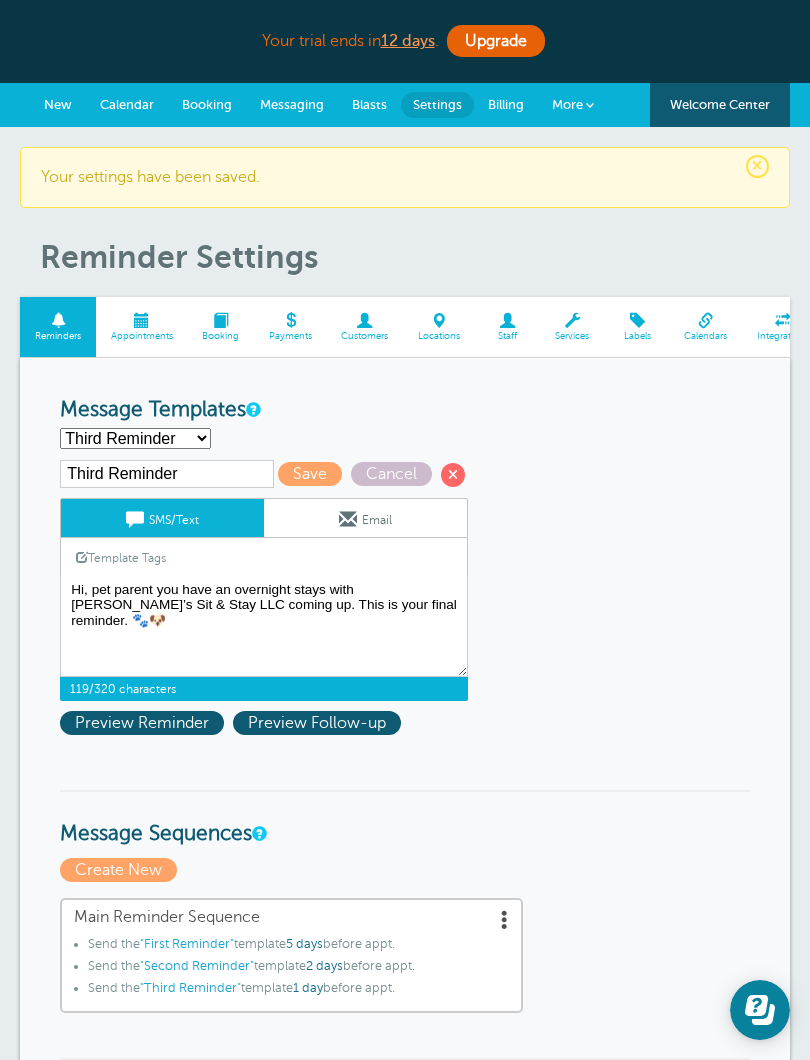 click on "Save" 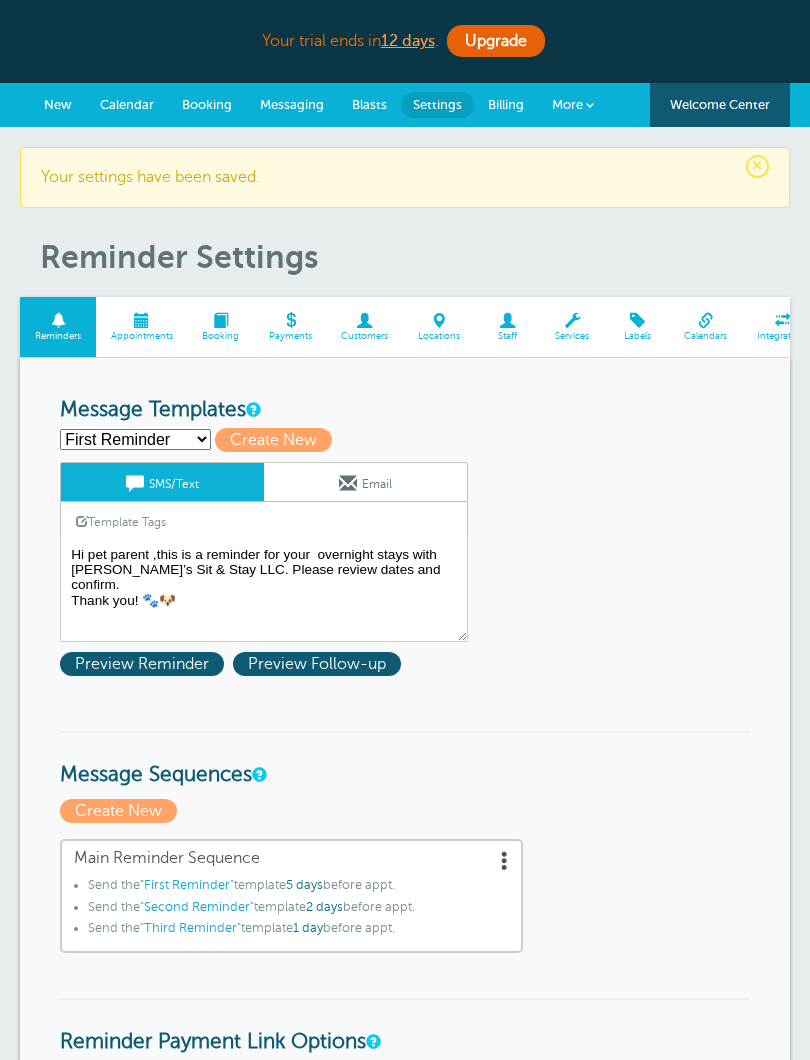 scroll, scrollTop: 0, scrollLeft: 0, axis: both 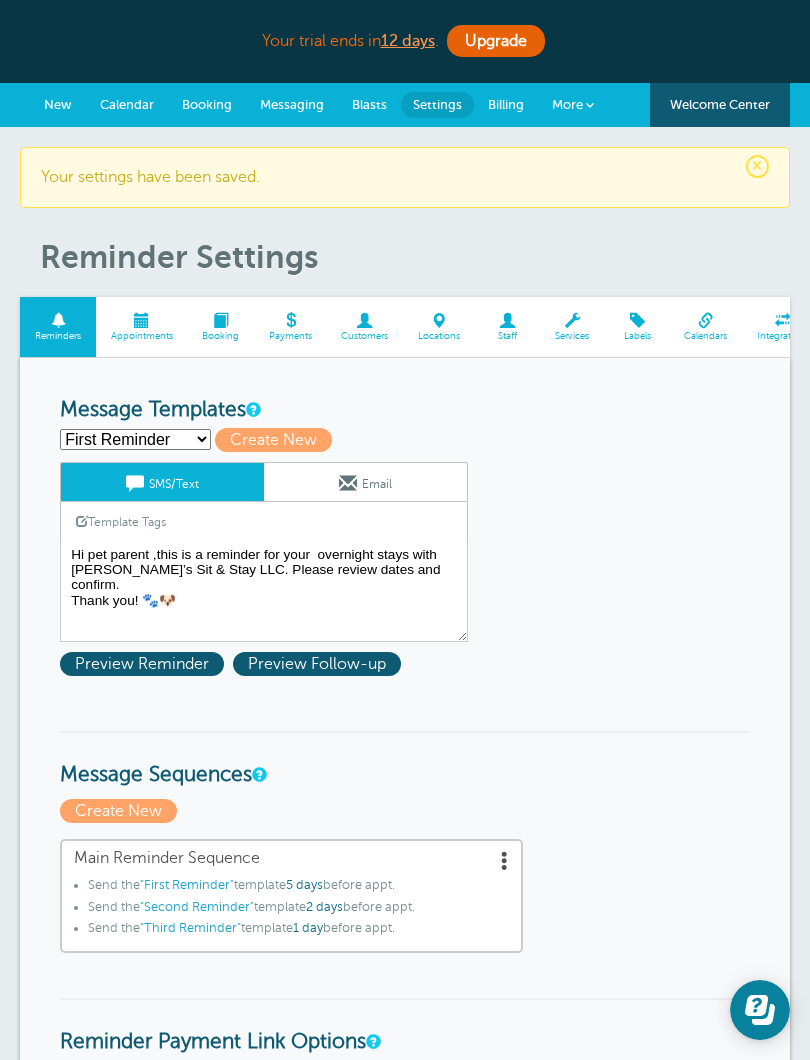 click on "Welcome Center" at bounding box center (720, 105) 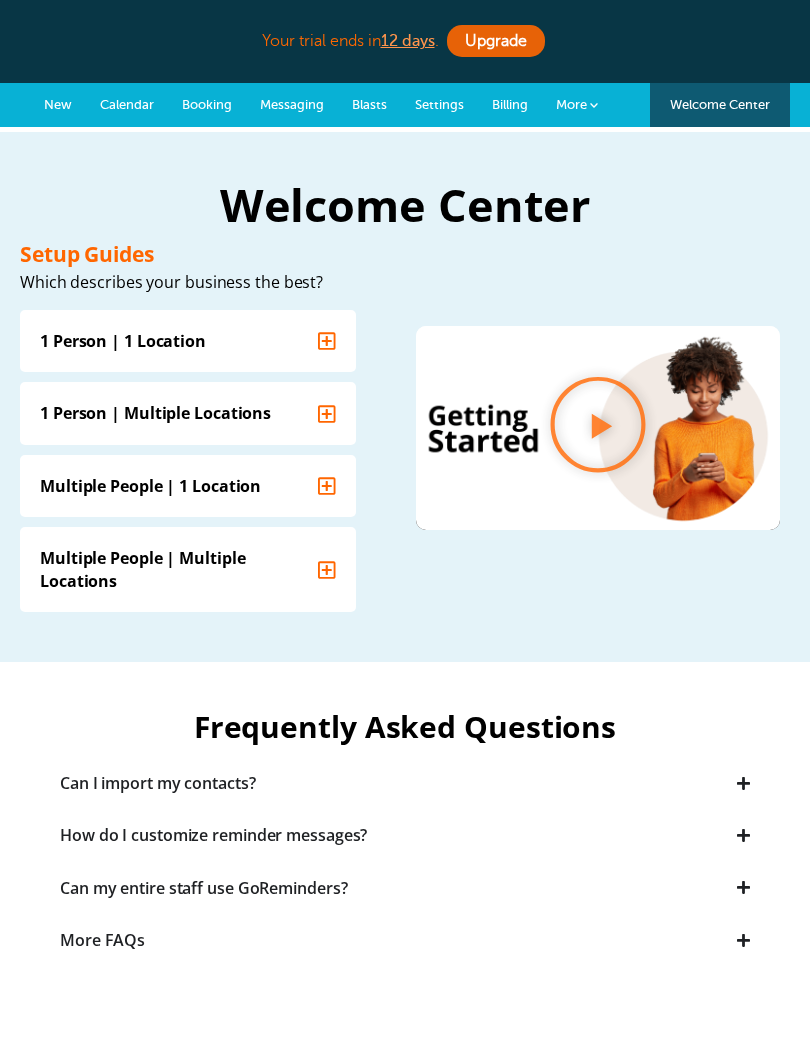 scroll, scrollTop: 0, scrollLeft: 0, axis: both 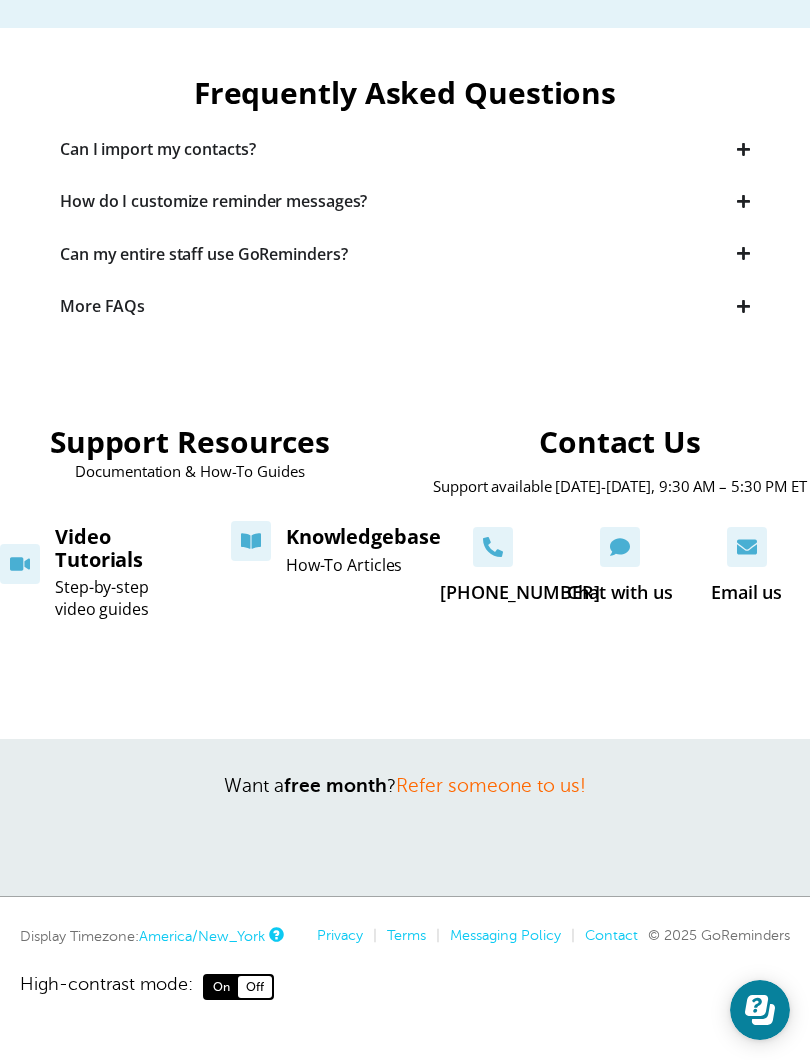 click on "Knowledgebase" at bounding box center (363, 536) 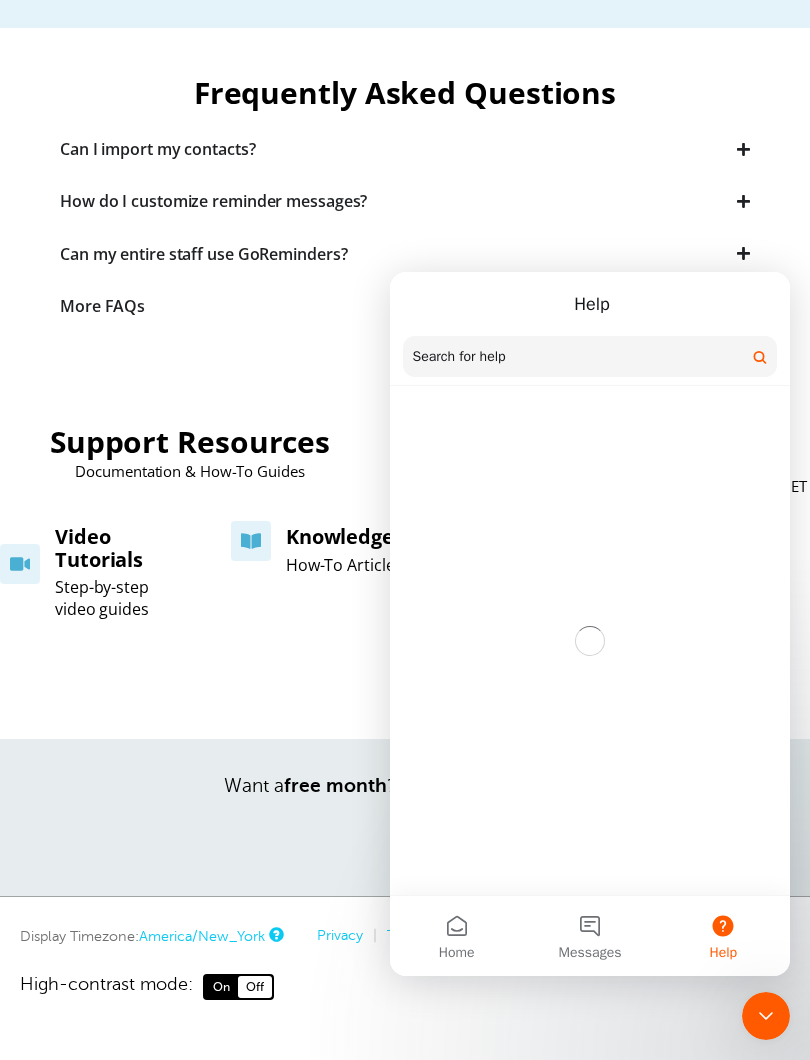 scroll, scrollTop: 0, scrollLeft: 0, axis: both 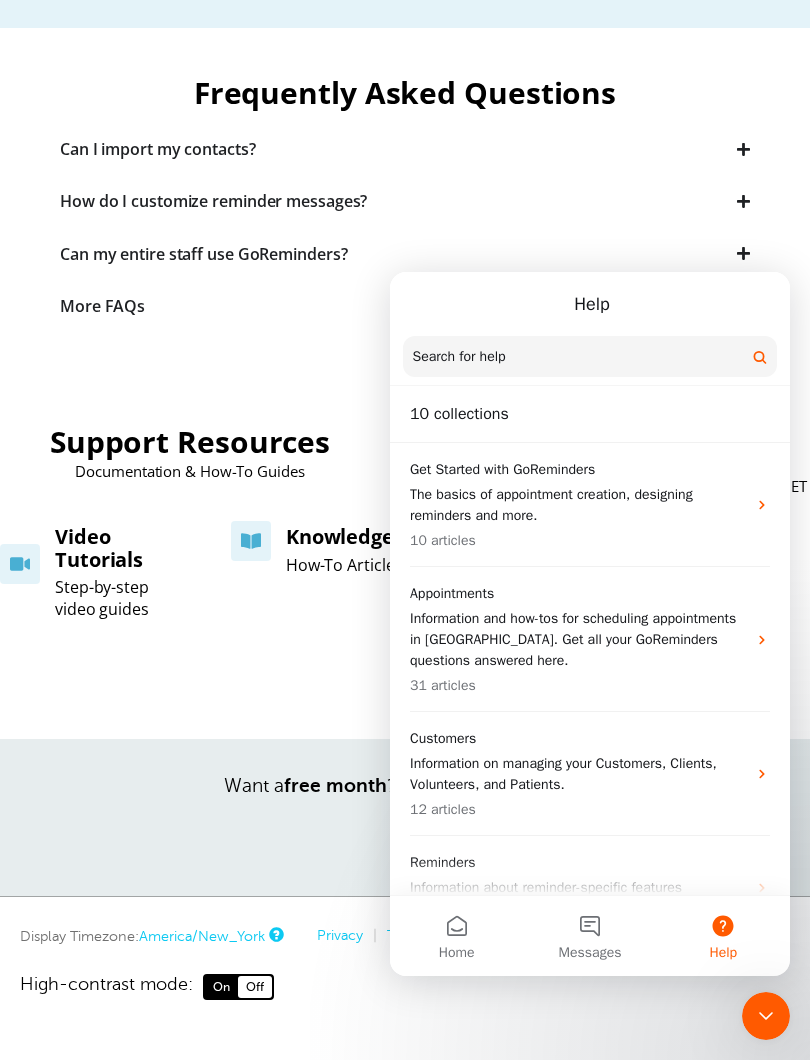 click on "The basics of appointment creation, designing reminders and more." at bounding box center [578, 505] 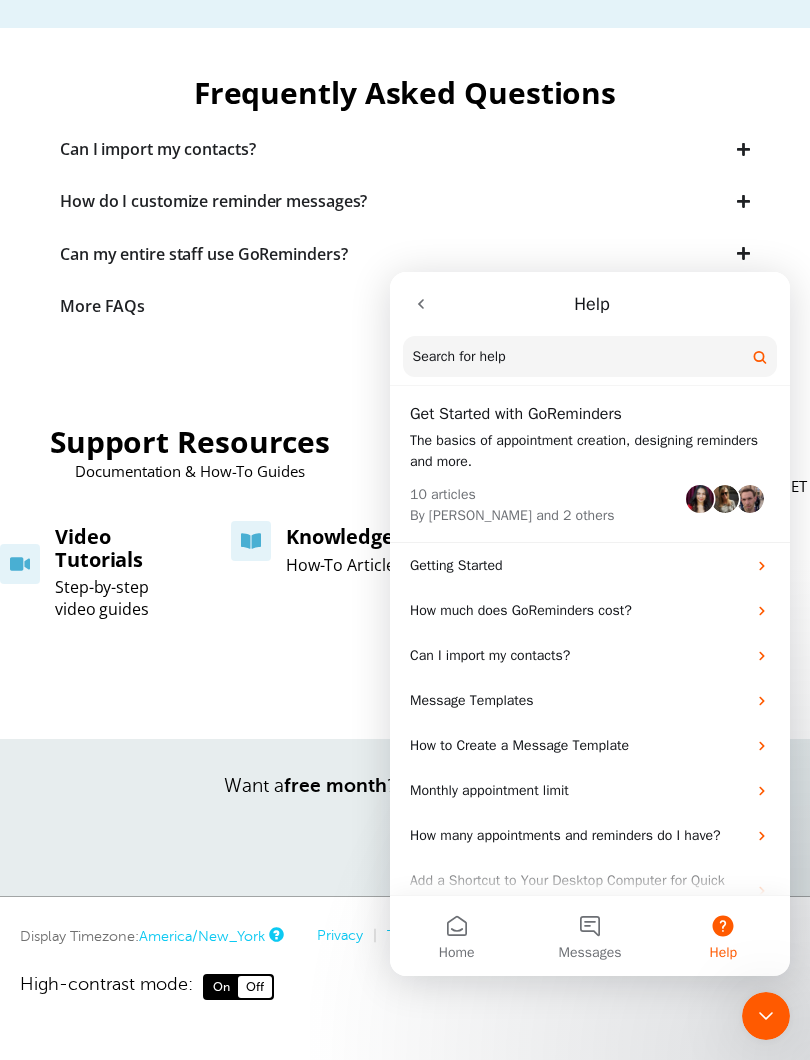click 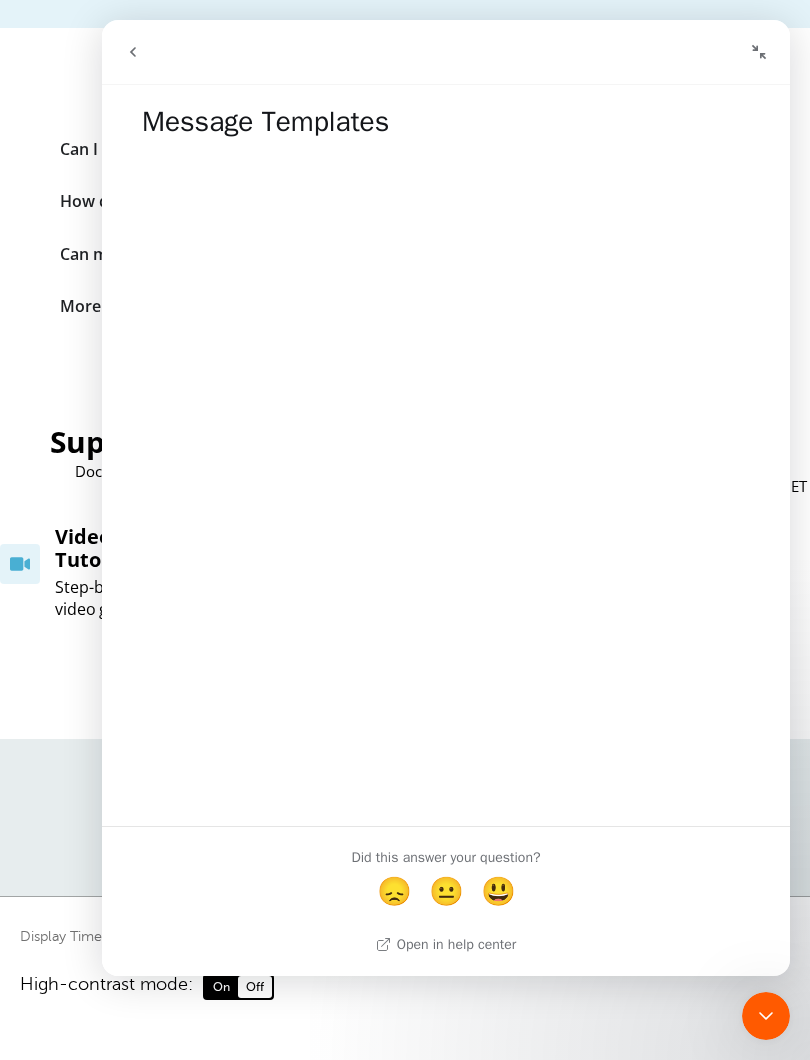 click at bounding box center [133, 52] 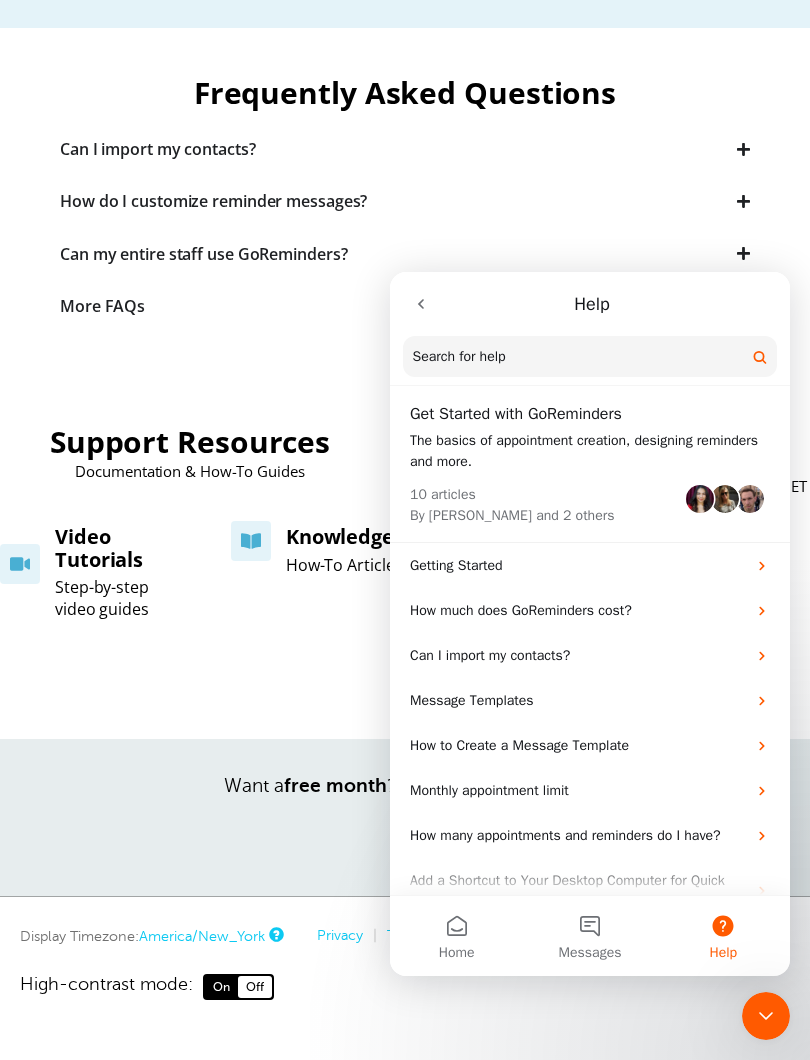 click 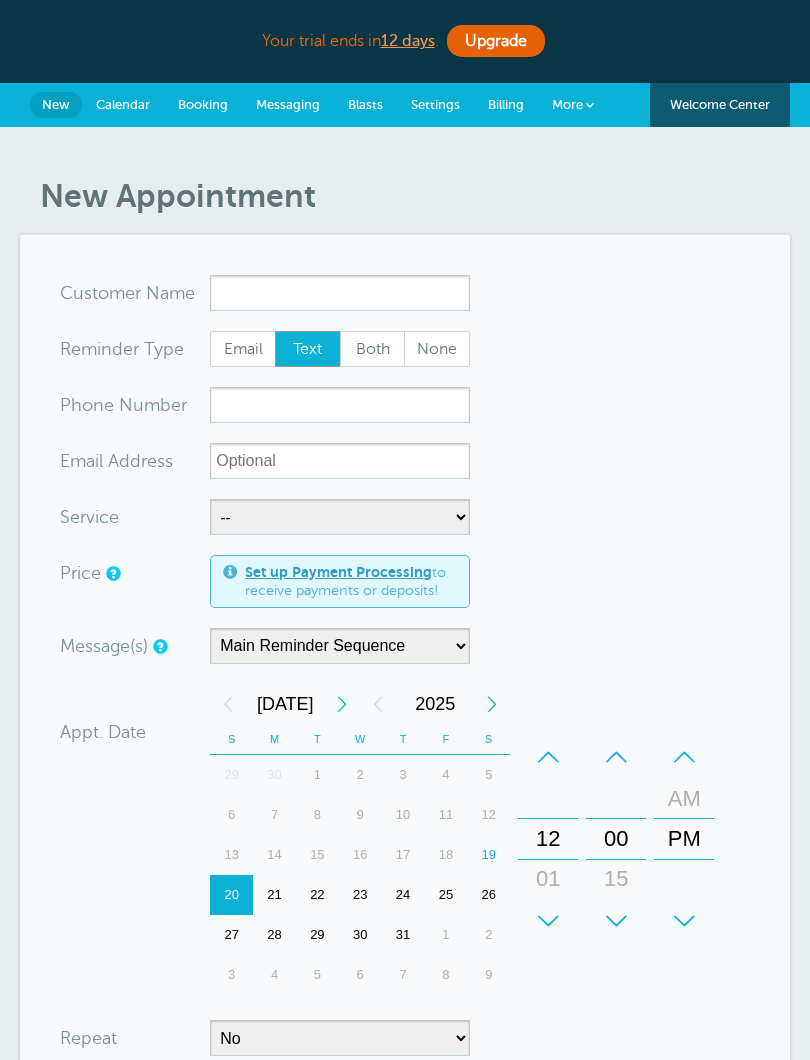 scroll, scrollTop: 0, scrollLeft: 0, axis: both 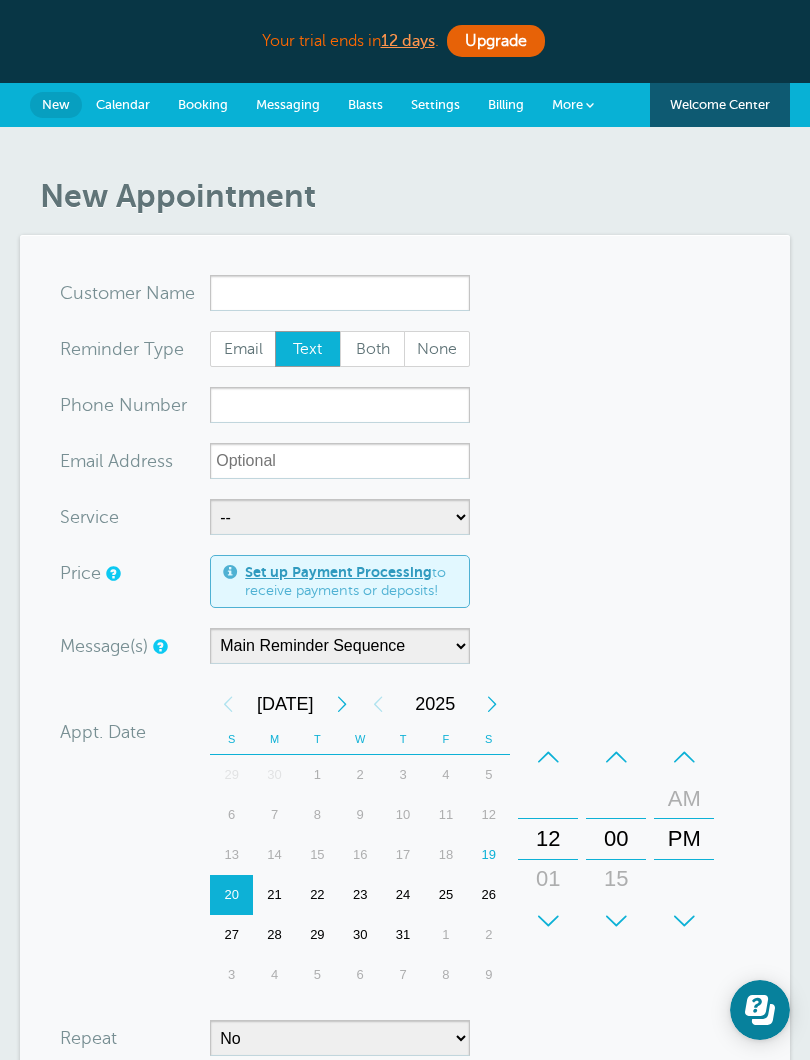 click on "More" at bounding box center (573, 105) 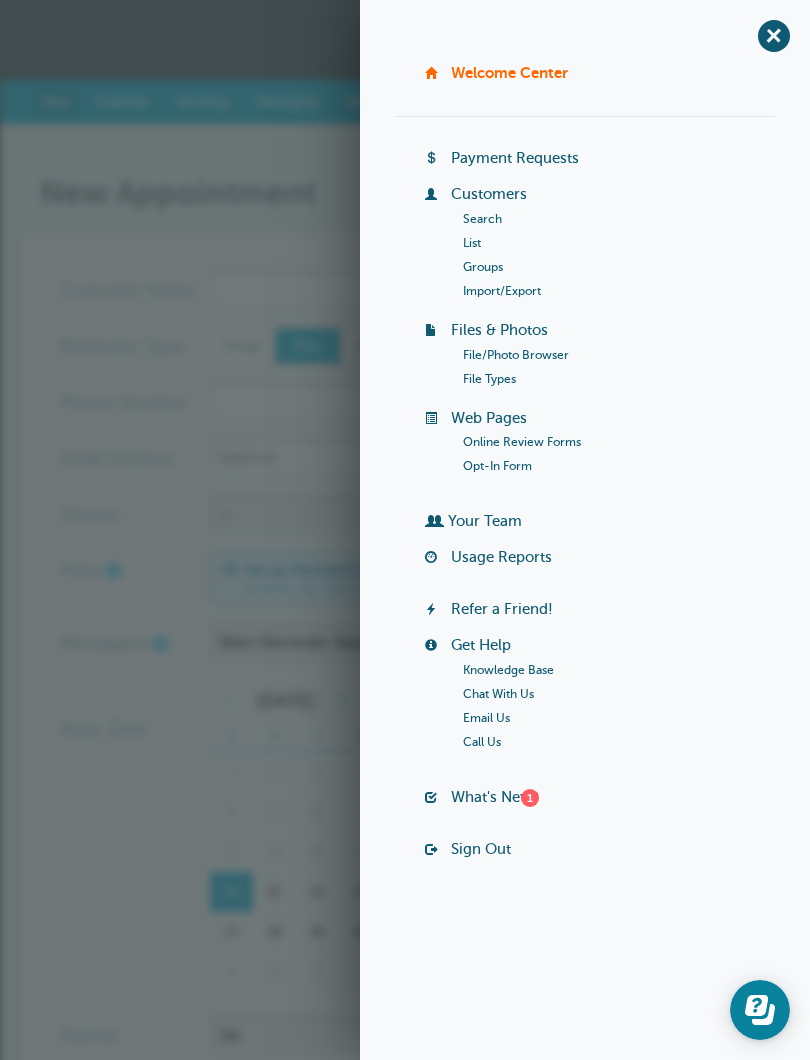 click on "Files & Photos" at bounding box center (499, 330) 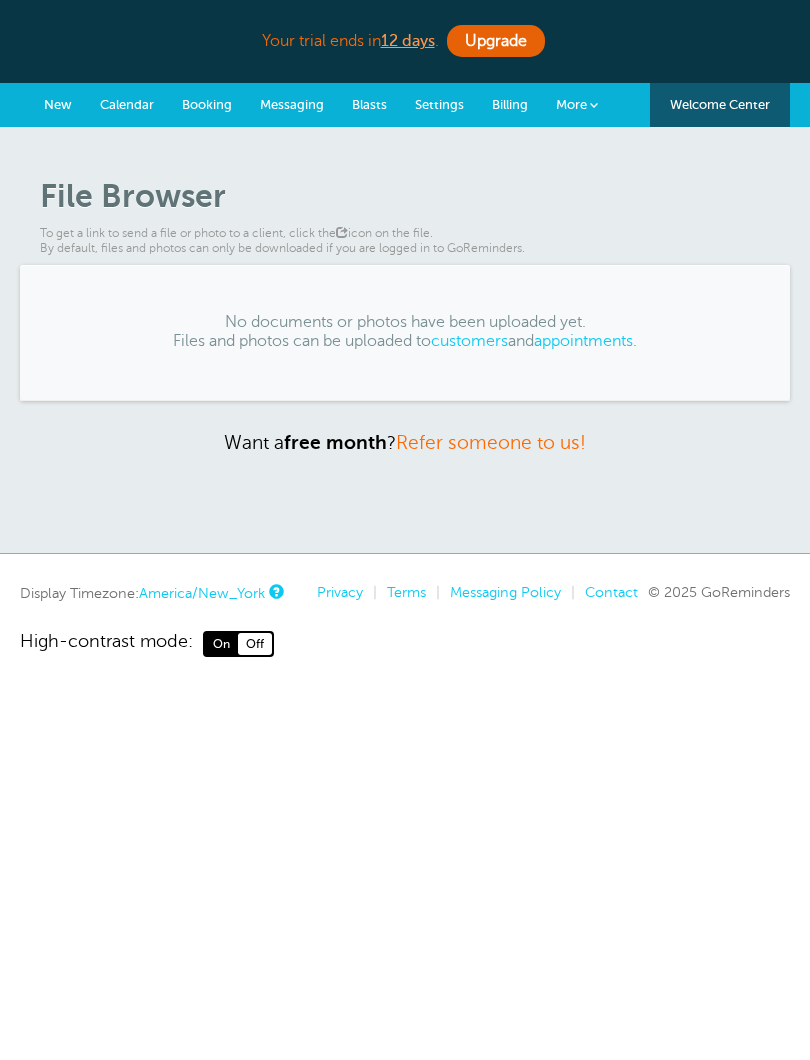 scroll, scrollTop: 0, scrollLeft: 0, axis: both 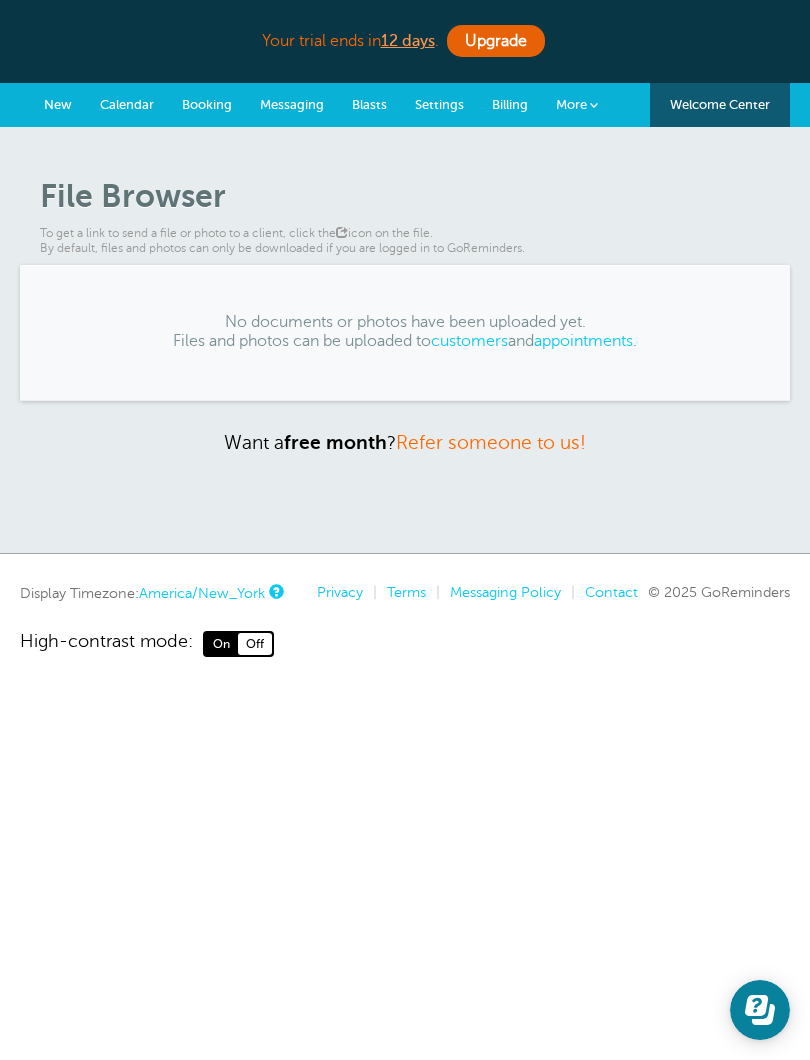 click on "customers" at bounding box center [469, 341] 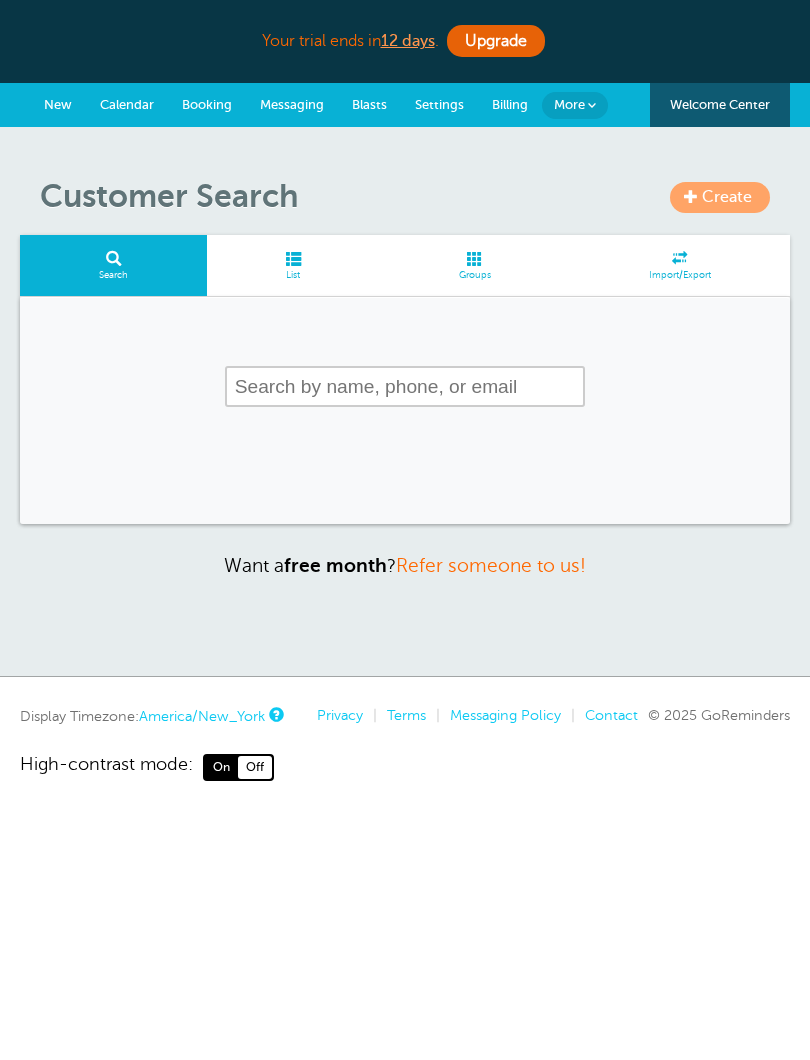 scroll, scrollTop: 0, scrollLeft: 0, axis: both 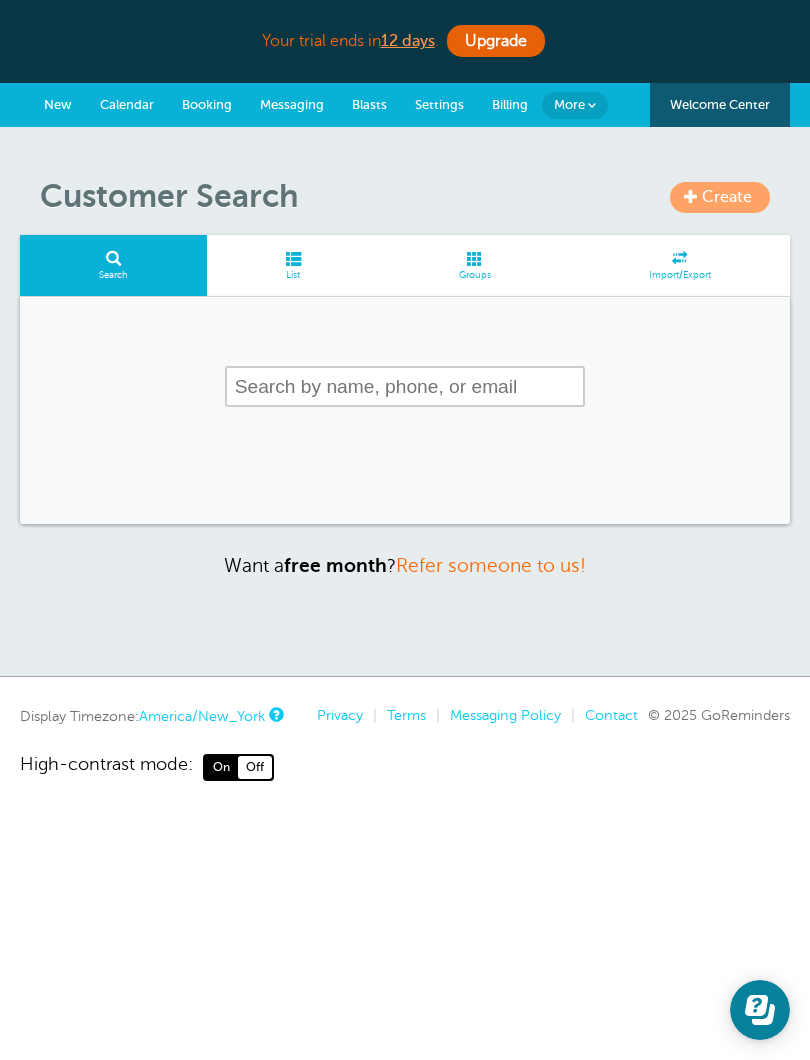 click at bounding box center [405, 386] 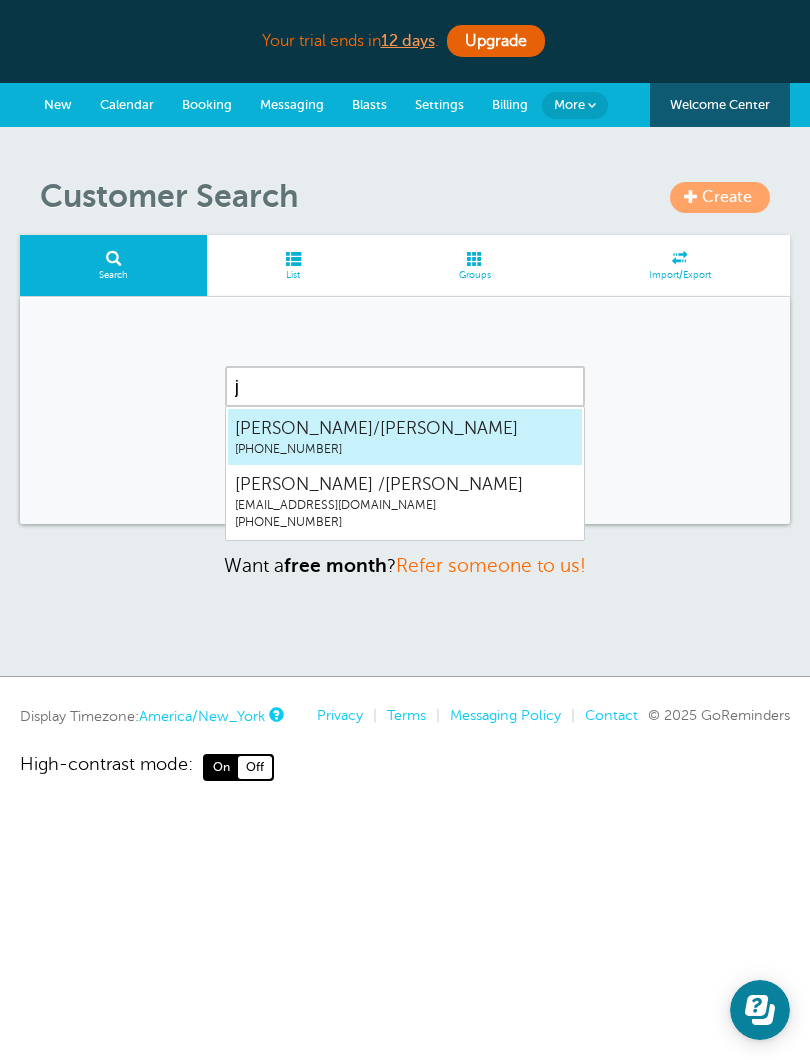 click on "[PERSON_NAME]/[PERSON_NAME]" at bounding box center [405, 428] 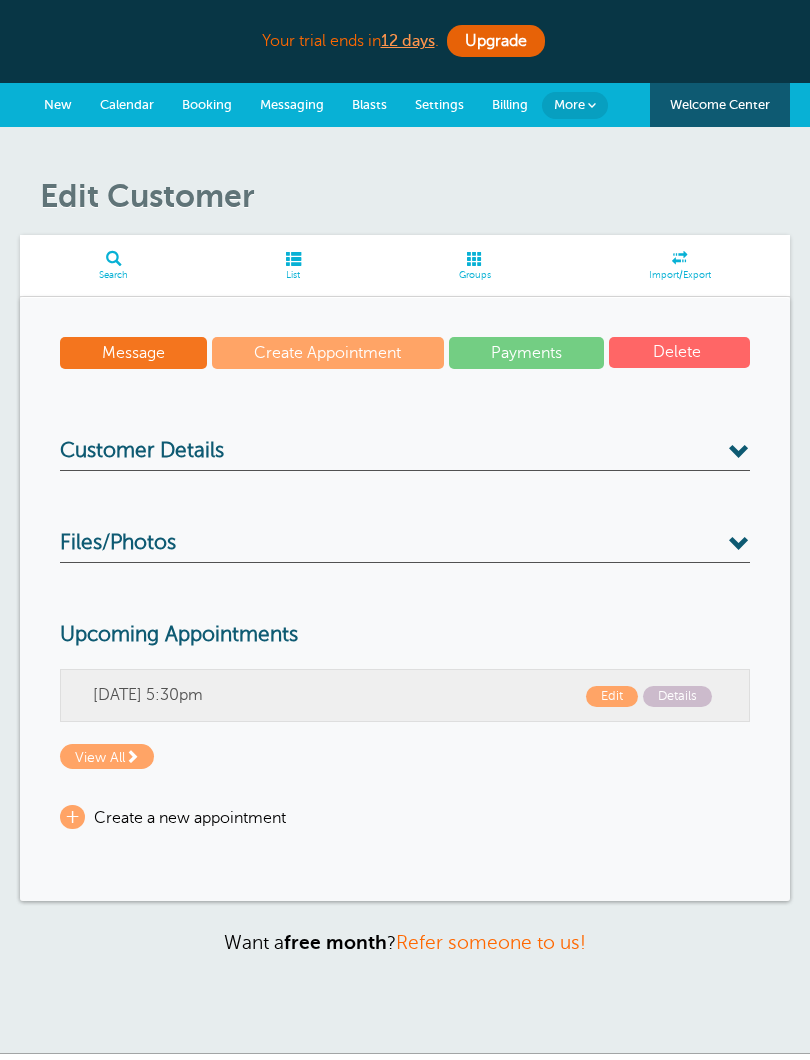 scroll, scrollTop: 0, scrollLeft: 0, axis: both 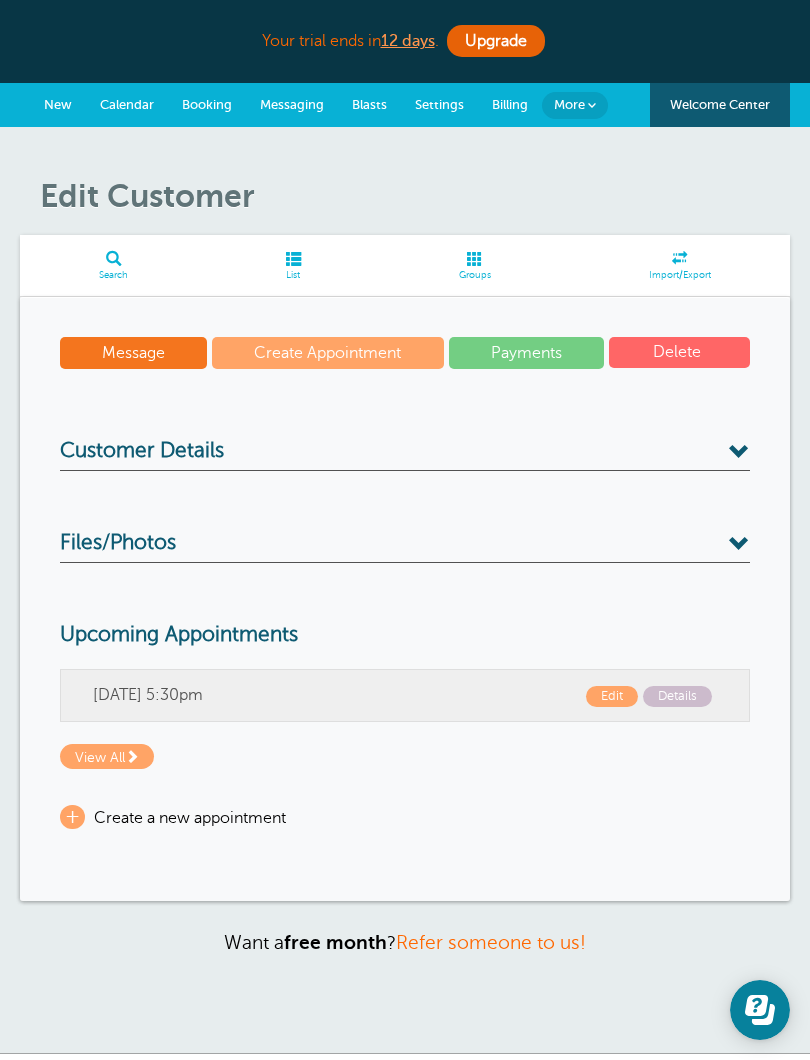 click at bounding box center [739, 452] 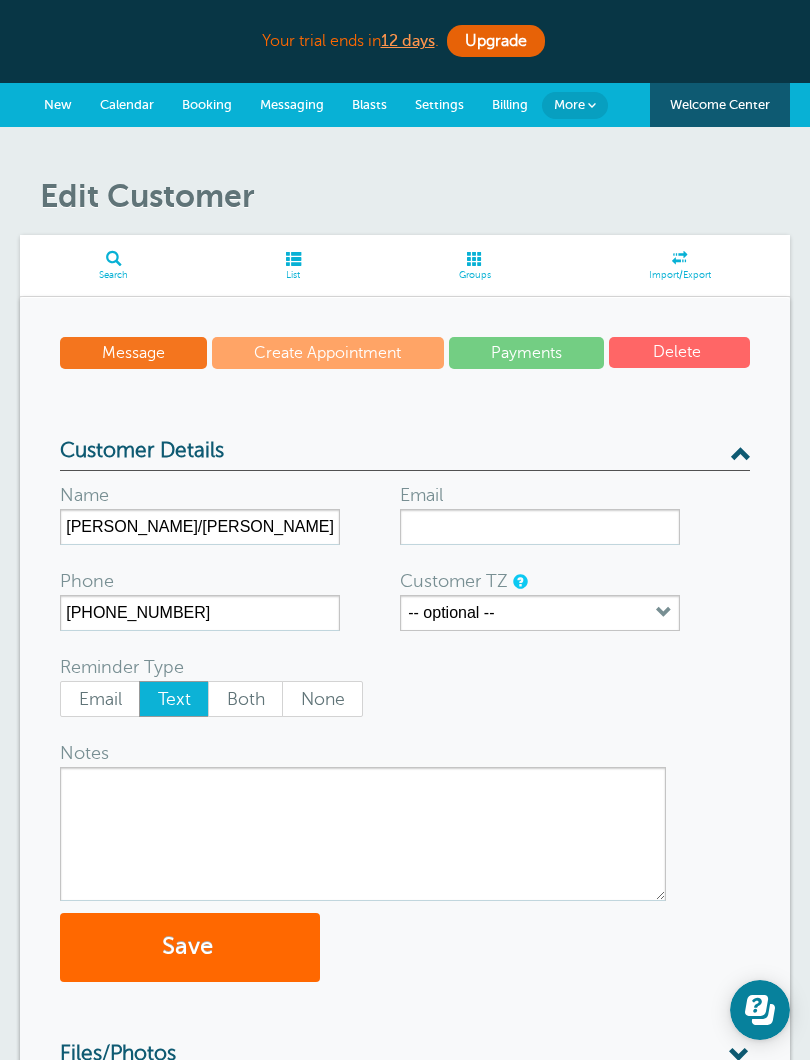 click on "-- optional --" at bounding box center [540, 613] 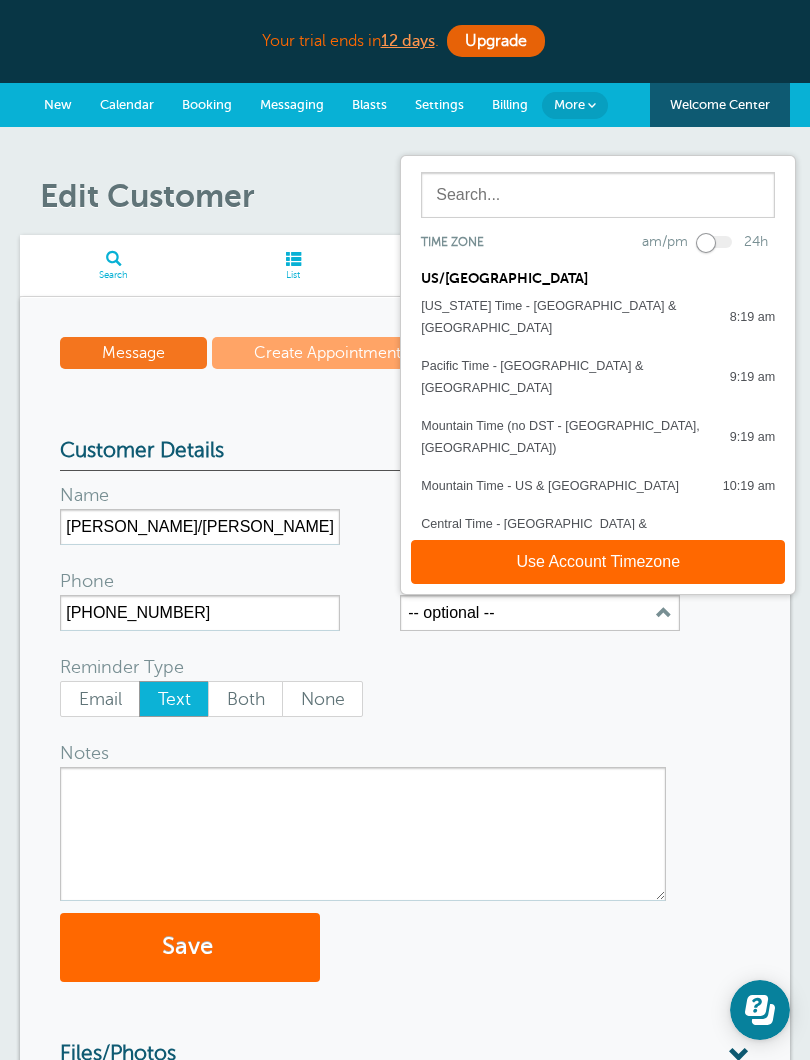 click on "Eastern Time - US & [GEOGRAPHIC_DATA]" at bounding box center (545, 584) 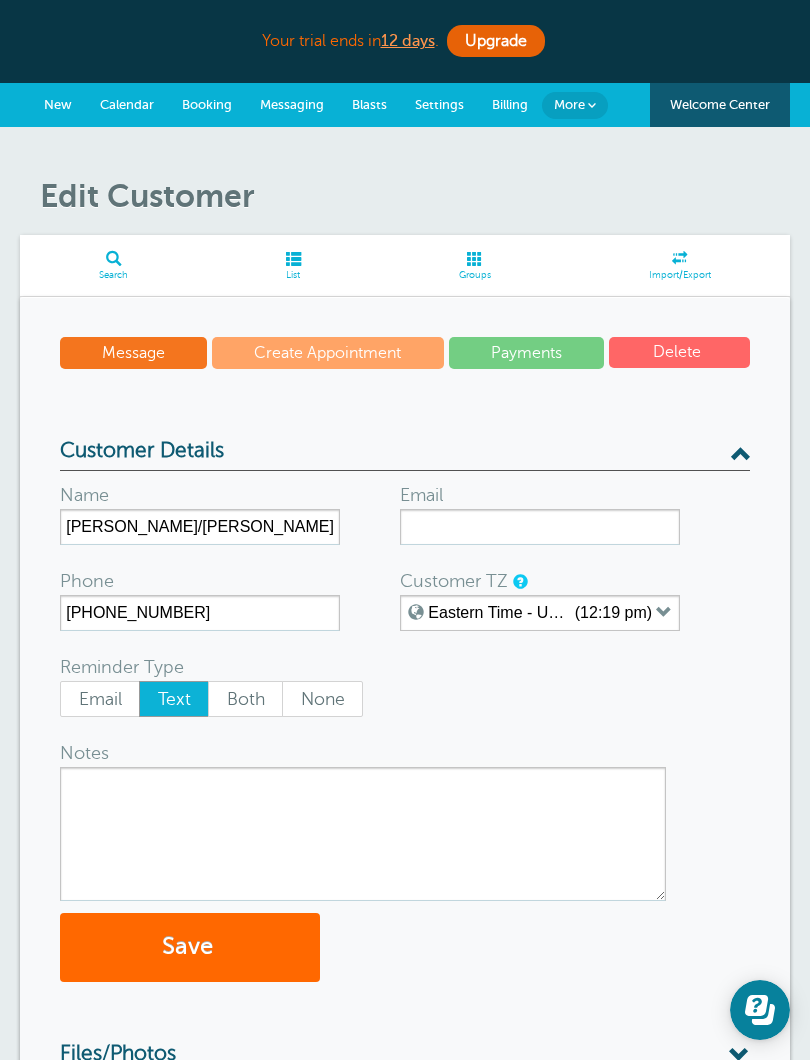 click on "Save" at bounding box center (190, 947) 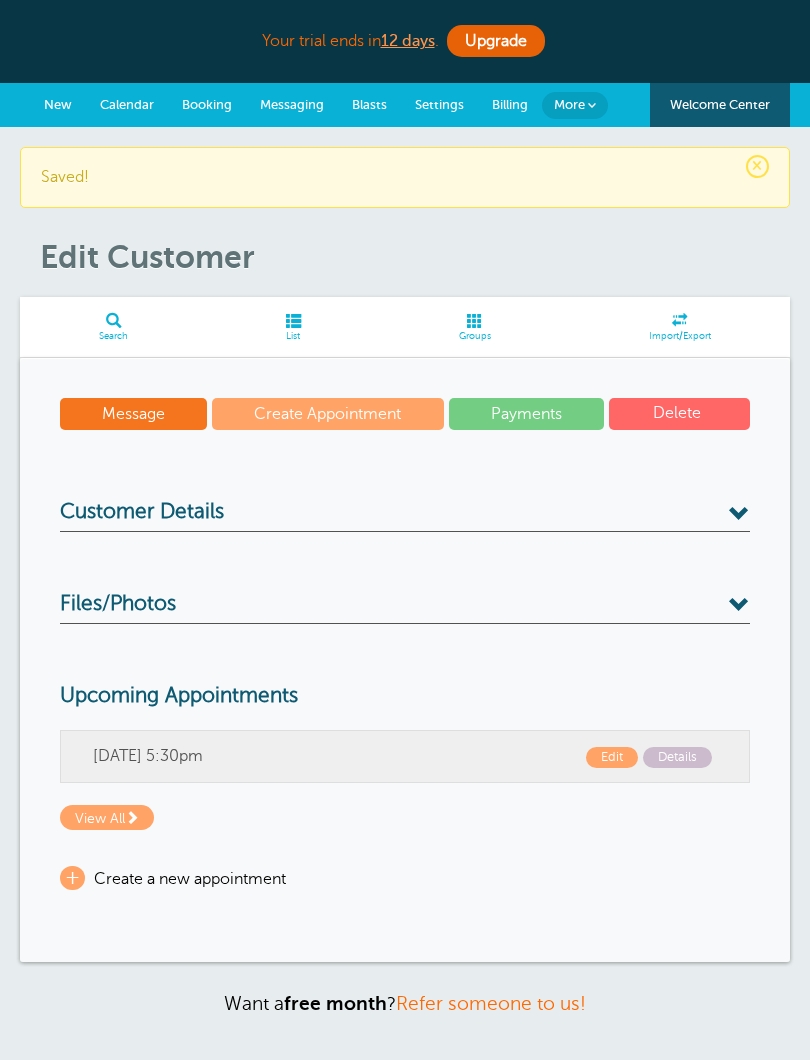 scroll, scrollTop: 0, scrollLeft: 0, axis: both 